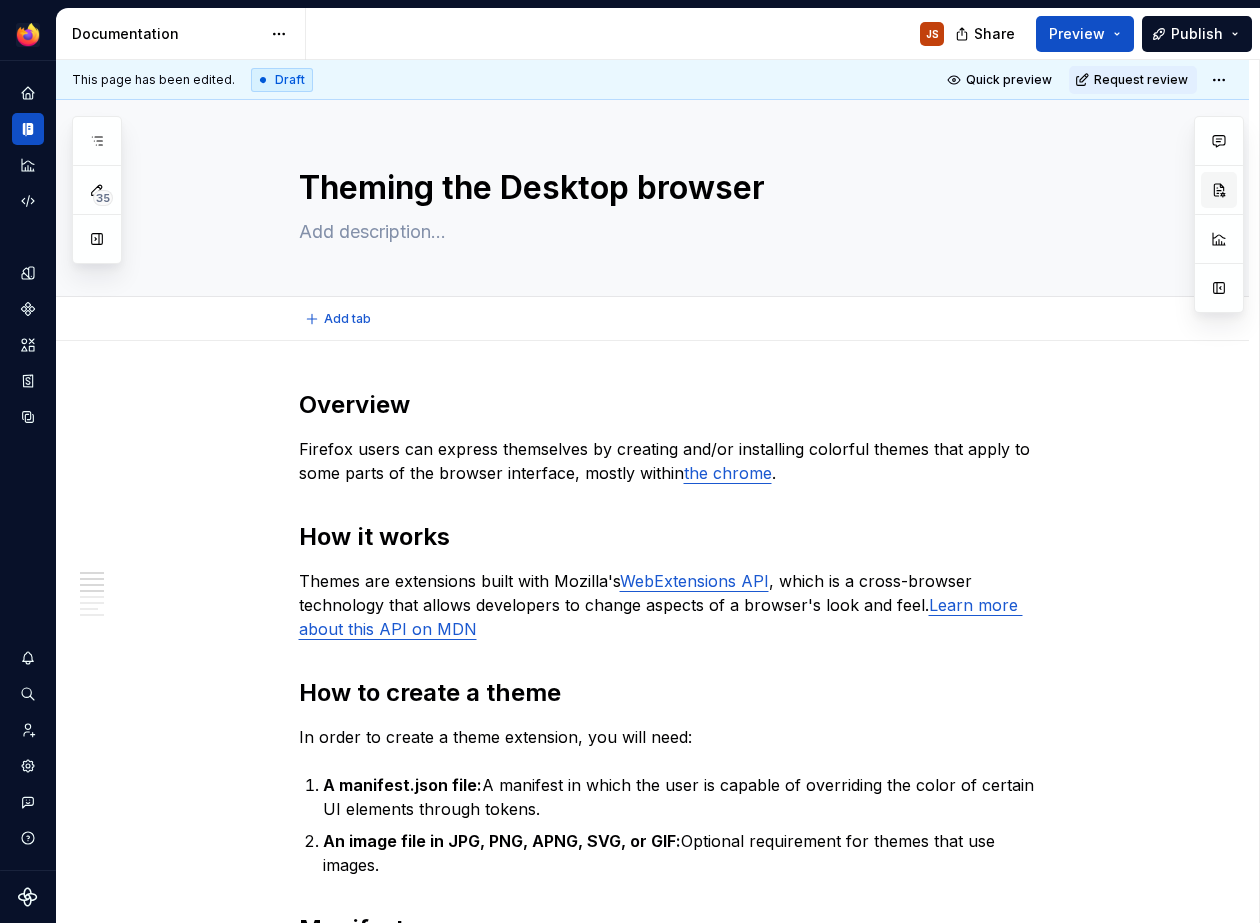 scroll, scrollTop: 0, scrollLeft: 0, axis: both 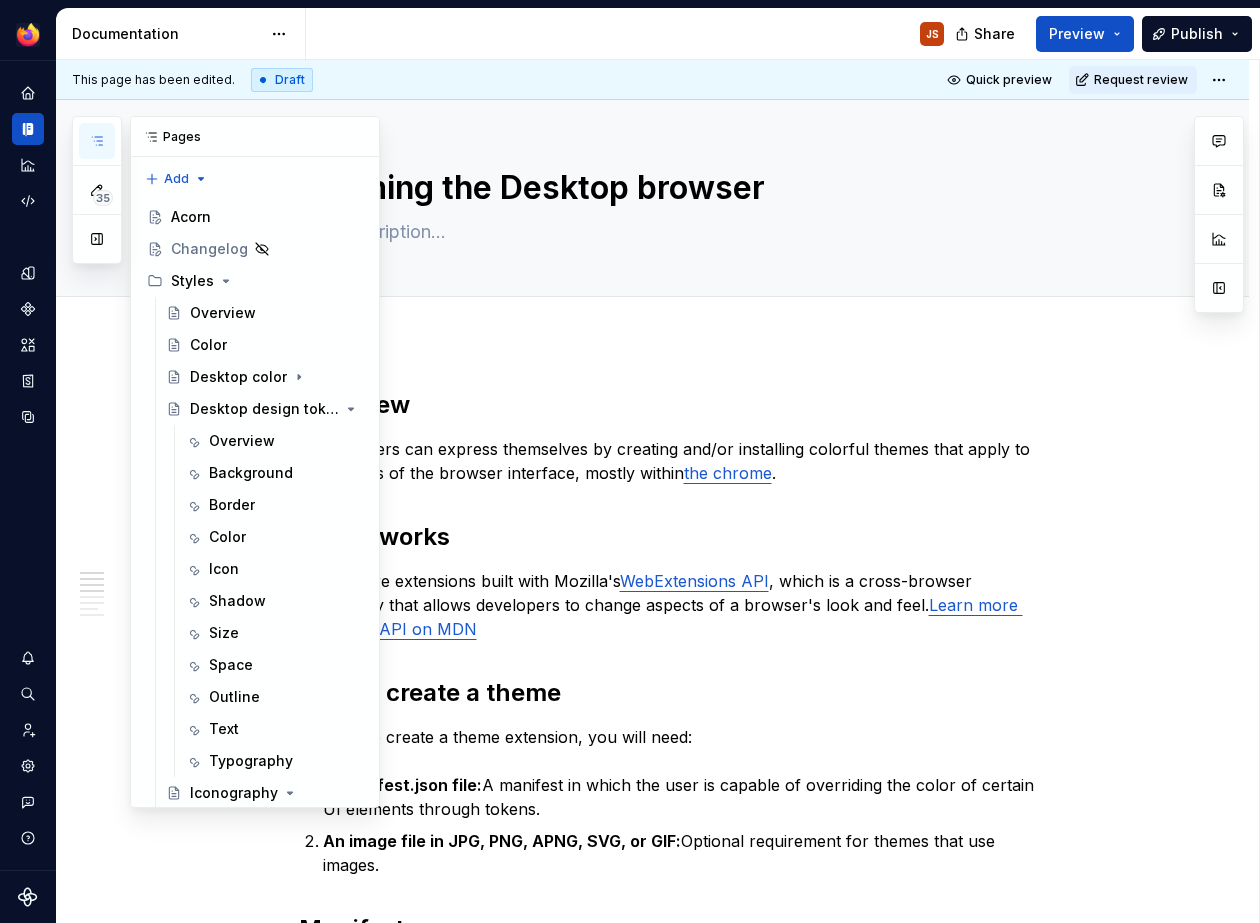 click at bounding box center [97, 141] 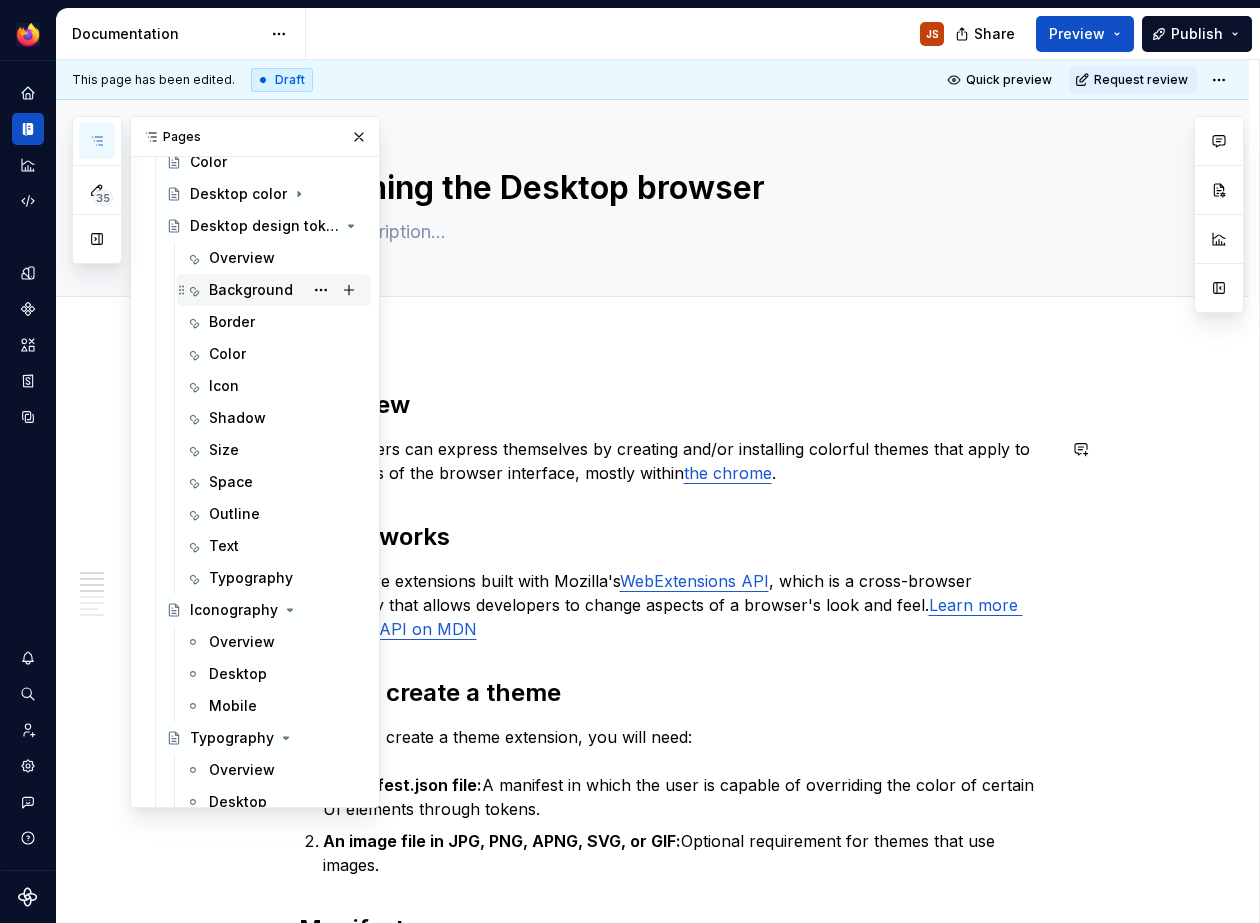 scroll, scrollTop: 154, scrollLeft: 0, axis: vertical 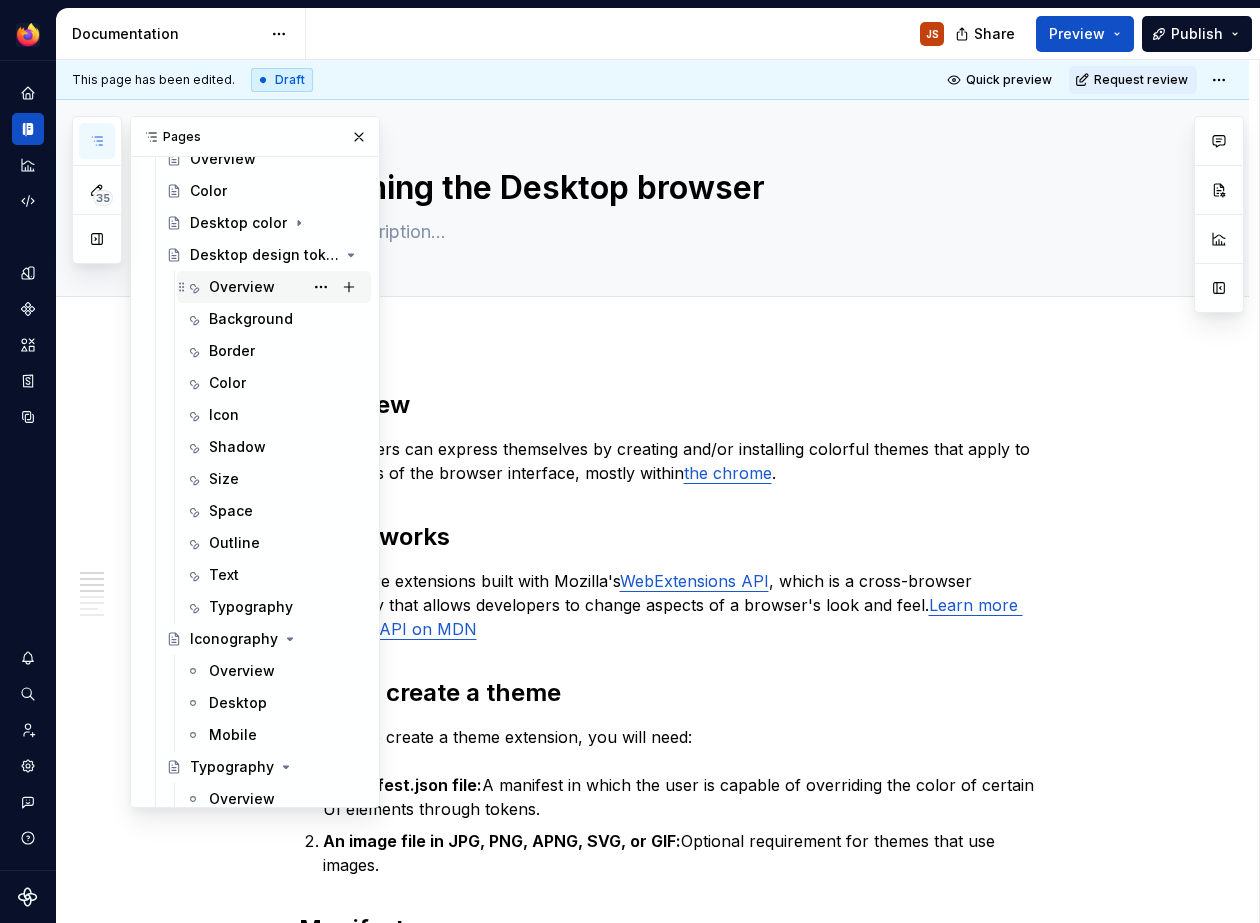 click on "Overview" at bounding box center [242, 287] 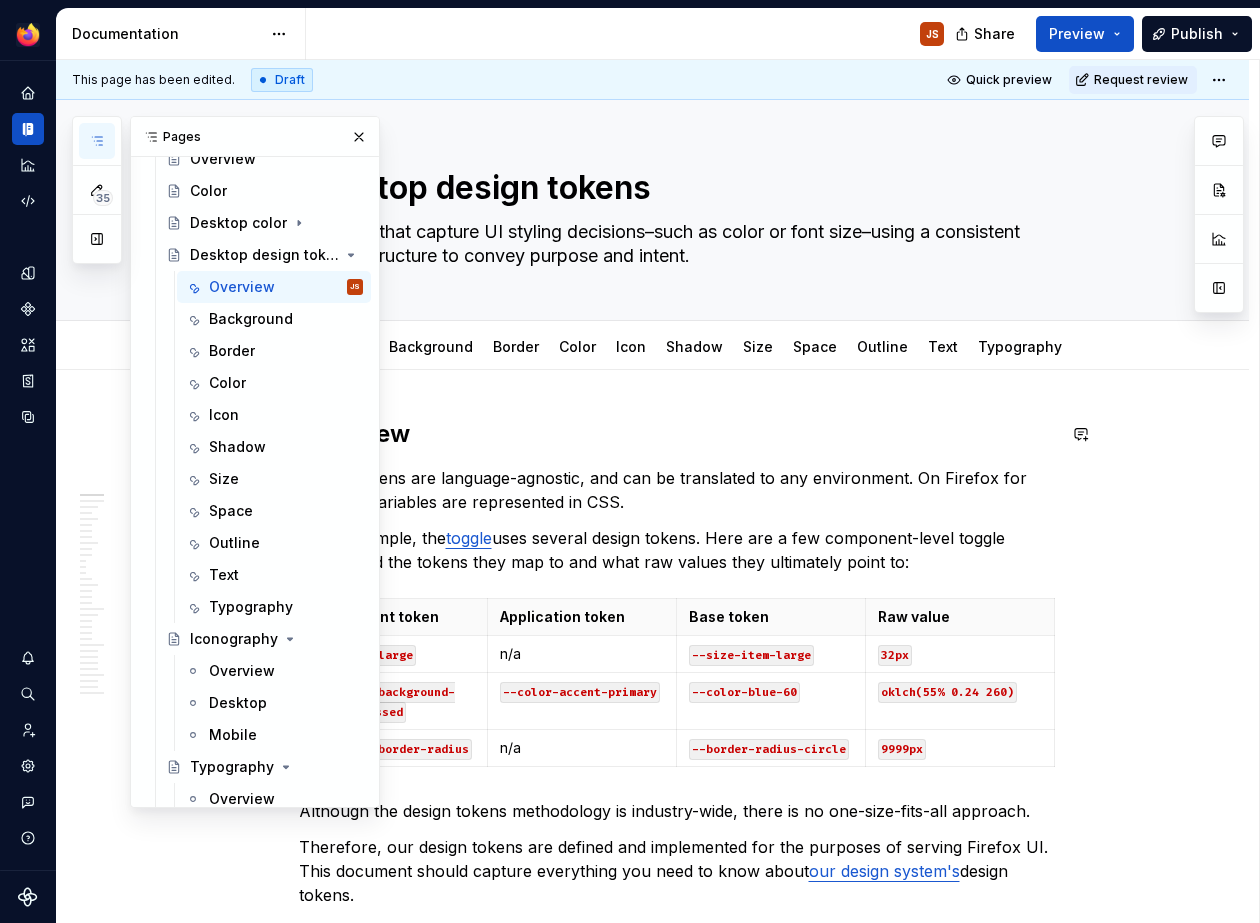 click on "Overview" at bounding box center (677, 434) 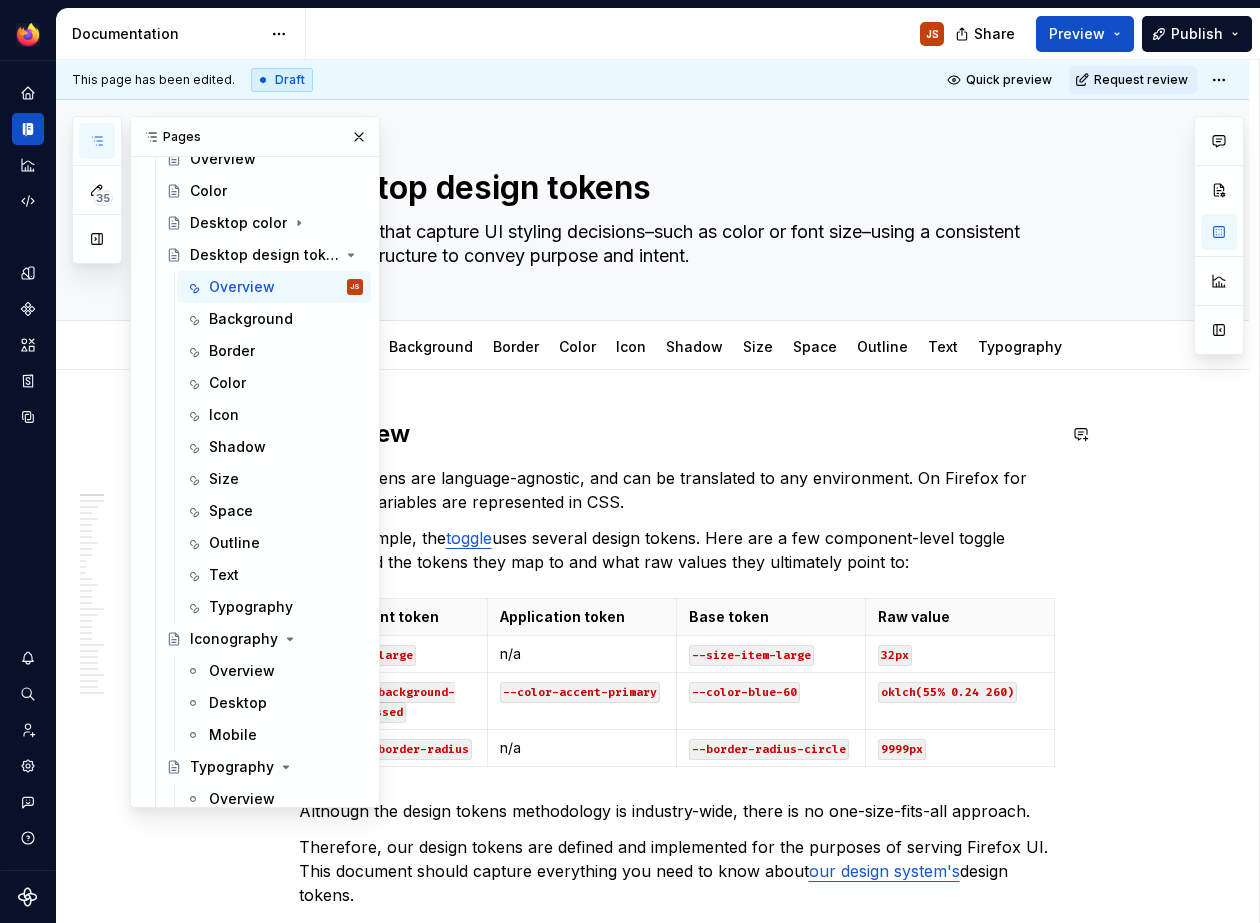 click on "Overview Design tokens are language-agnostic, and can be translated to any environment. On Firefox for desktop, variables are represented in CSS. As an example, the  toggle  uses several design tokens. Here are a few component-level toggle tokens and the tokens they map to and what raw values they ultimately point to: Component token Application token Base token Raw value --toggle-large n/a --size-item-large 32px --toggle-background-color-pressed --color-accent-primary --color-blue-60 oklch(55% 0.24 260) --toggle-border-radius n/a --border-radius-circle 9999px Although the design tokens methodology is industry-wide, there is no one-size-fits-all approach. Therefore, our design tokens are defined and implemented for the purposes of serving Firefox UI. This document should capture everything you need to know about  our design system's  design tokens. Taxonomy The following documentation borrows from Nathan Curtis' work on  Naming Design Tokens Ecosystem Domain Object Pattern Component Element Category Type Type" at bounding box center [677, 5950] 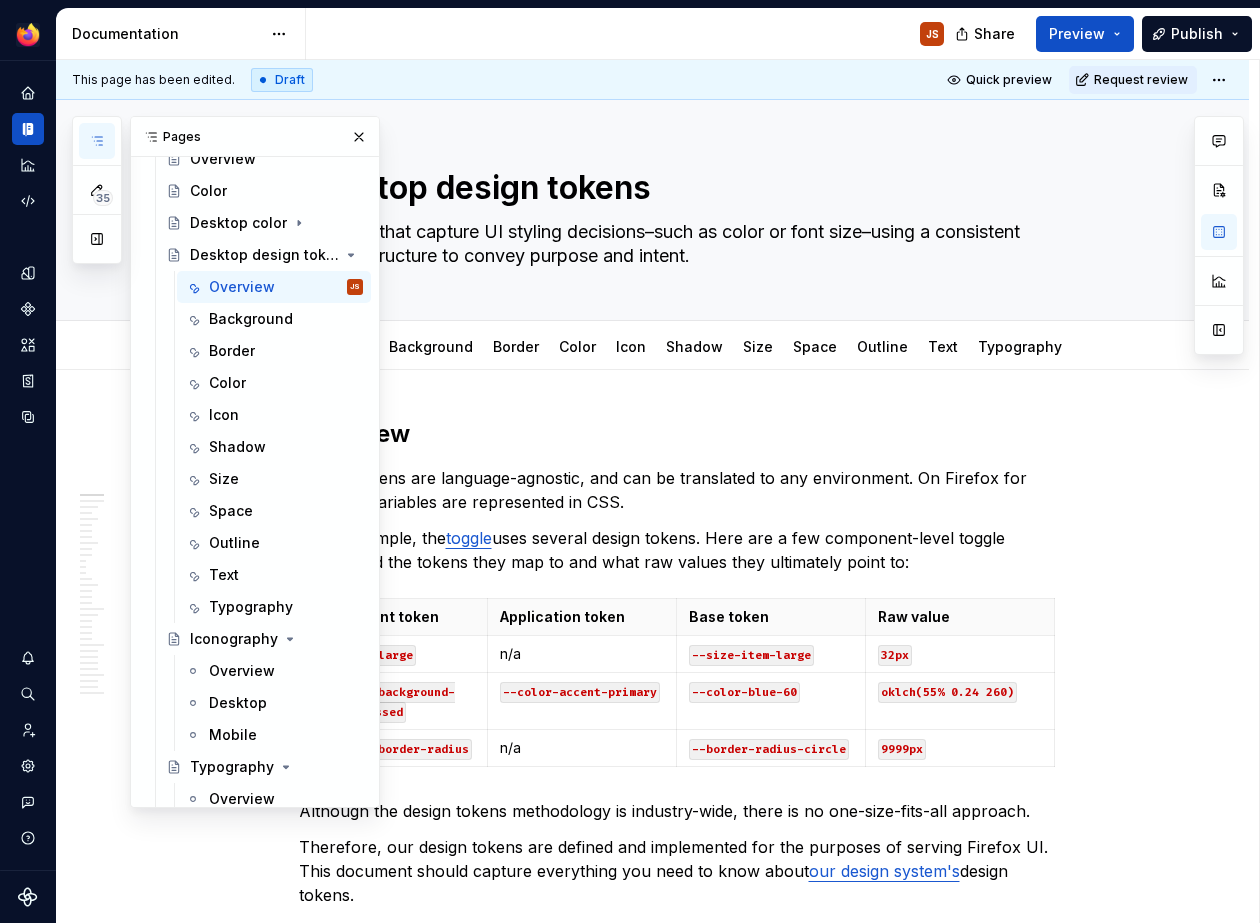 click on "This page has been edited. Draft Quick preview Request review" at bounding box center [652, 80] 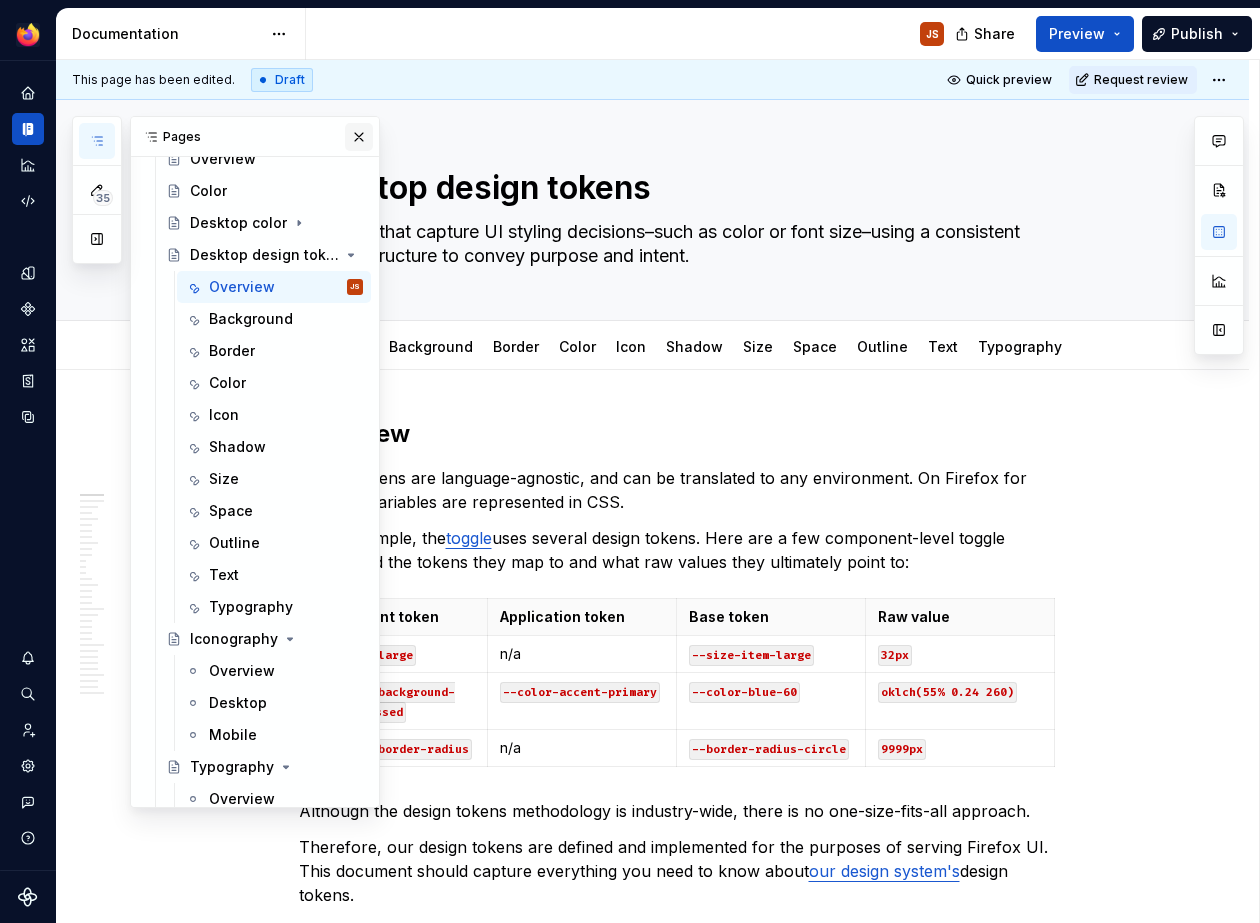 click at bounding box center [359, 137] 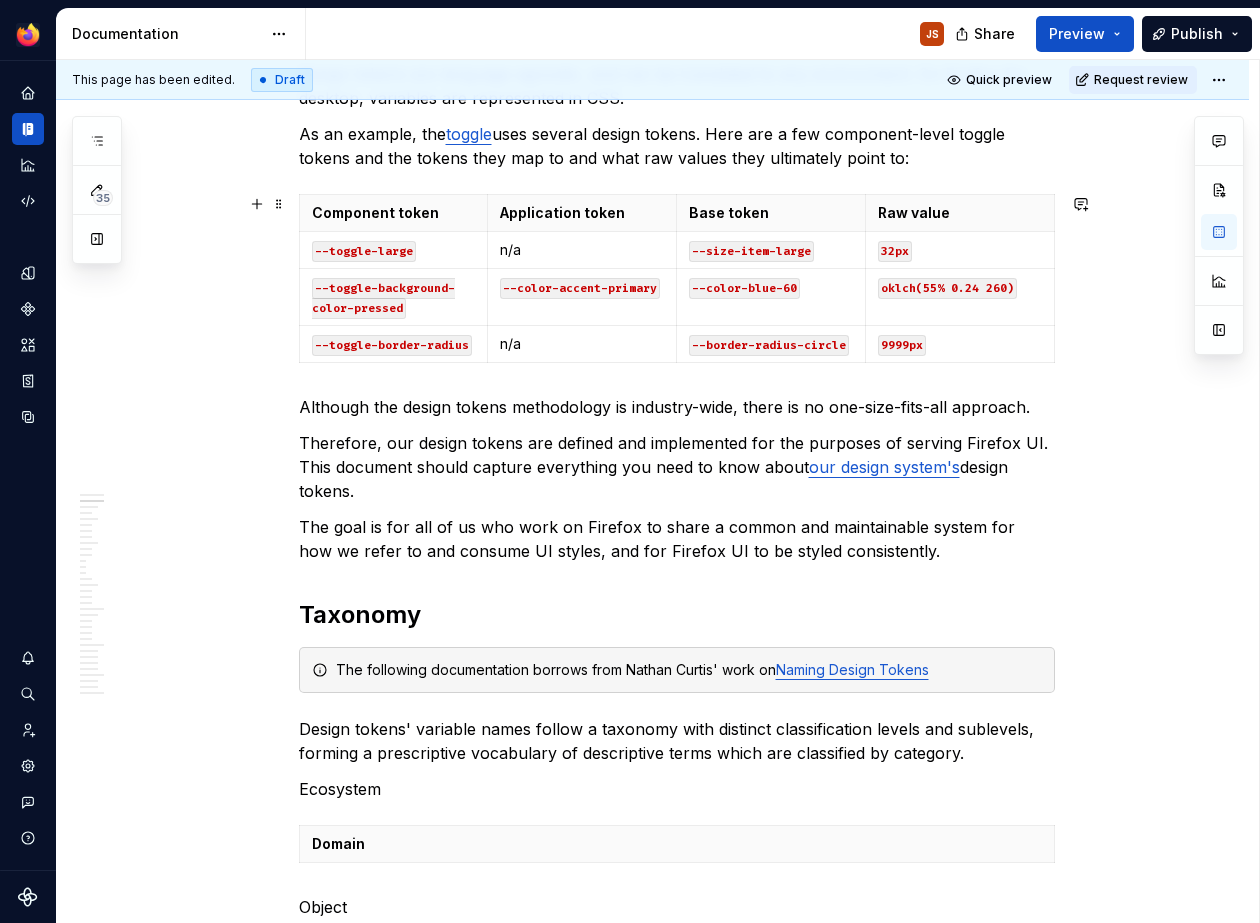 scroll, scrollTop: 0, scrollLeft: 0, axis: both 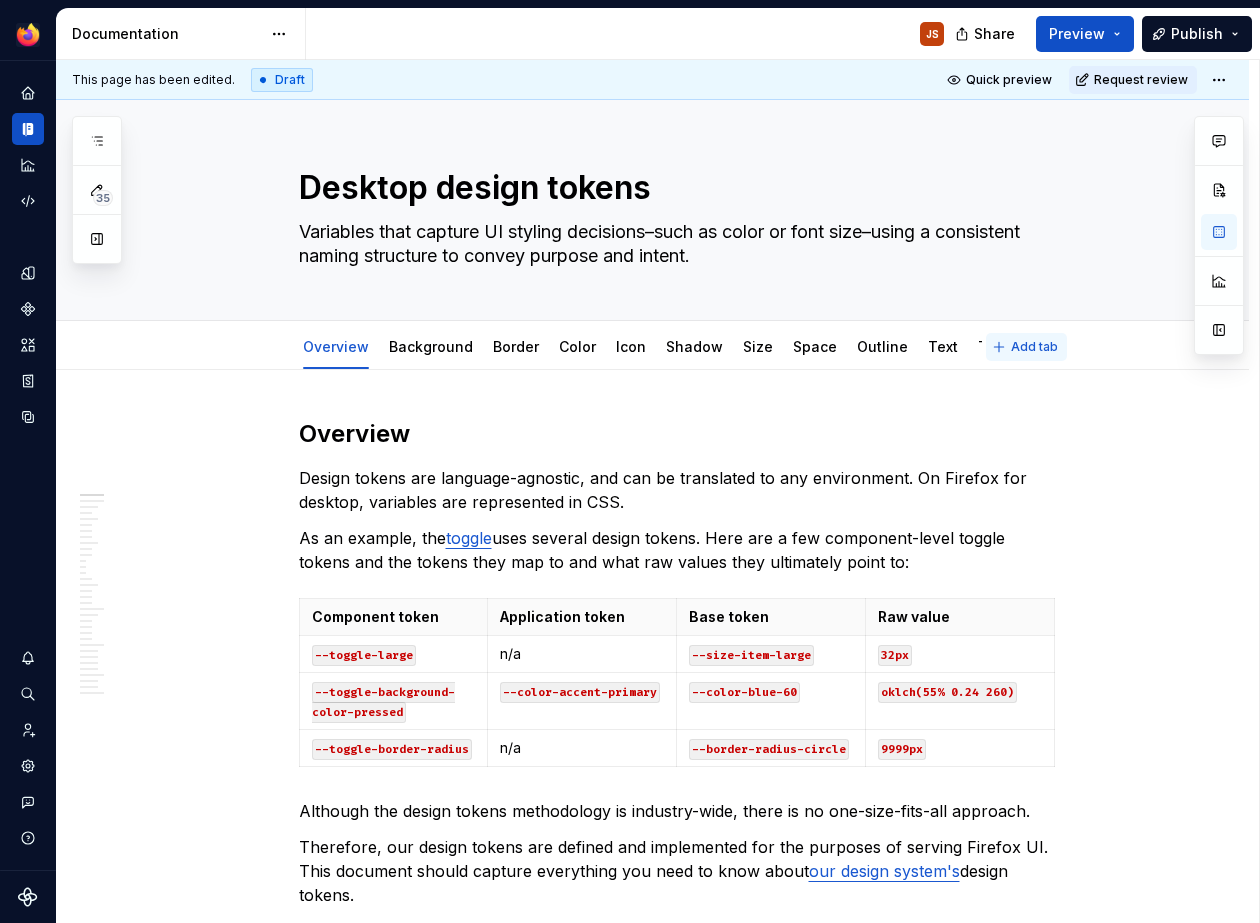 click on "Add tab" at bounding box center (1034, 347) 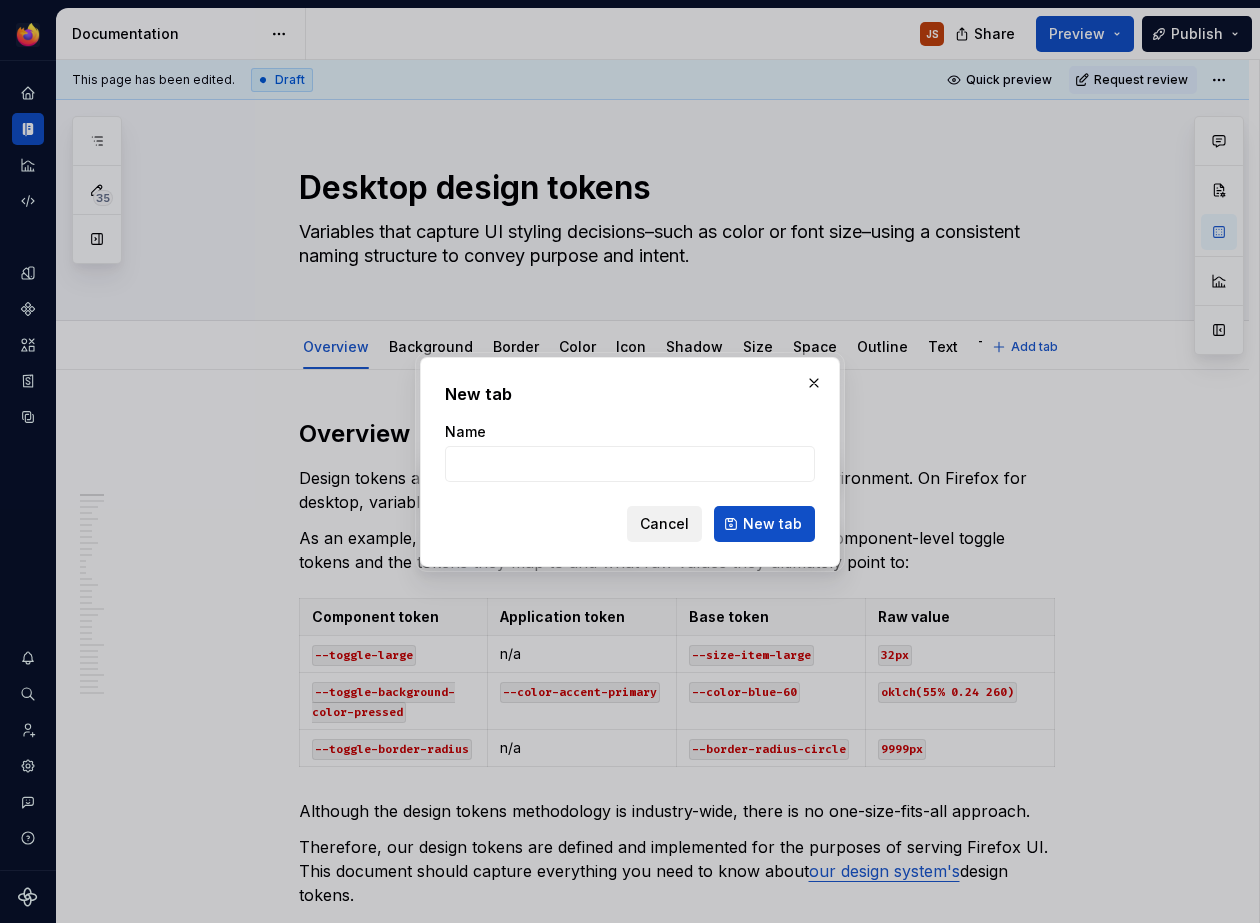 click on "Cancel" at bounding box center [664, 524] 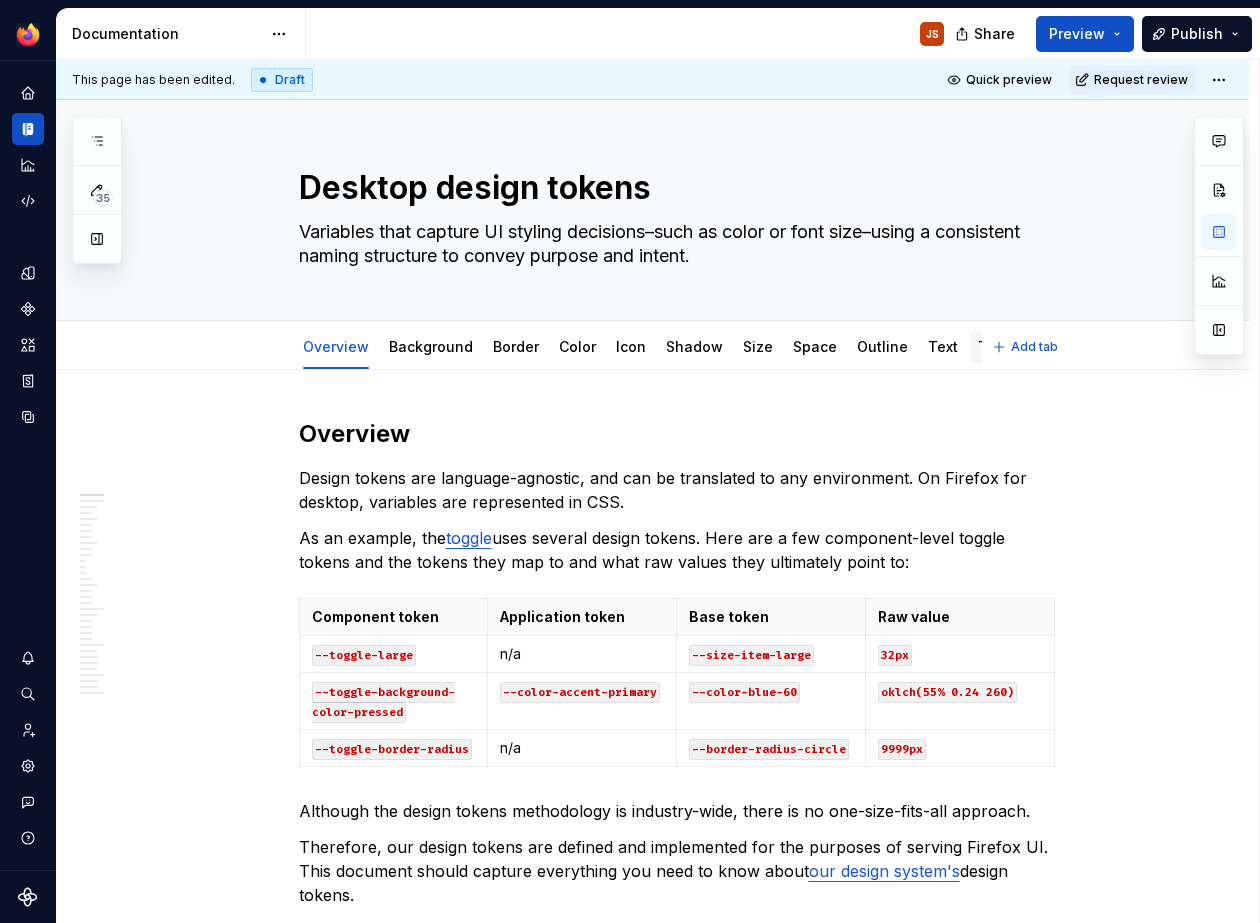 click on "Typography" at bounding box center [1020, 347] 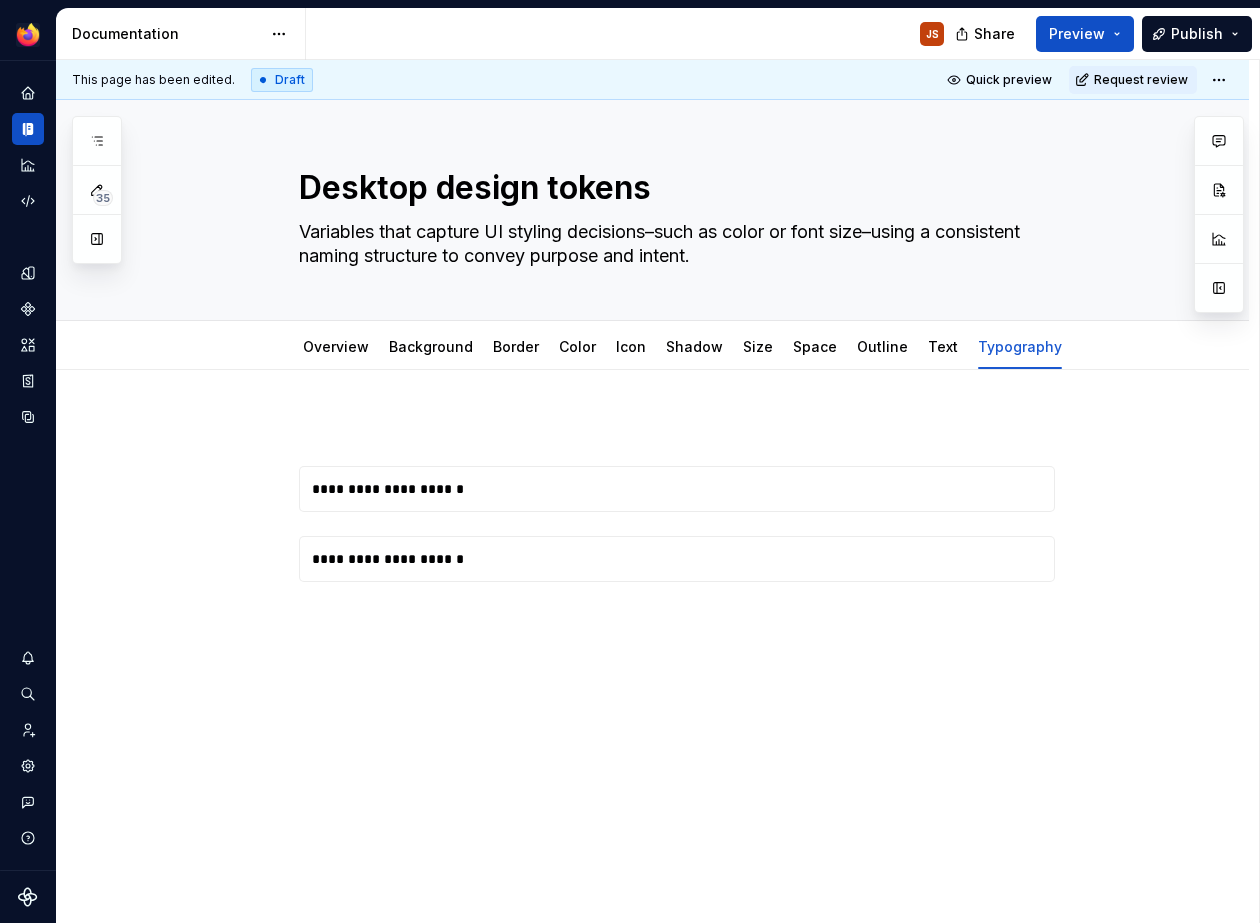type on "*" 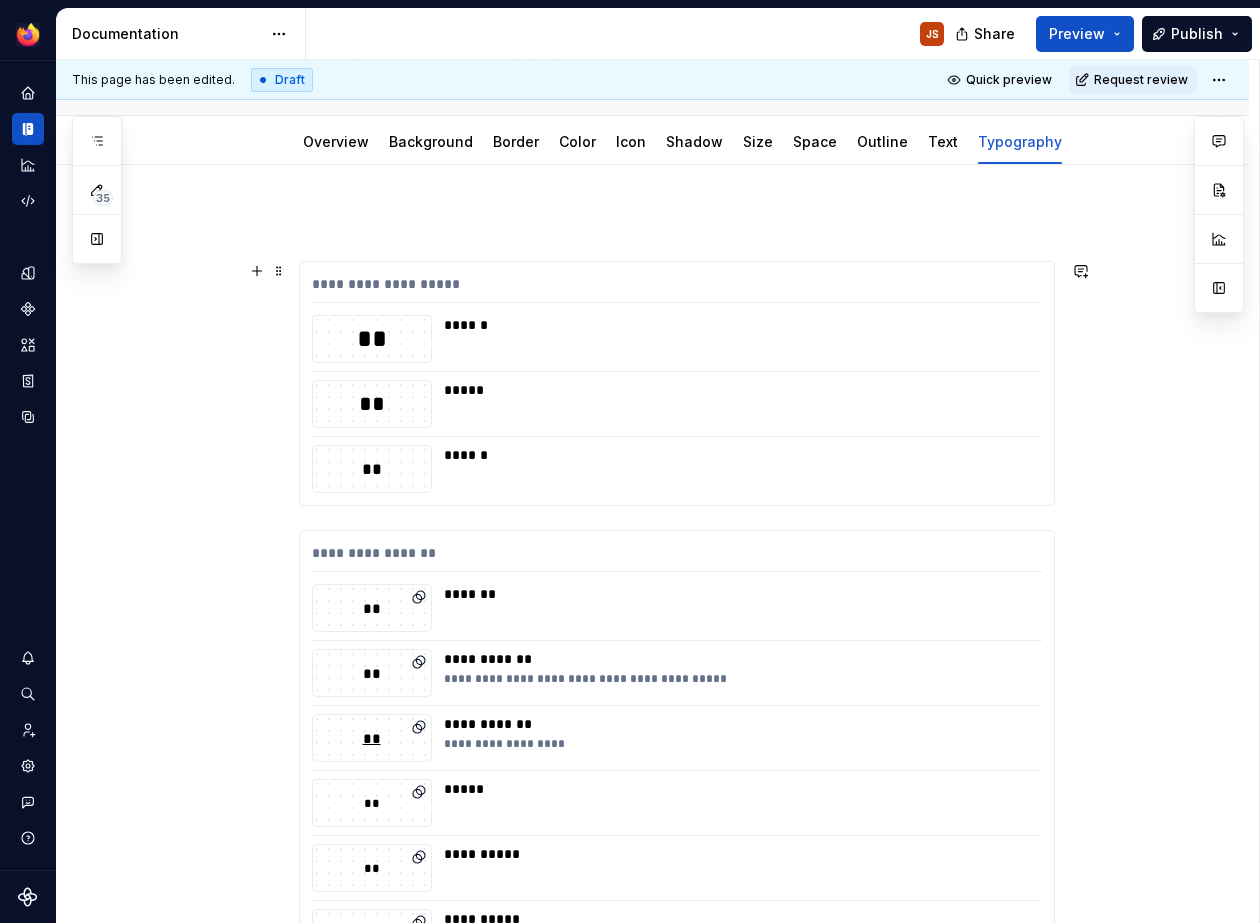 scroll, scrollTop: 207, scrollLeft: 0, axis: vertical 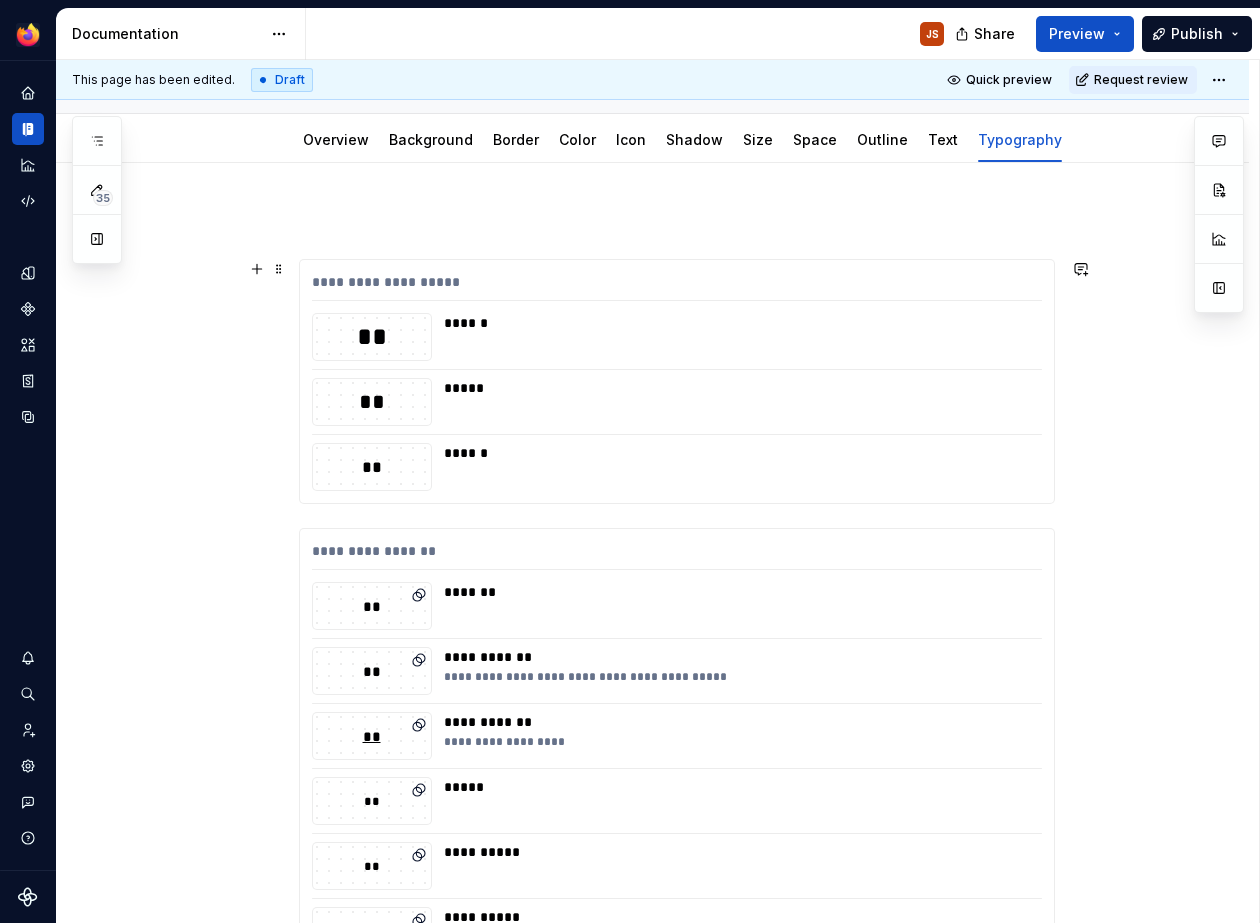 click on "**********" at bounding box center [677, 381] 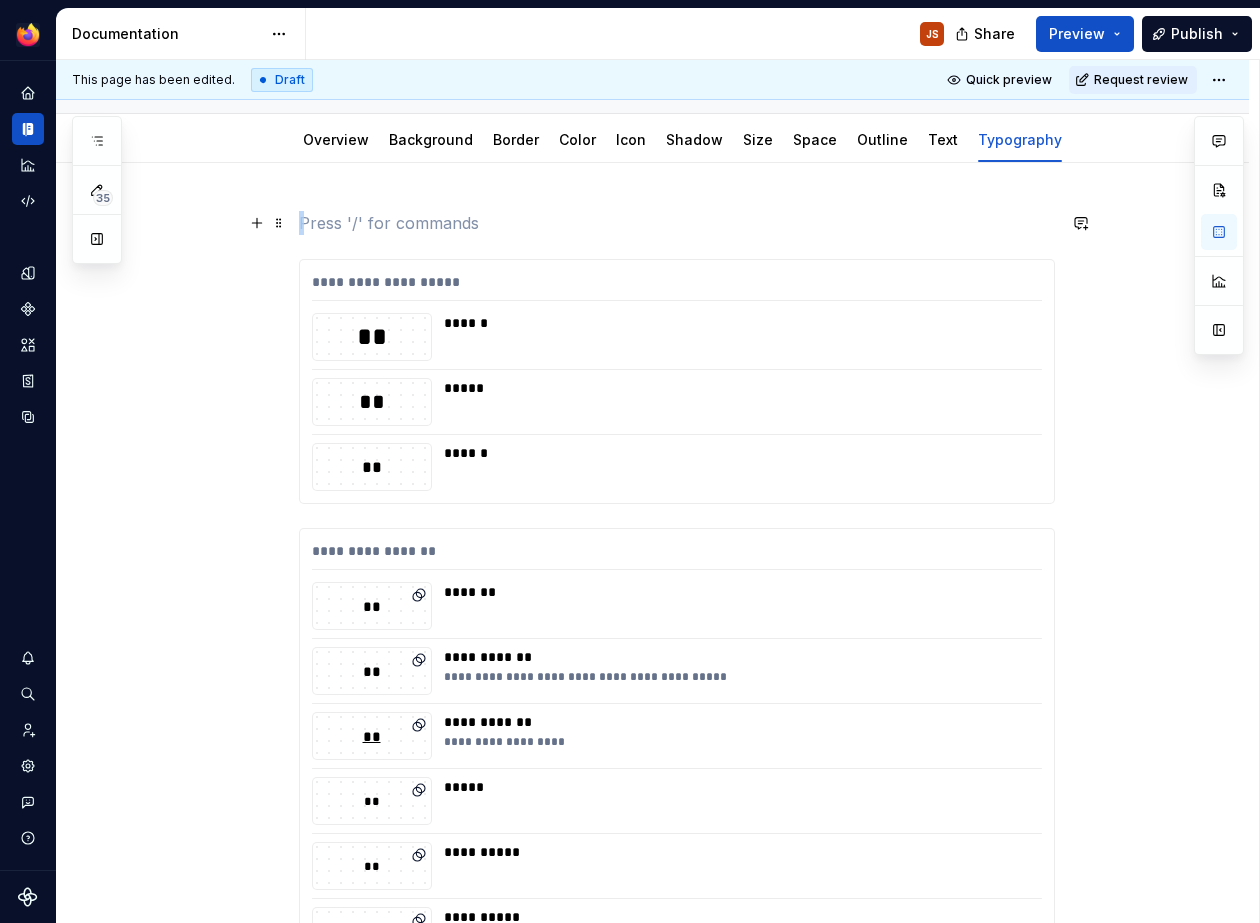 click at bounding box center [677, 223] 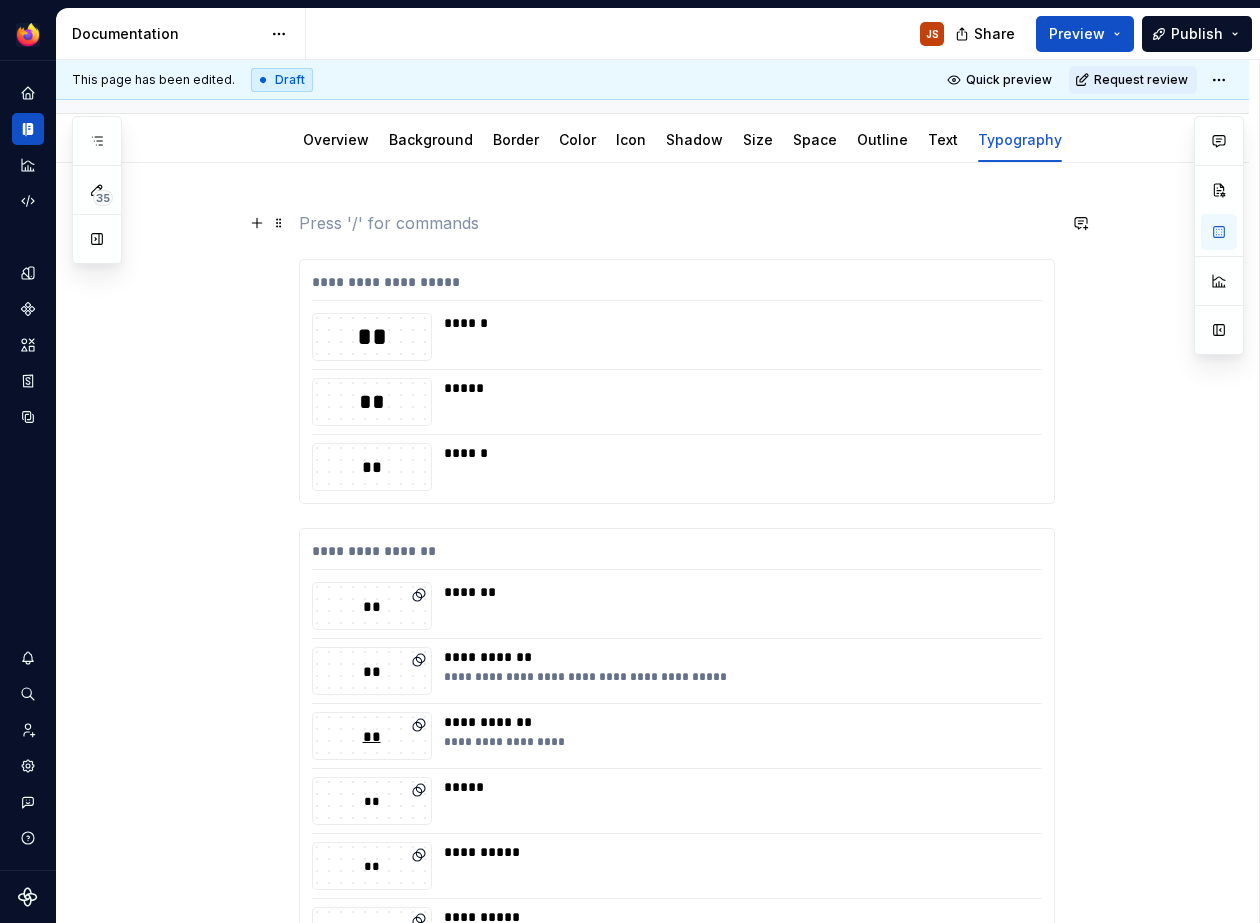 type 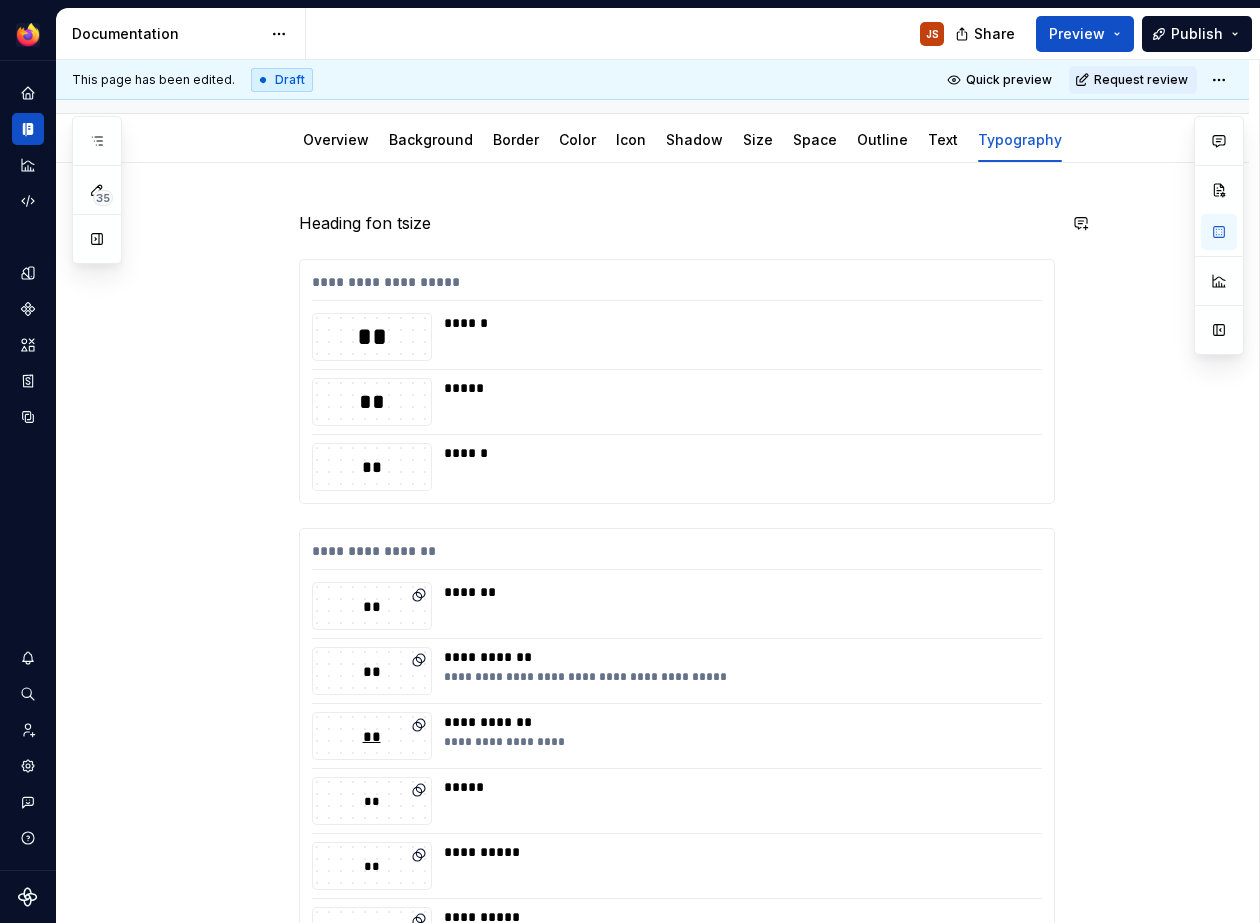 click on "Heading fon tsize" at bounding box center (677, 223) 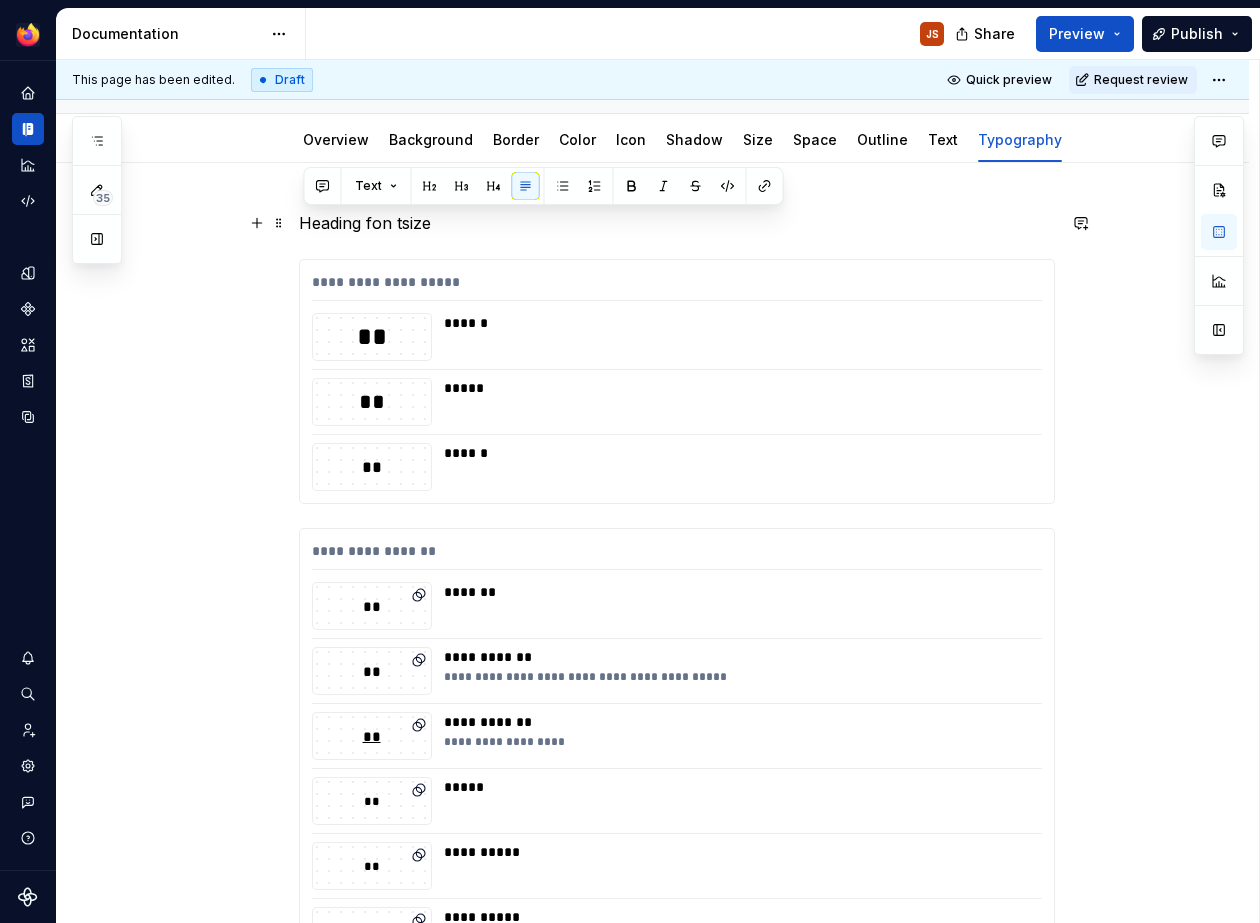 click on "Heading fon tsize" at bounding box center [677, 223] 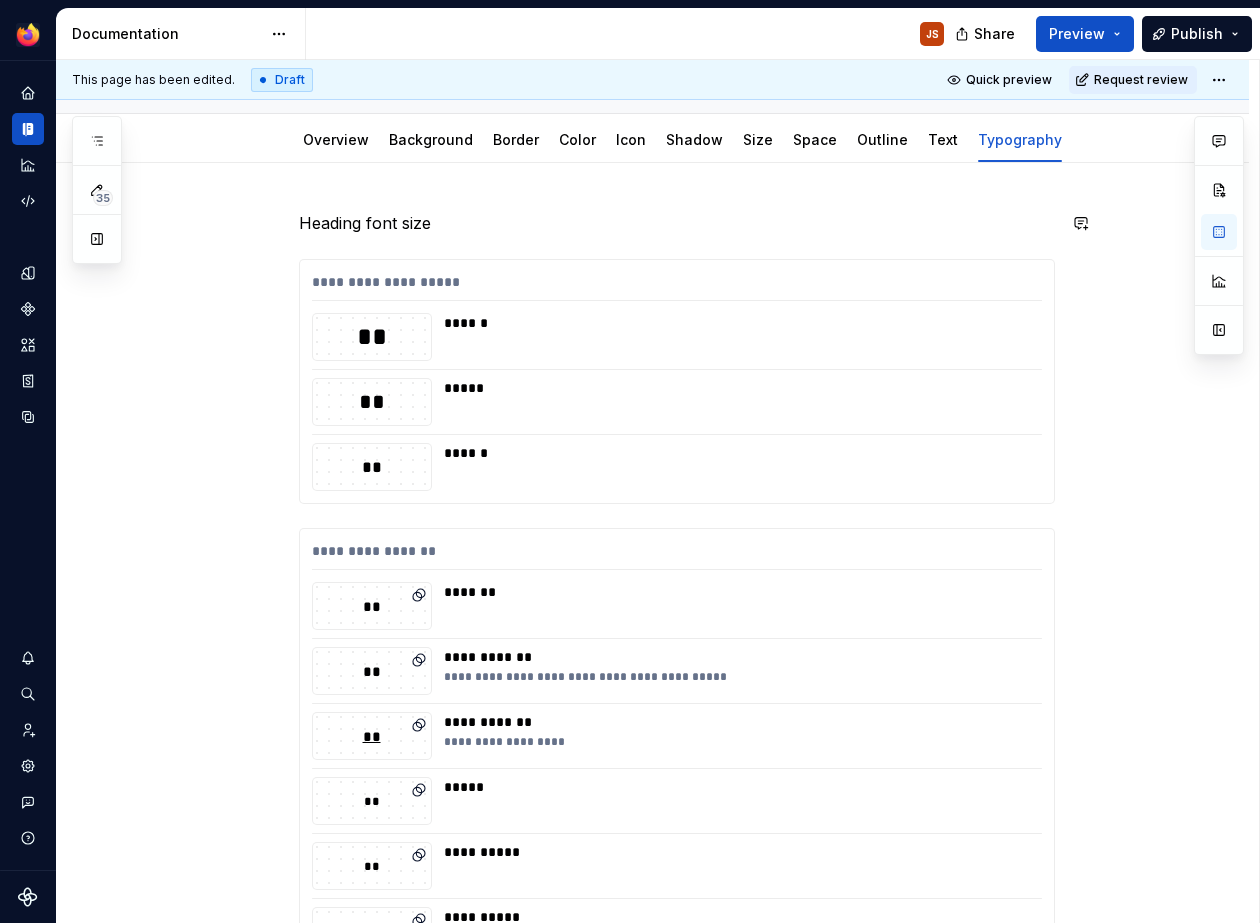 click on "Heading font size" at bounding box center (677, 223) 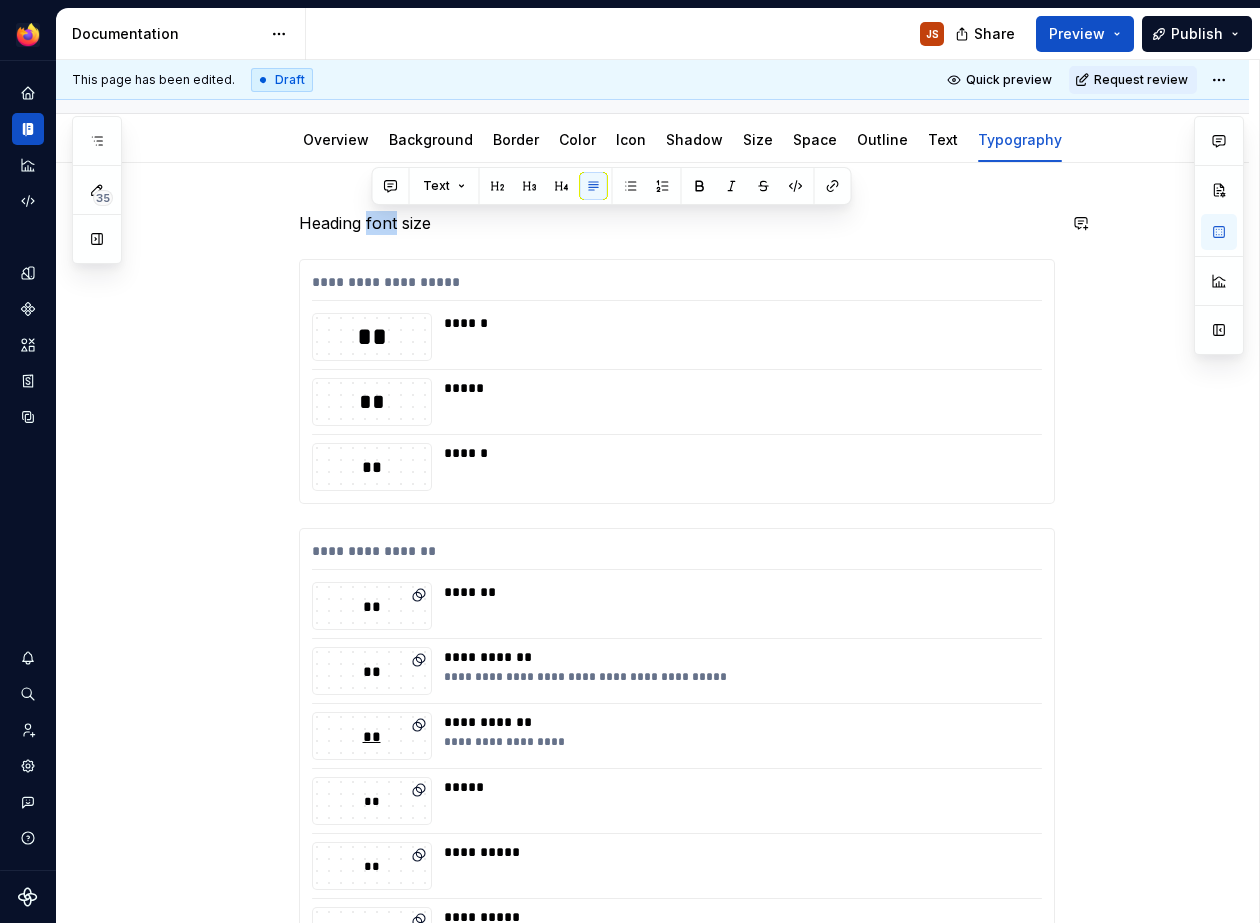 click on "Heading font size" at bounding box center (677, 223) 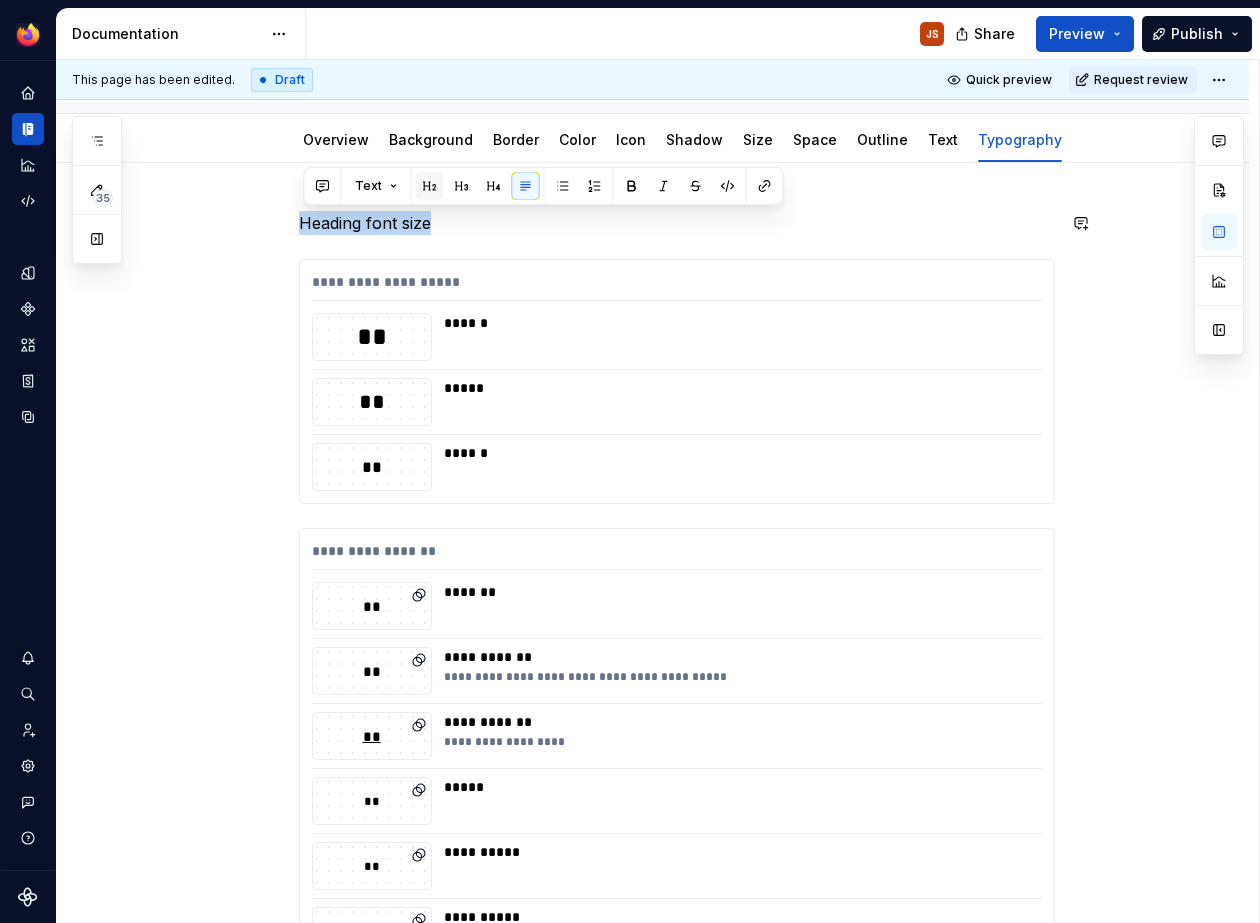 click at bounding box center (430, 186) 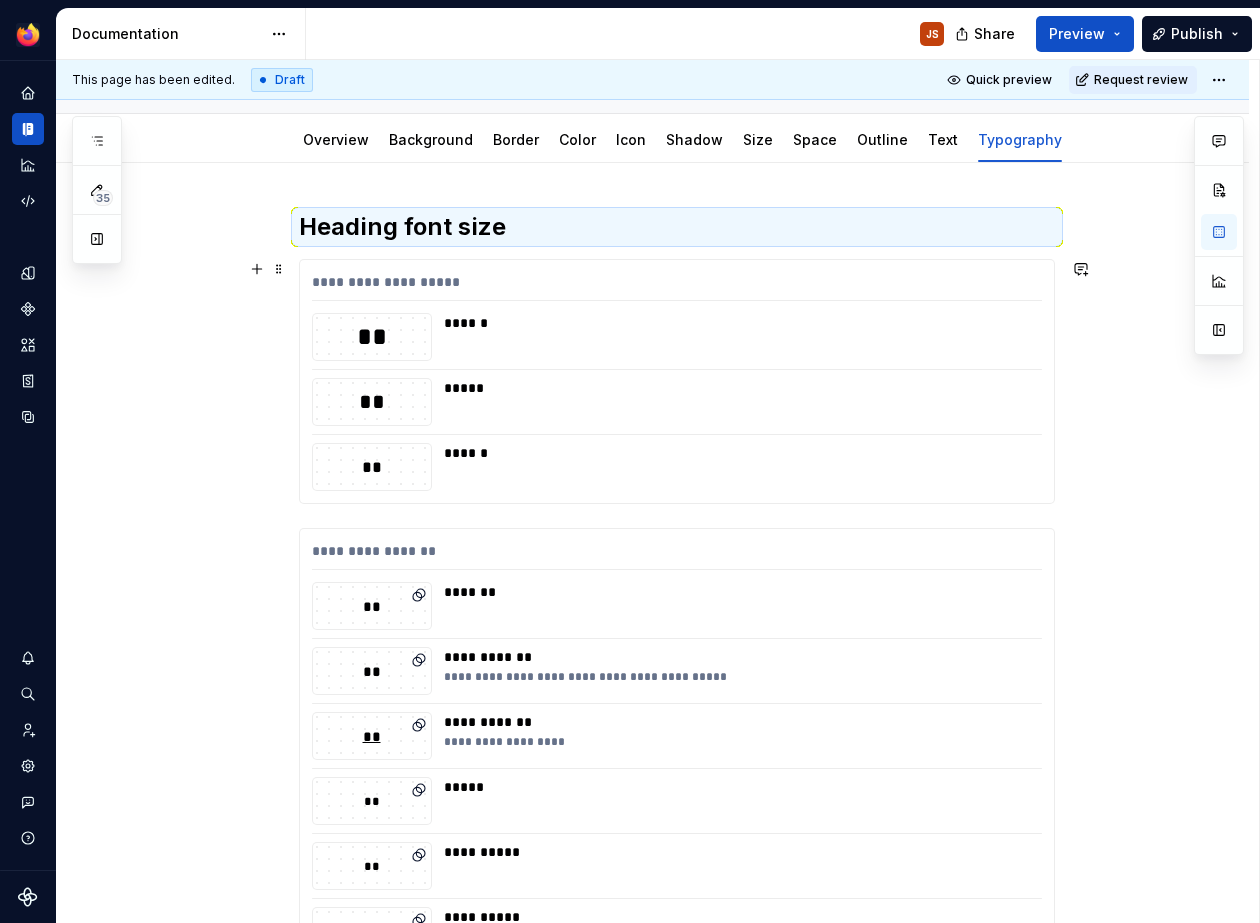 click on "**********" at bounding box center [652, 748] 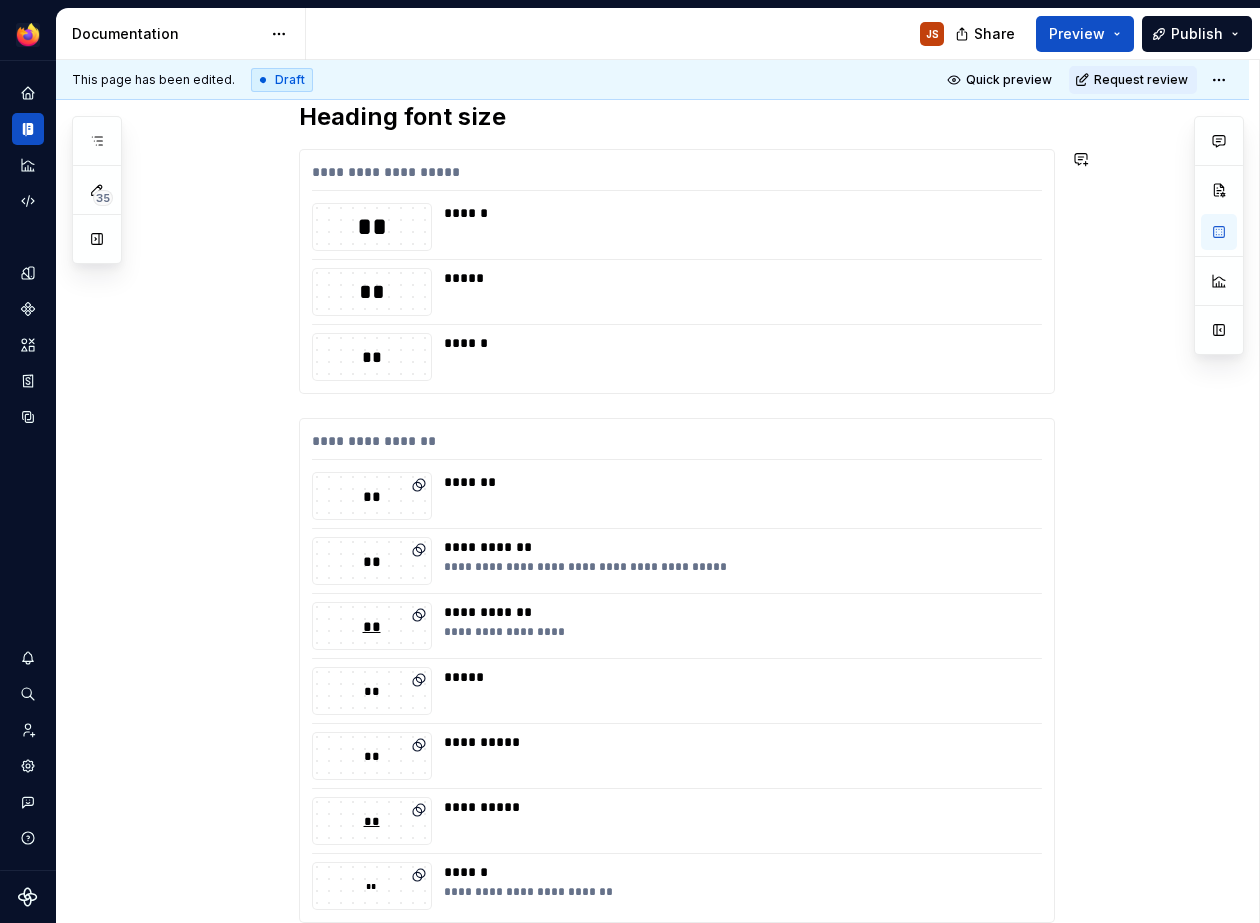 scroll, scrollTop: 370, scrollLeft: 0, axis: vertical 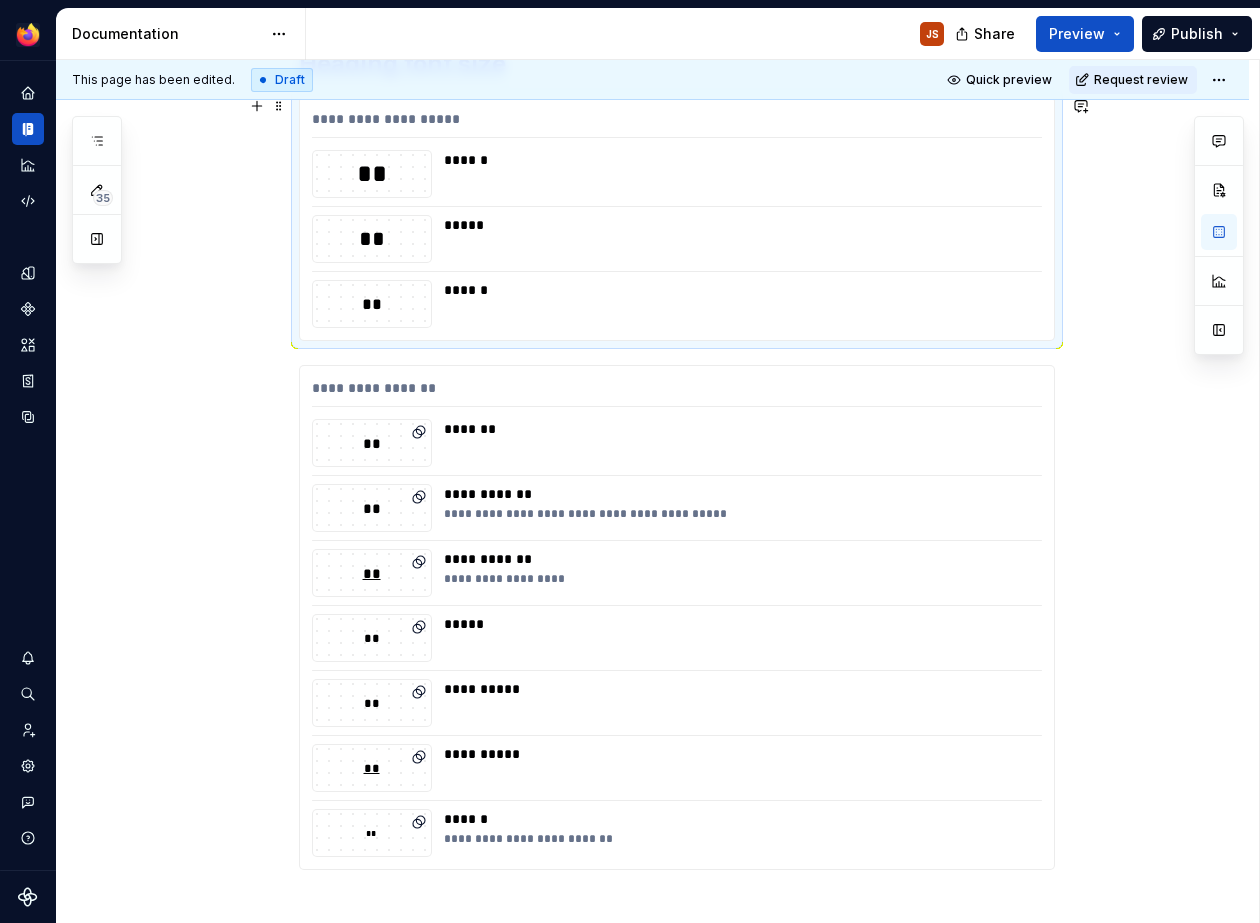click on "**********" at bounding box center (652, 609) 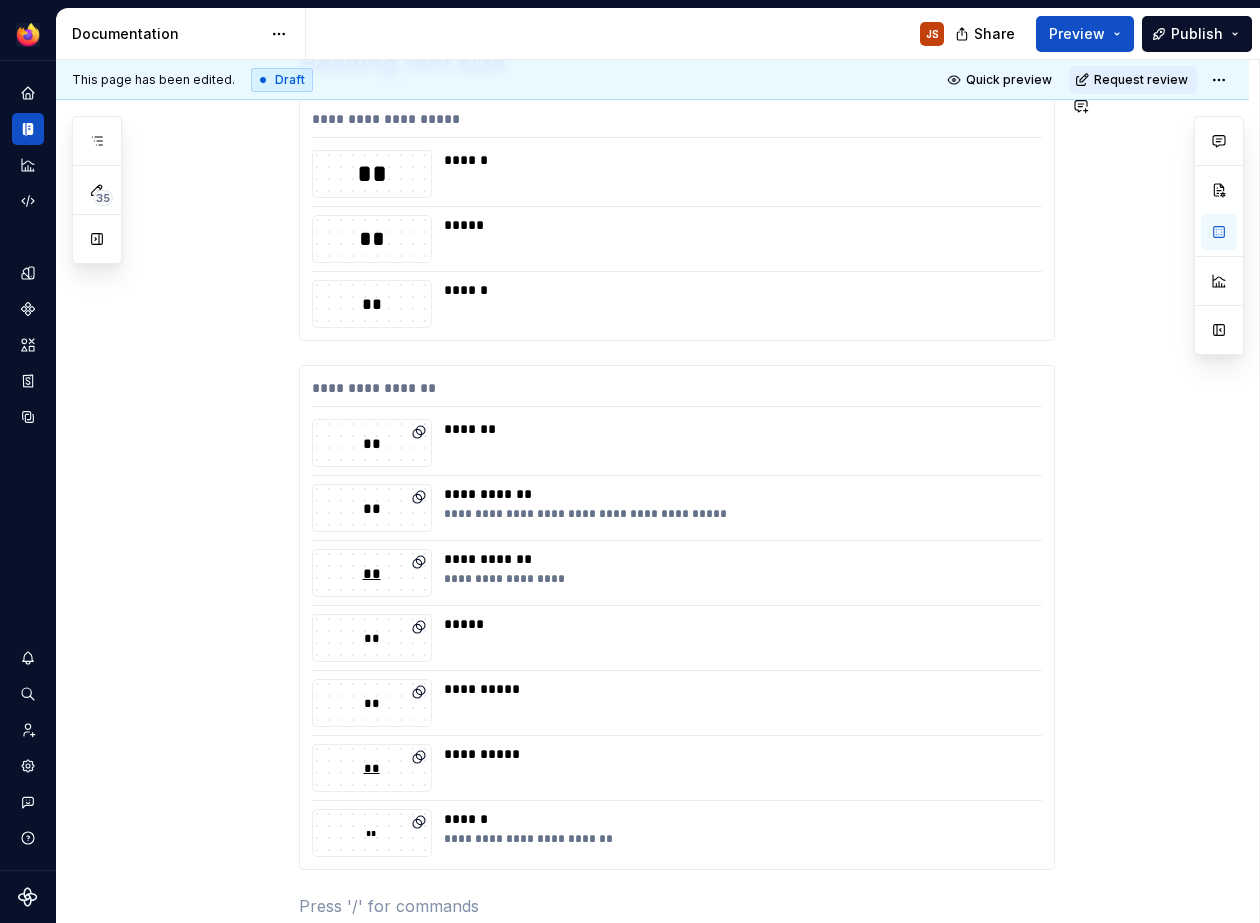 click on "**********" at bounding box center [677, 501] 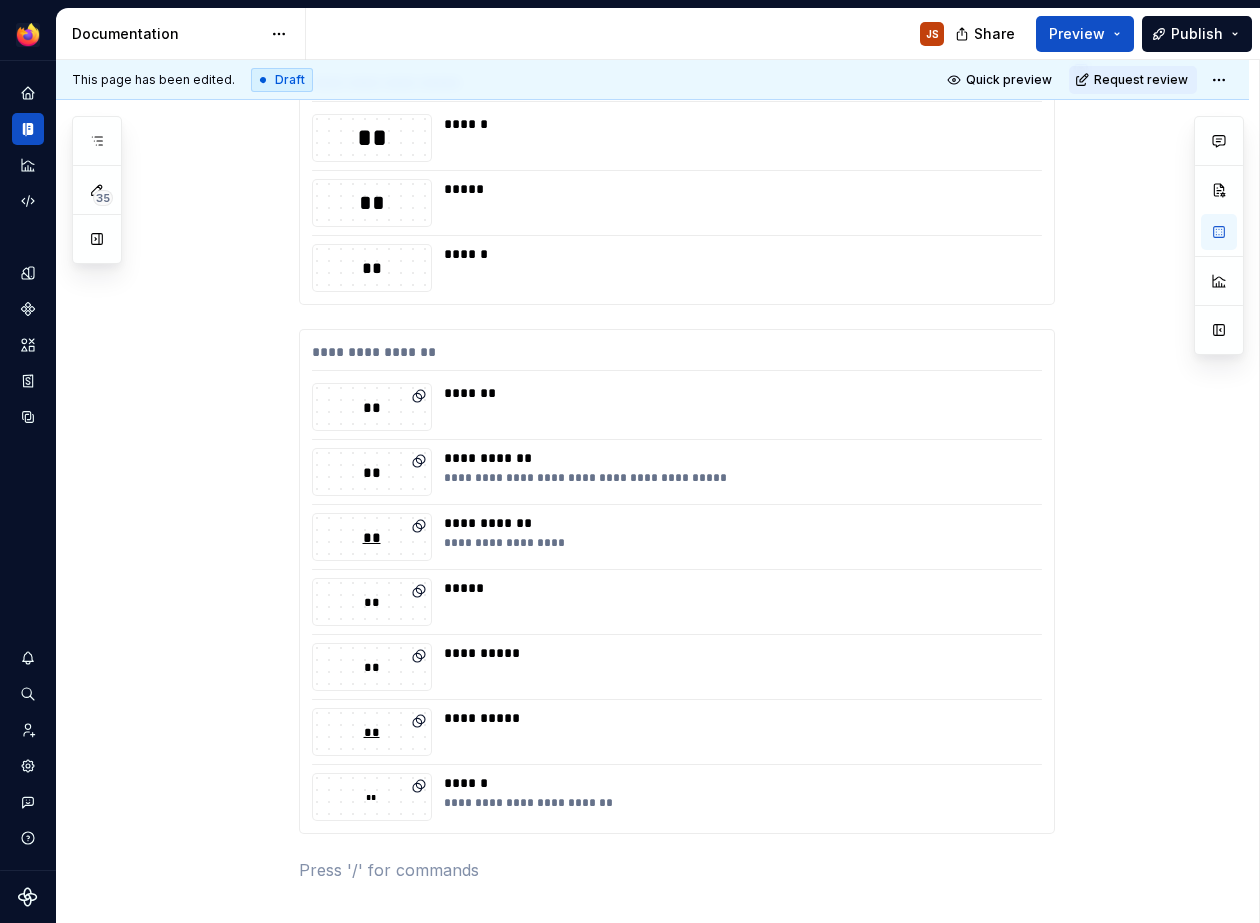 scroll, scrollTop: 0, scrollLeft: 0, axis: both 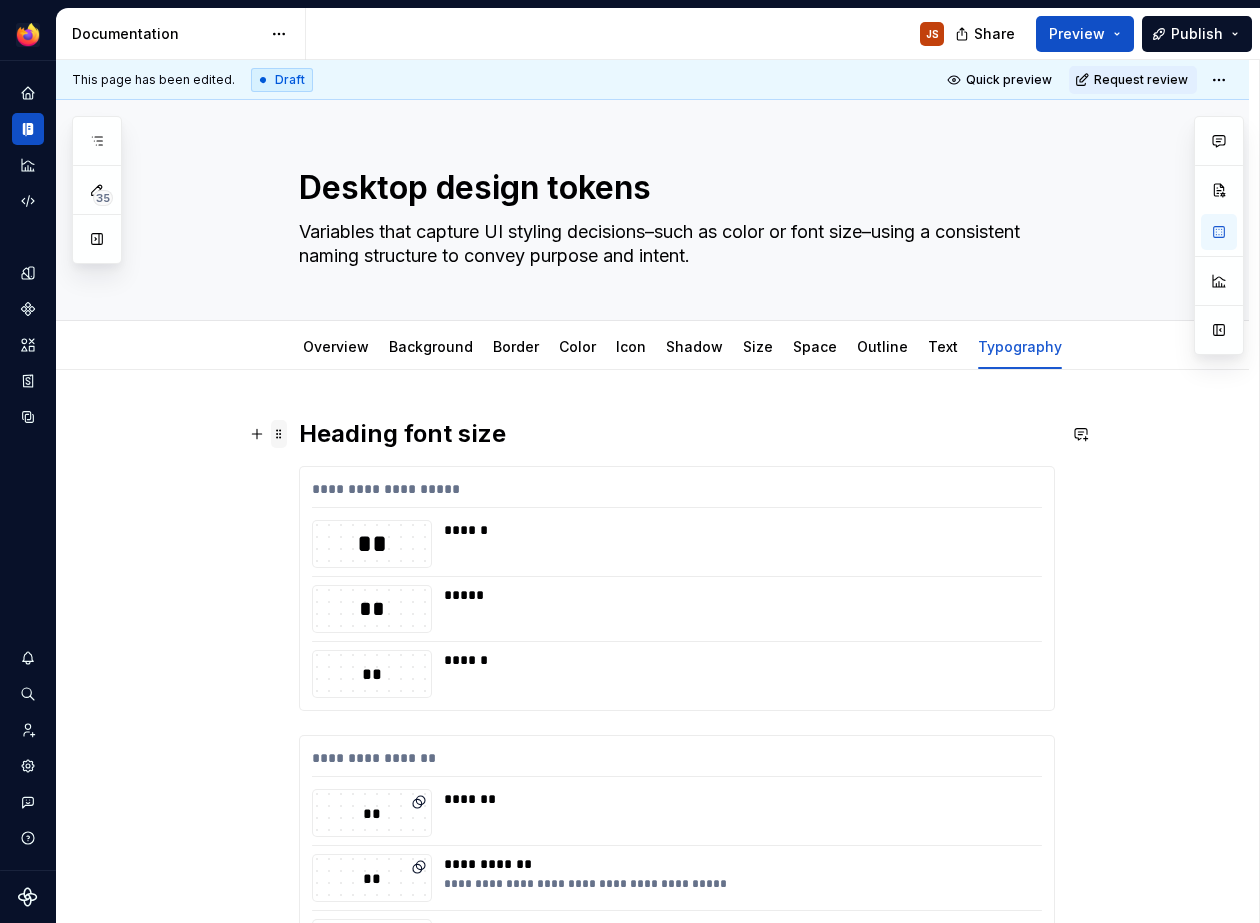 click at bounding box center [279, 434] 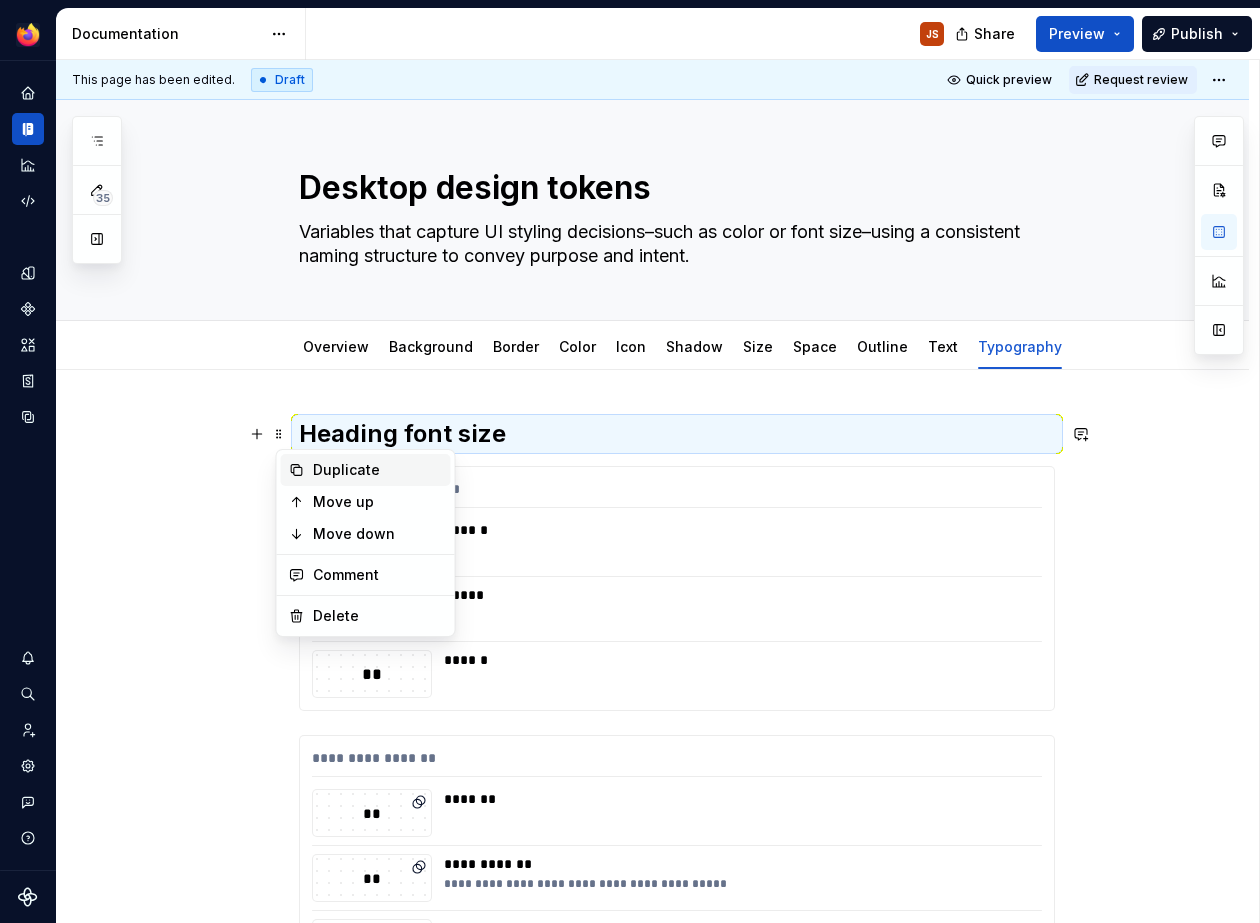click on "Duplicate" at bounding box center [366, 470] 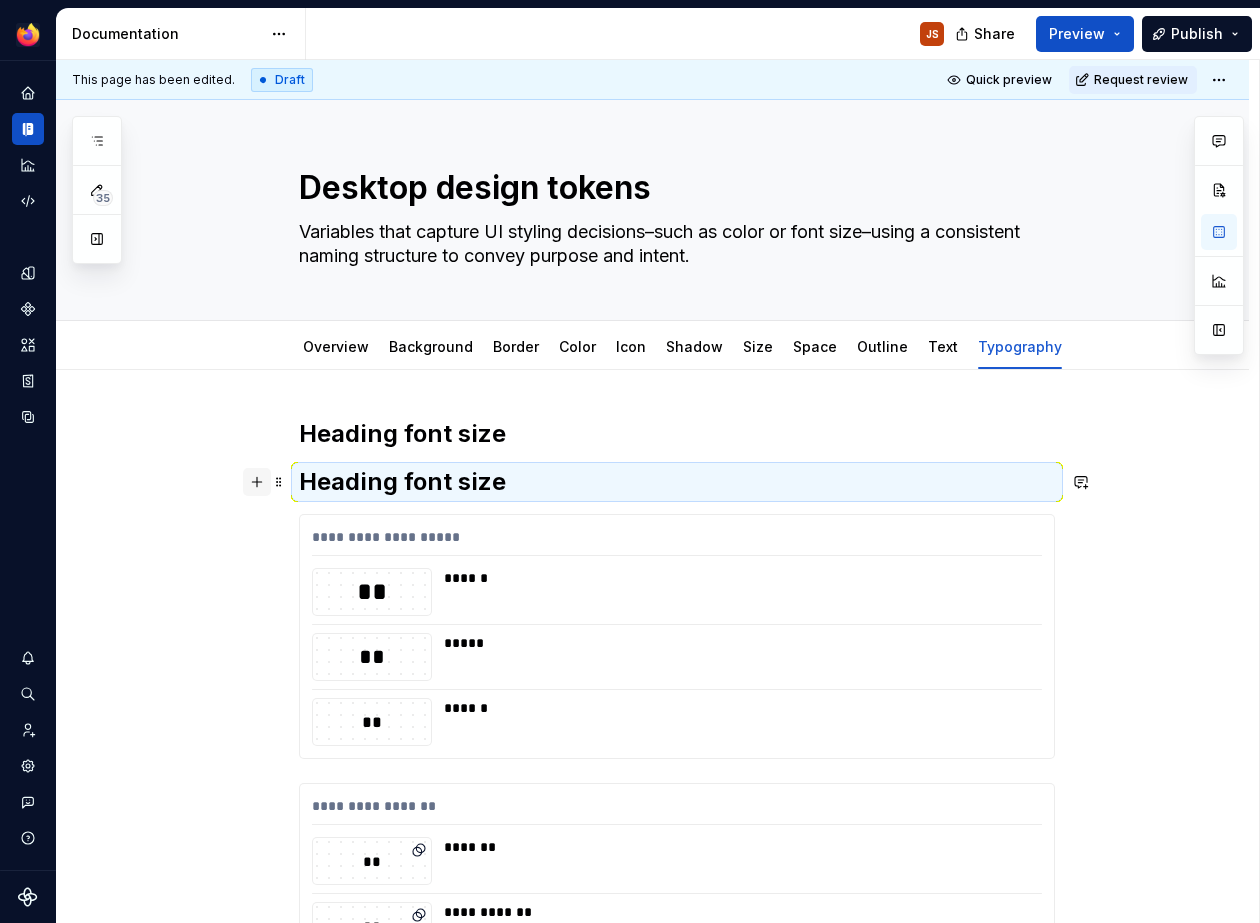 click at bounding box center (257, 482) 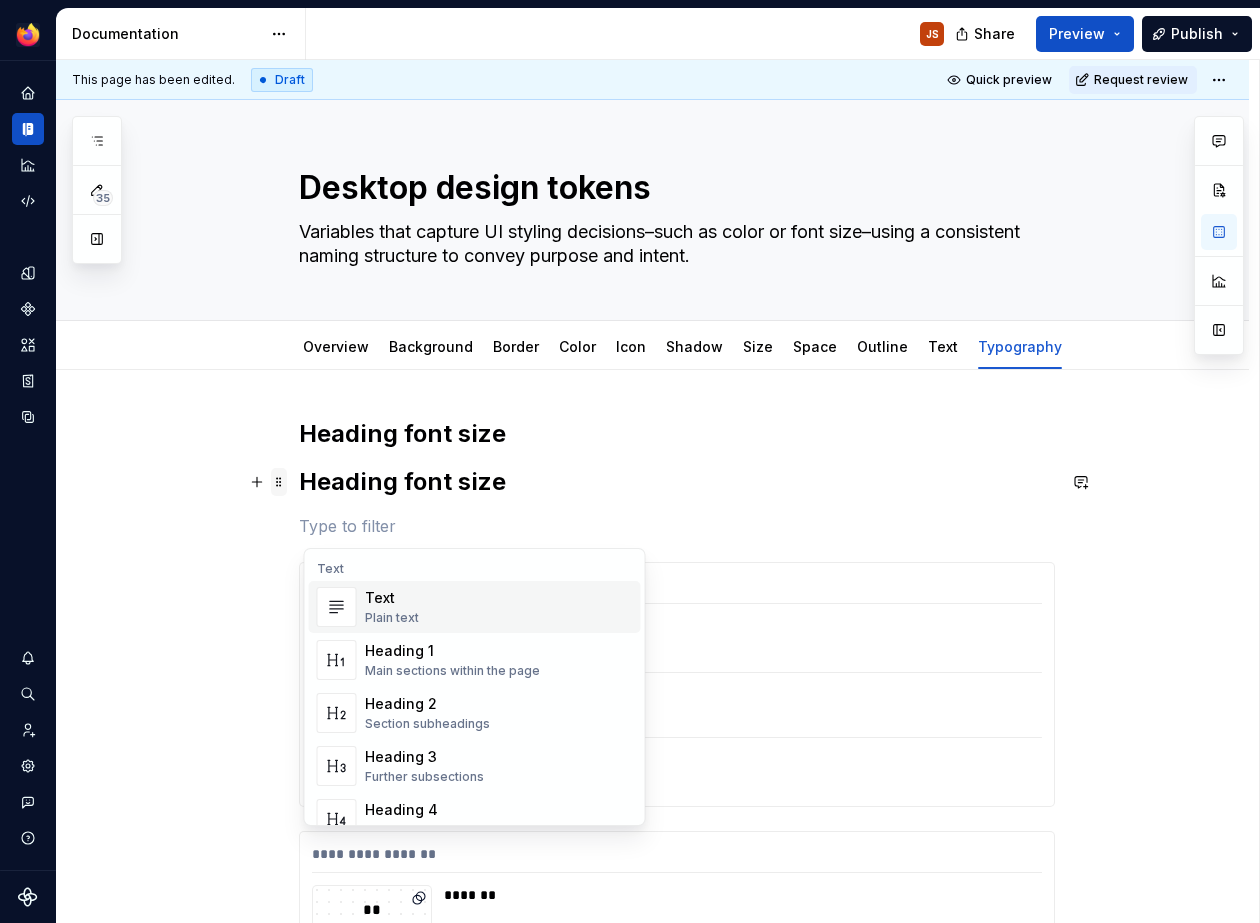 click at bounding box center [279, 482] 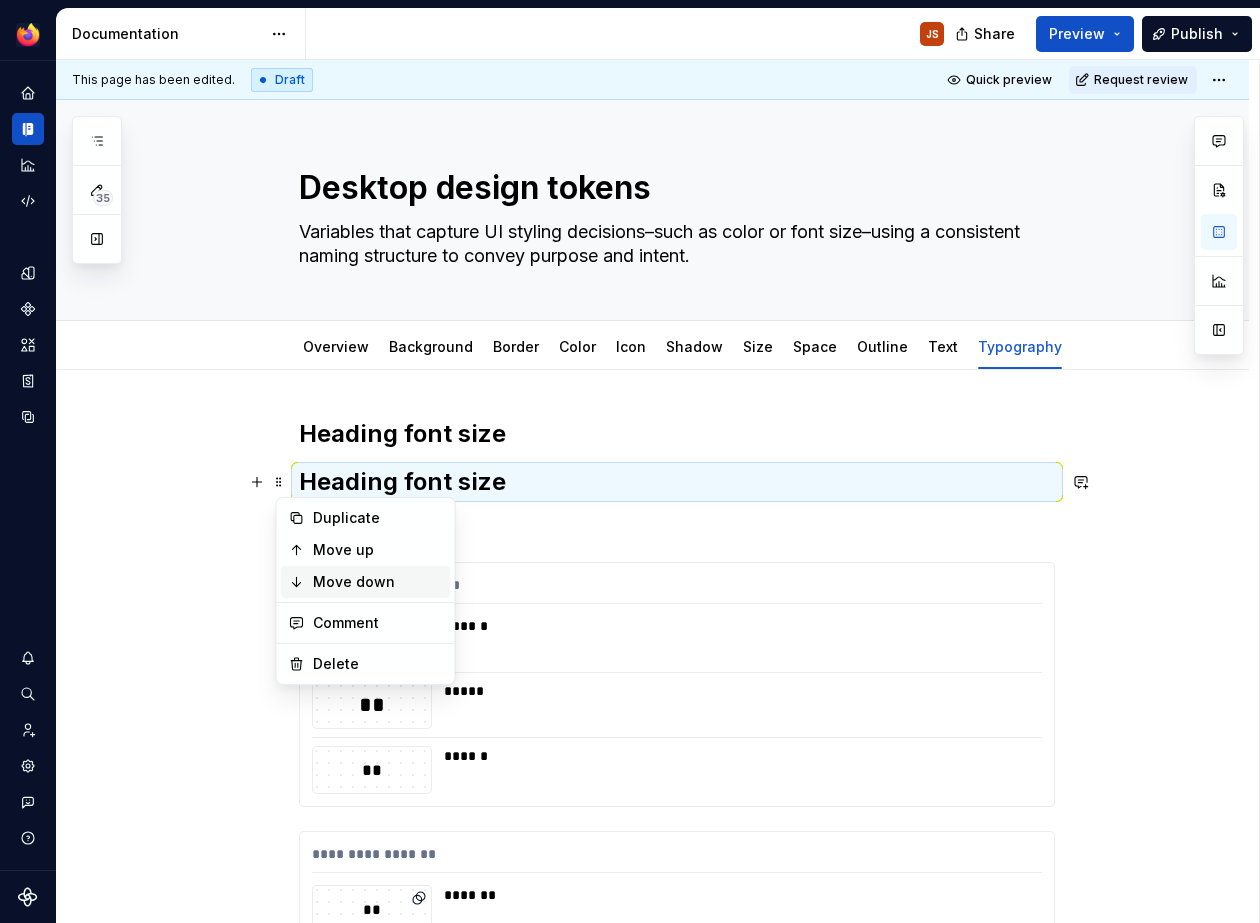 click on "Move down" at bounding box center [378, 582] 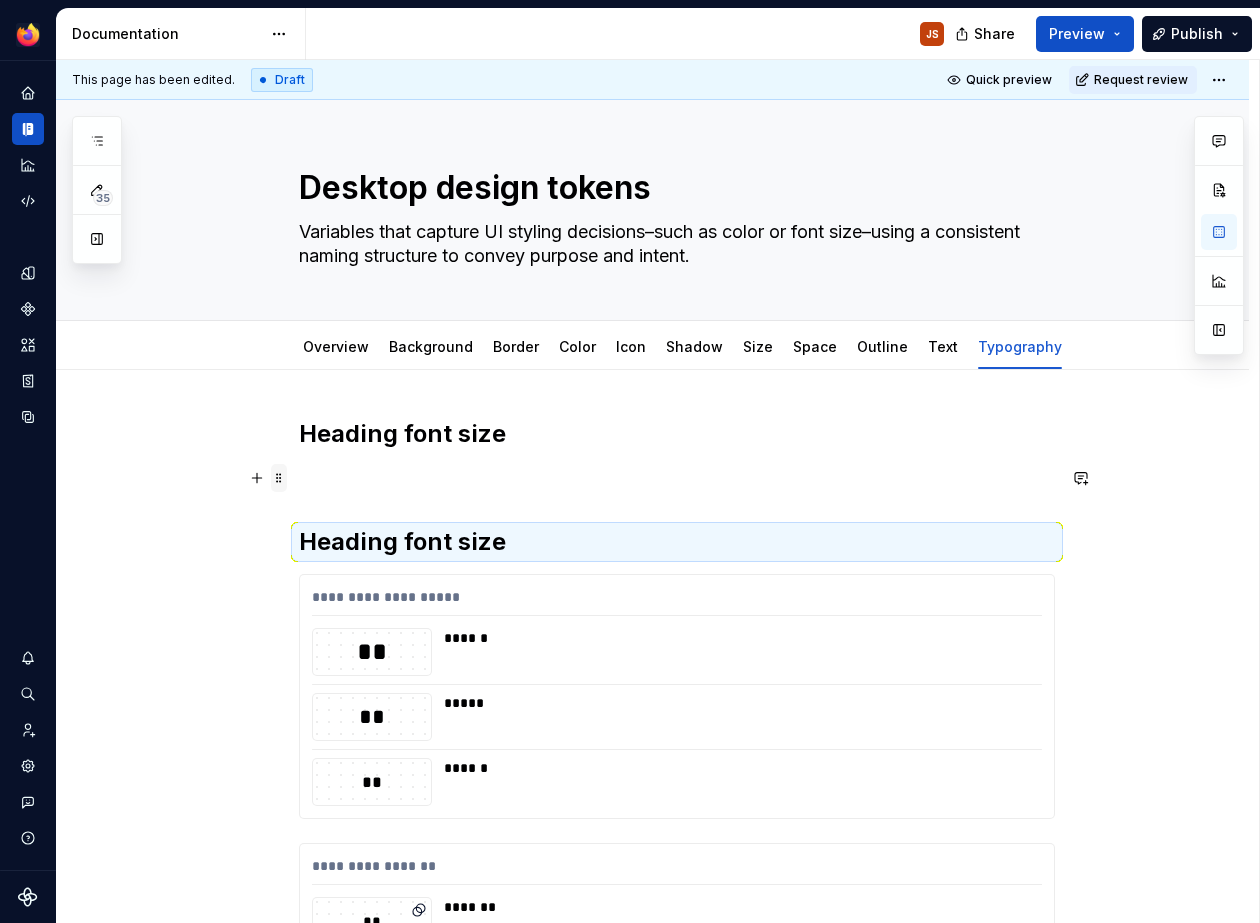 click at bounding box center (279, 478) 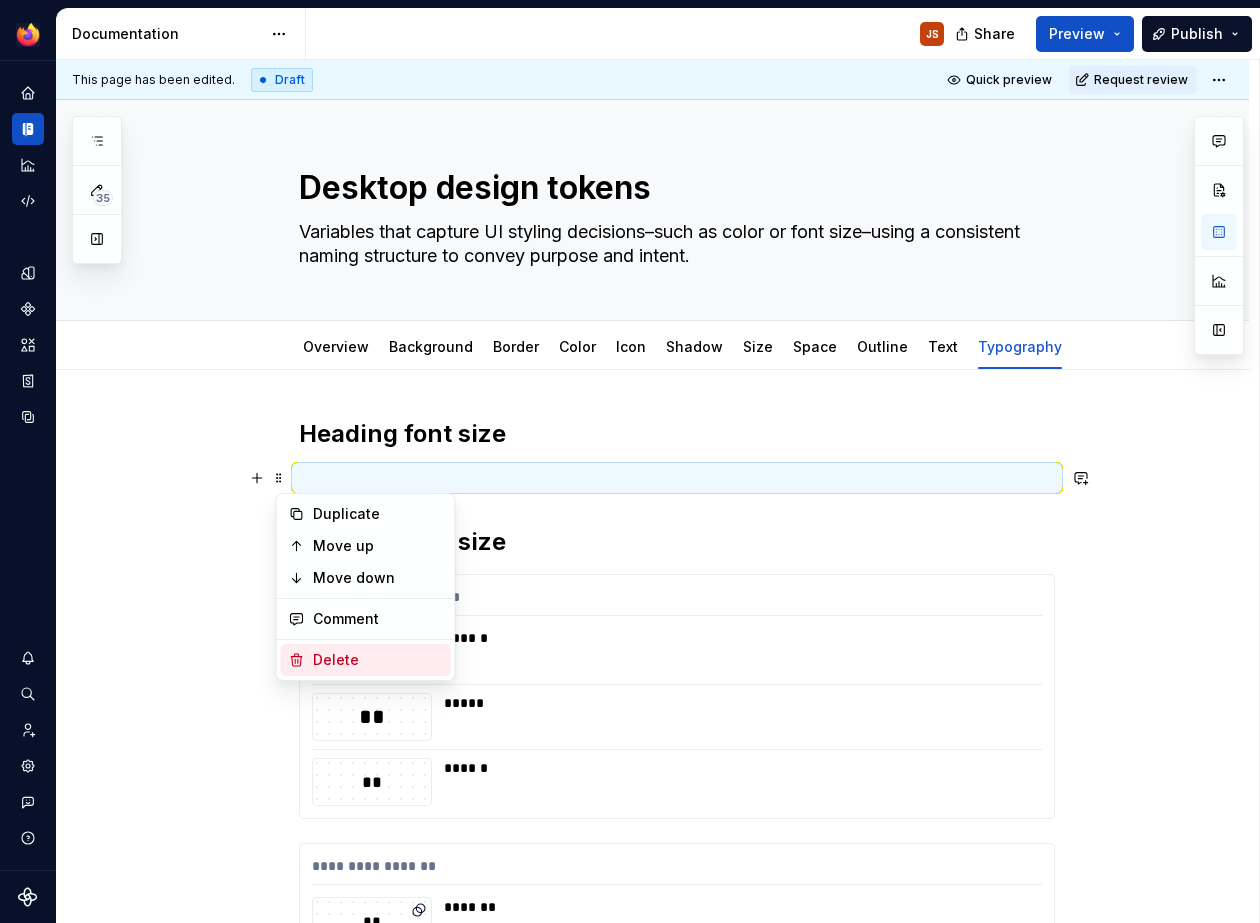click on "Delete" at bounding box center (378, 660) 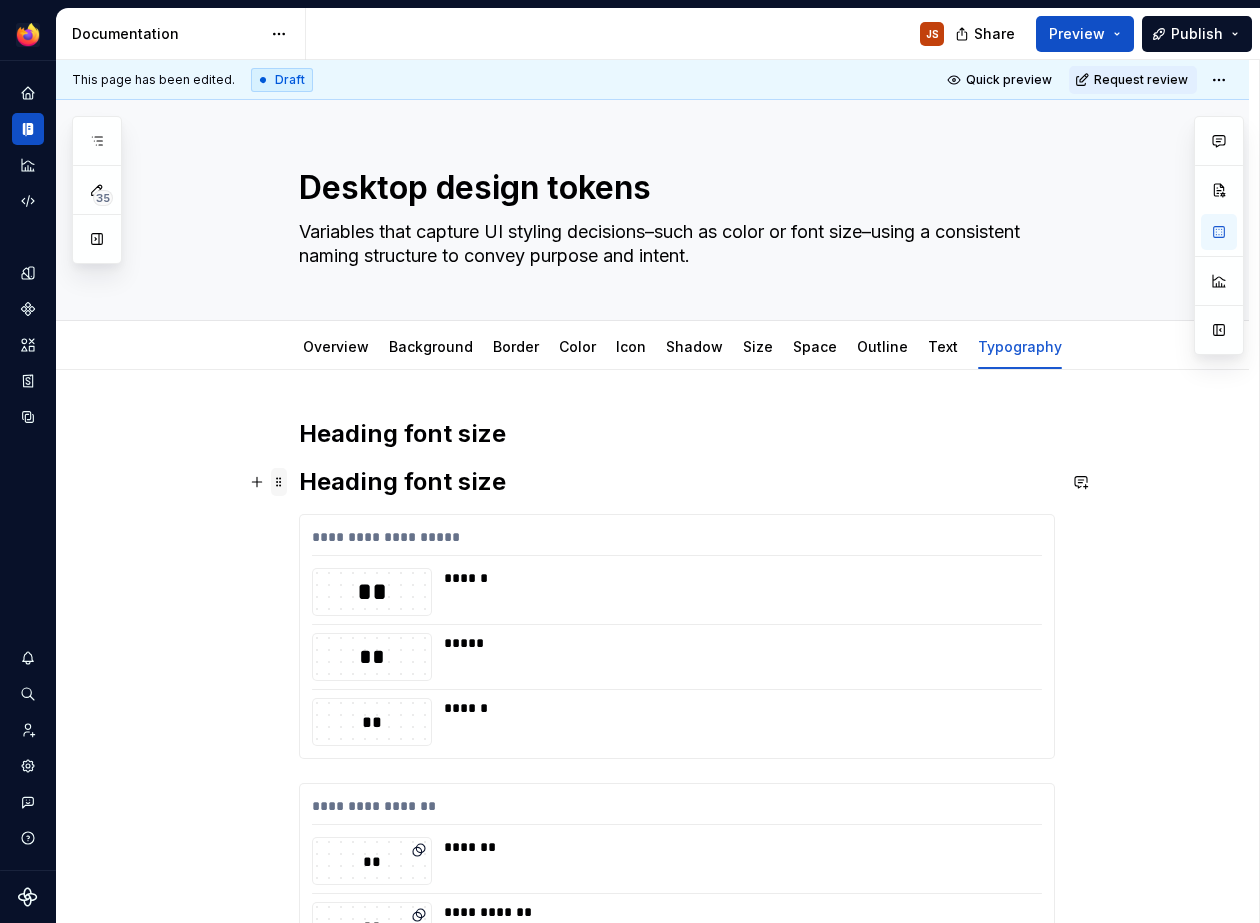 click at bounding box center (279, 482) 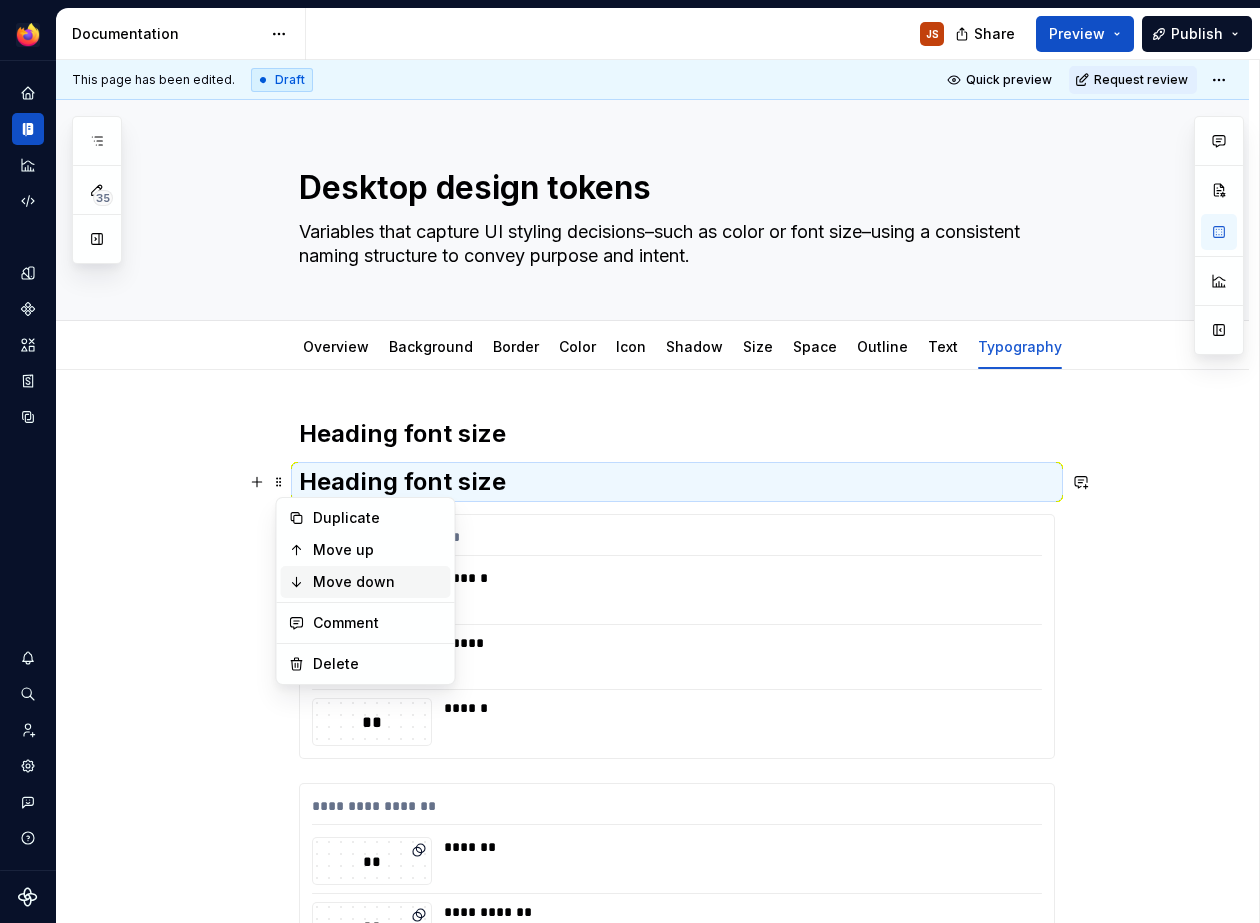 click 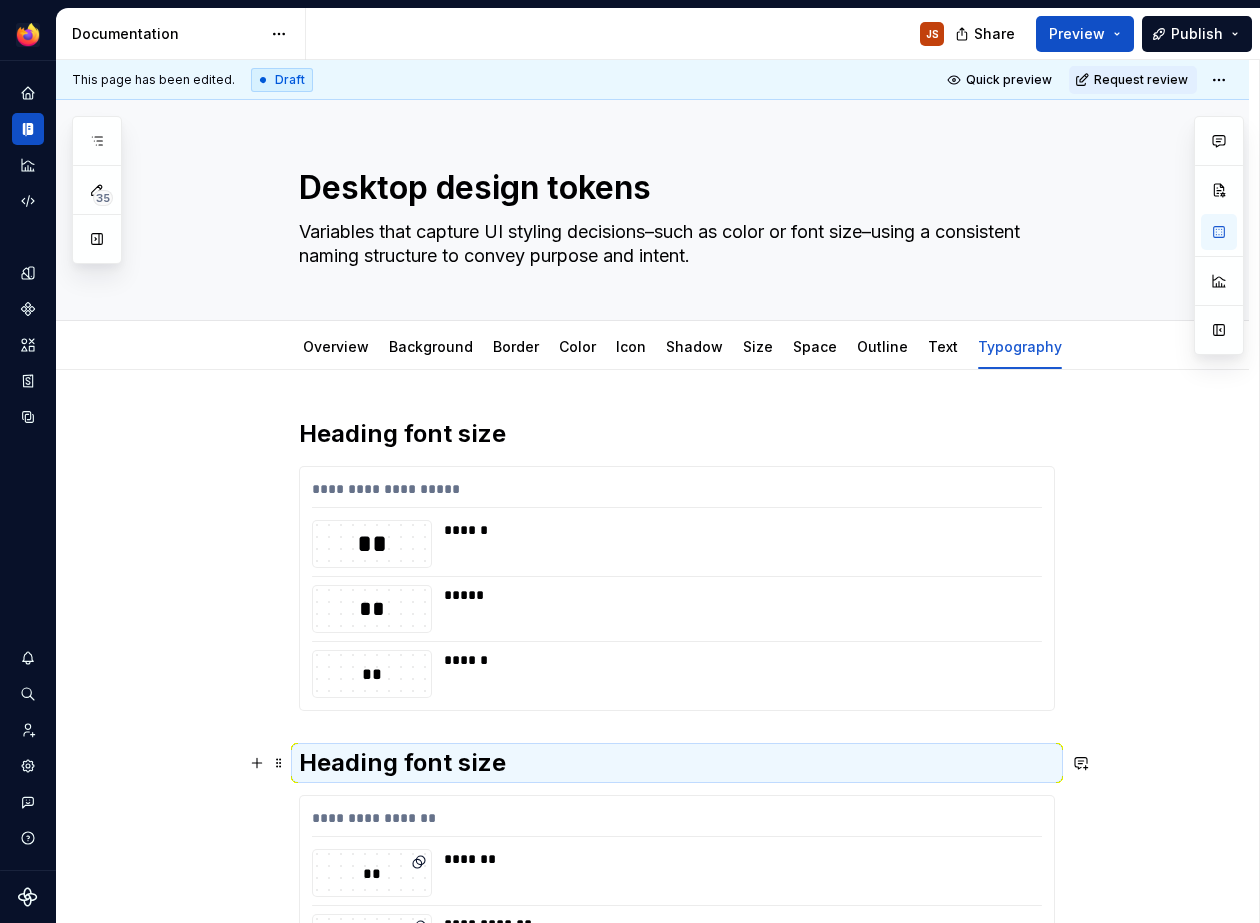 click on "Heading font size" at bounding box center [677, 763] 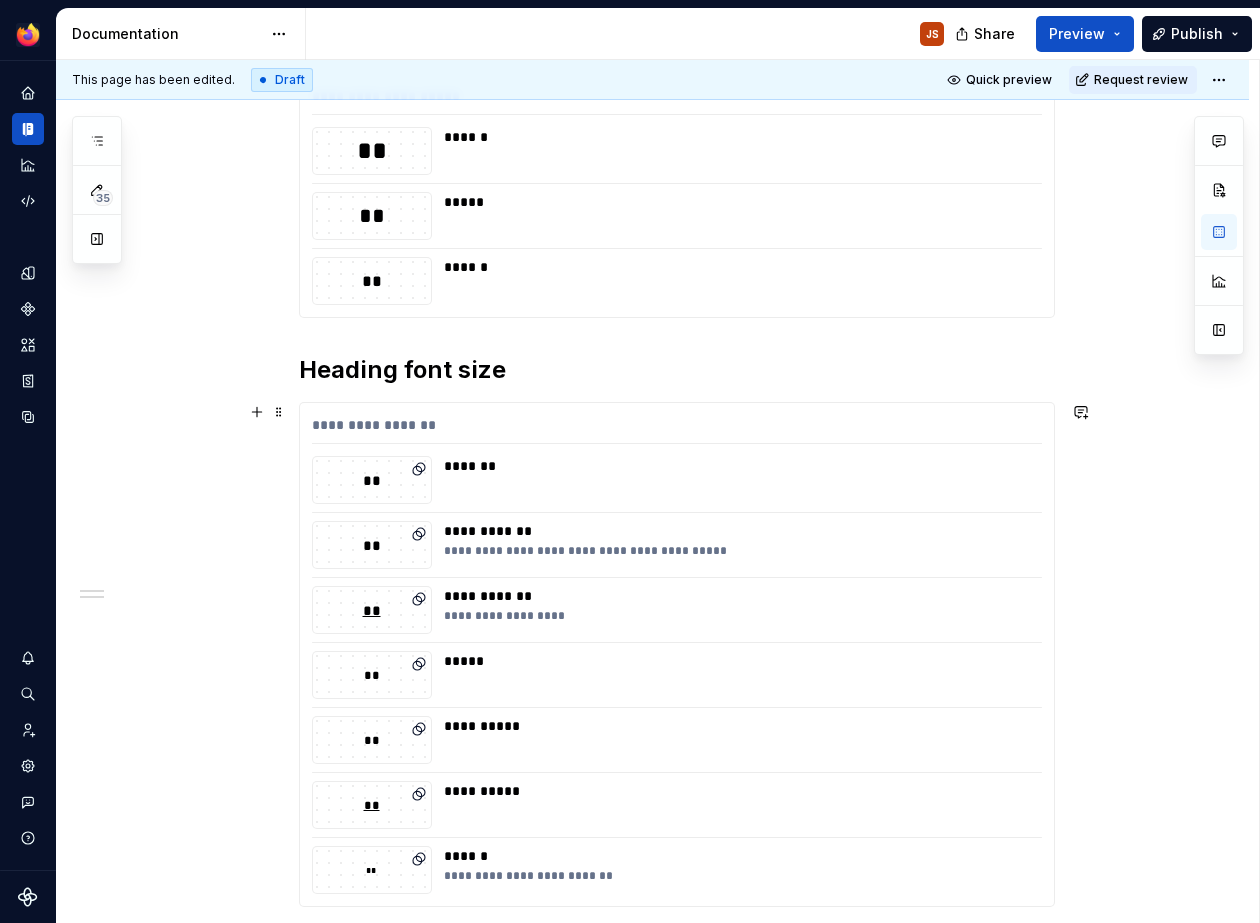 scroll, scrollTop: 395, scrollLeft: 0, axis: vertical 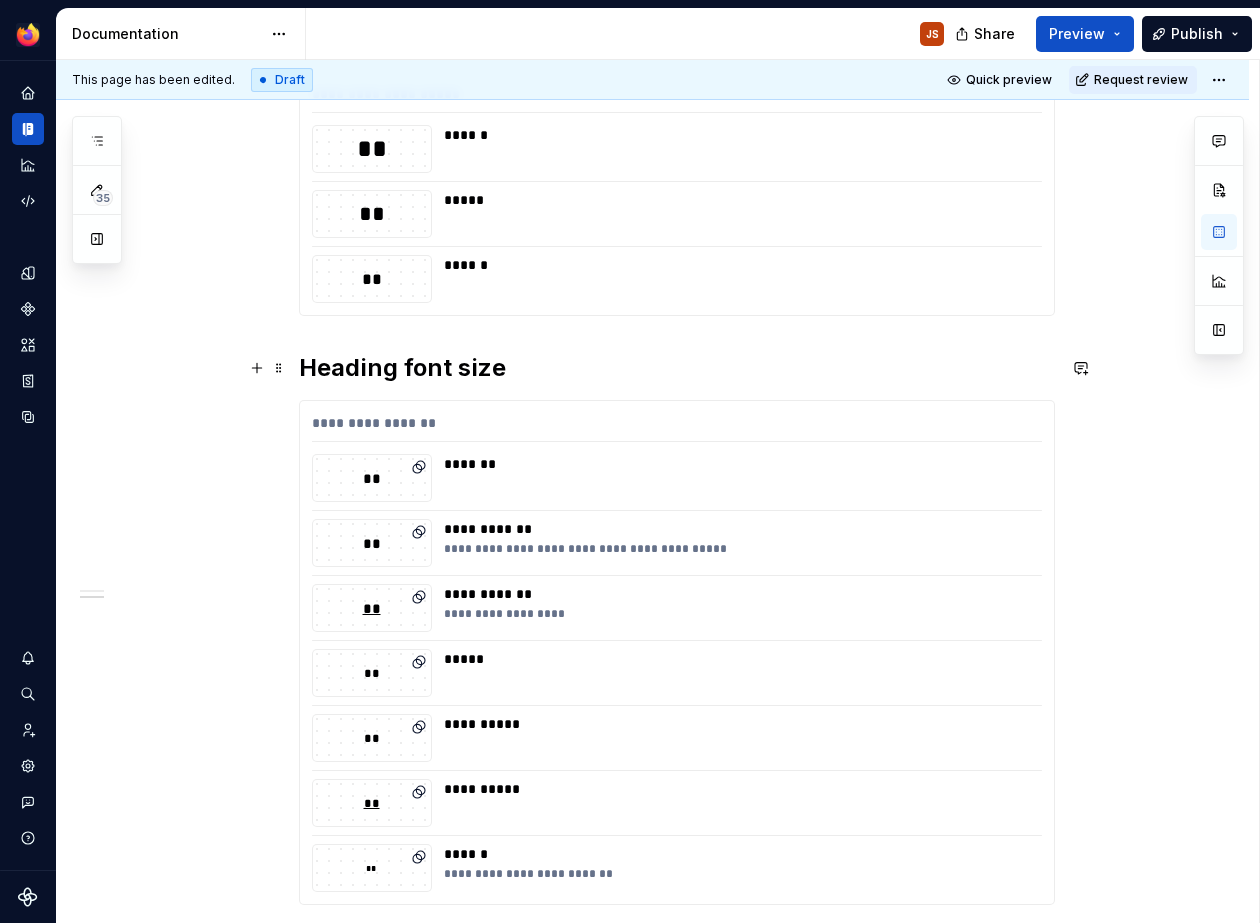 click on "Heading font size" at bounding box center [677, 368] 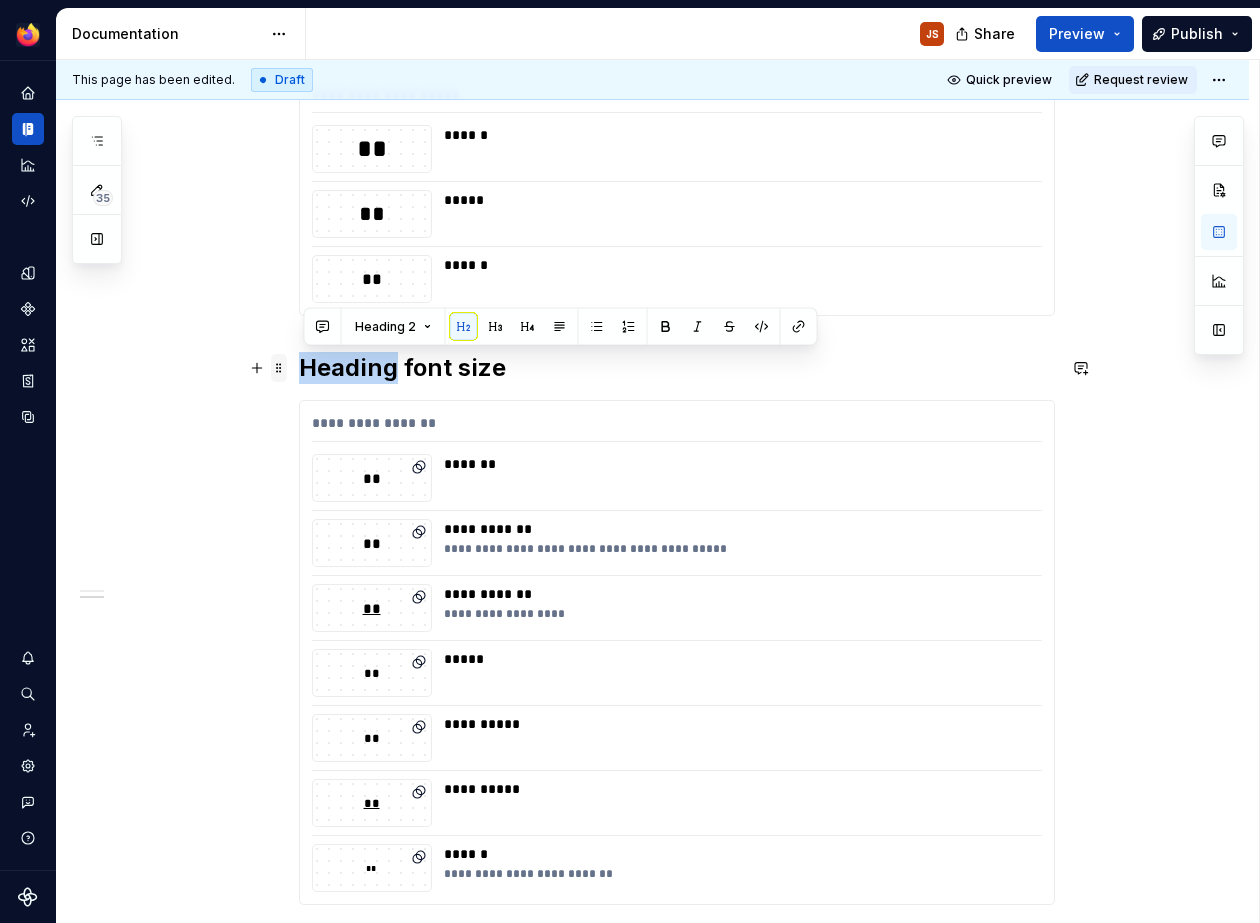 drag, startPoint x: 402, startPoint y: 369, endPoint x: 281, endPoint y: 374, distance: 121.103264 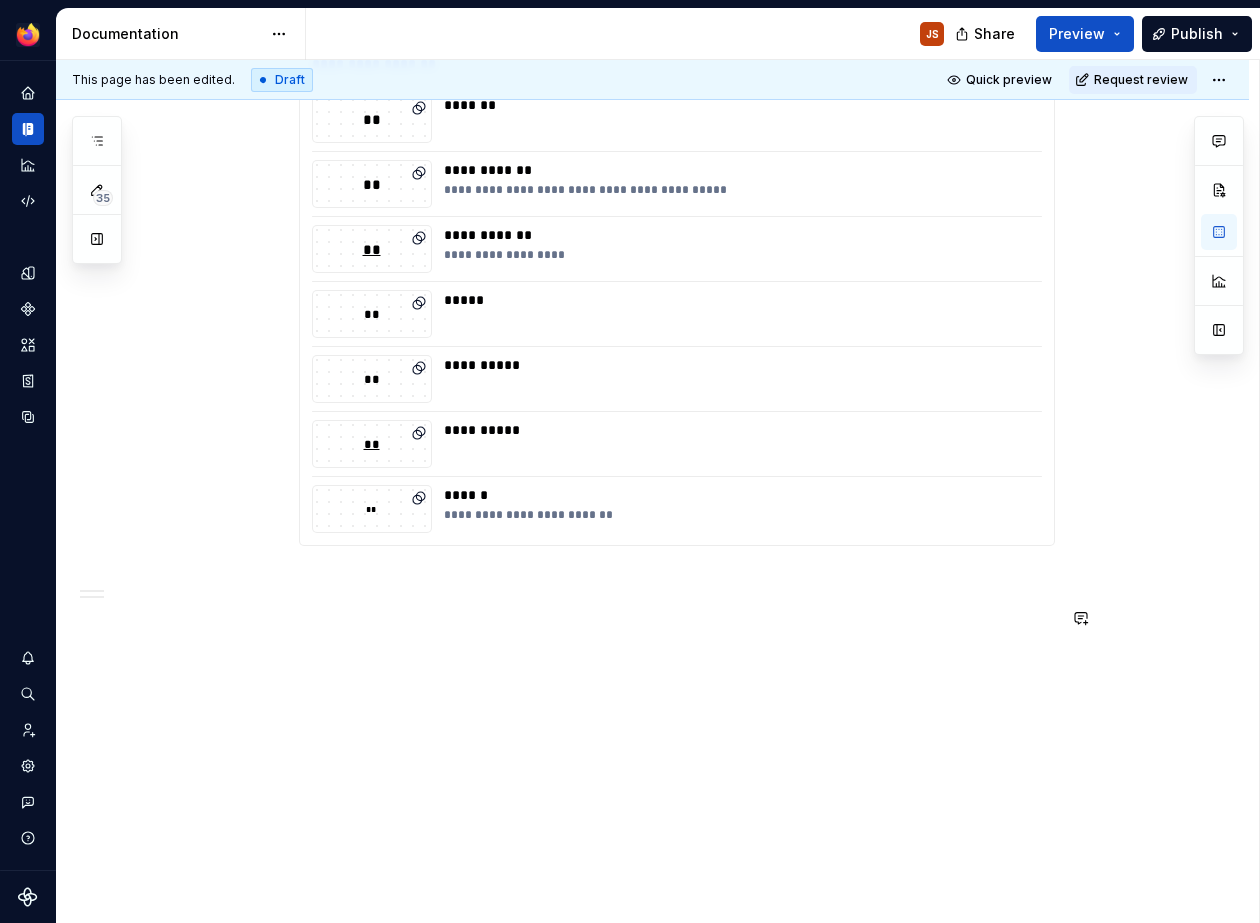 scroll, scrollTop: 762, scrollLeft: 0, axis: vertical 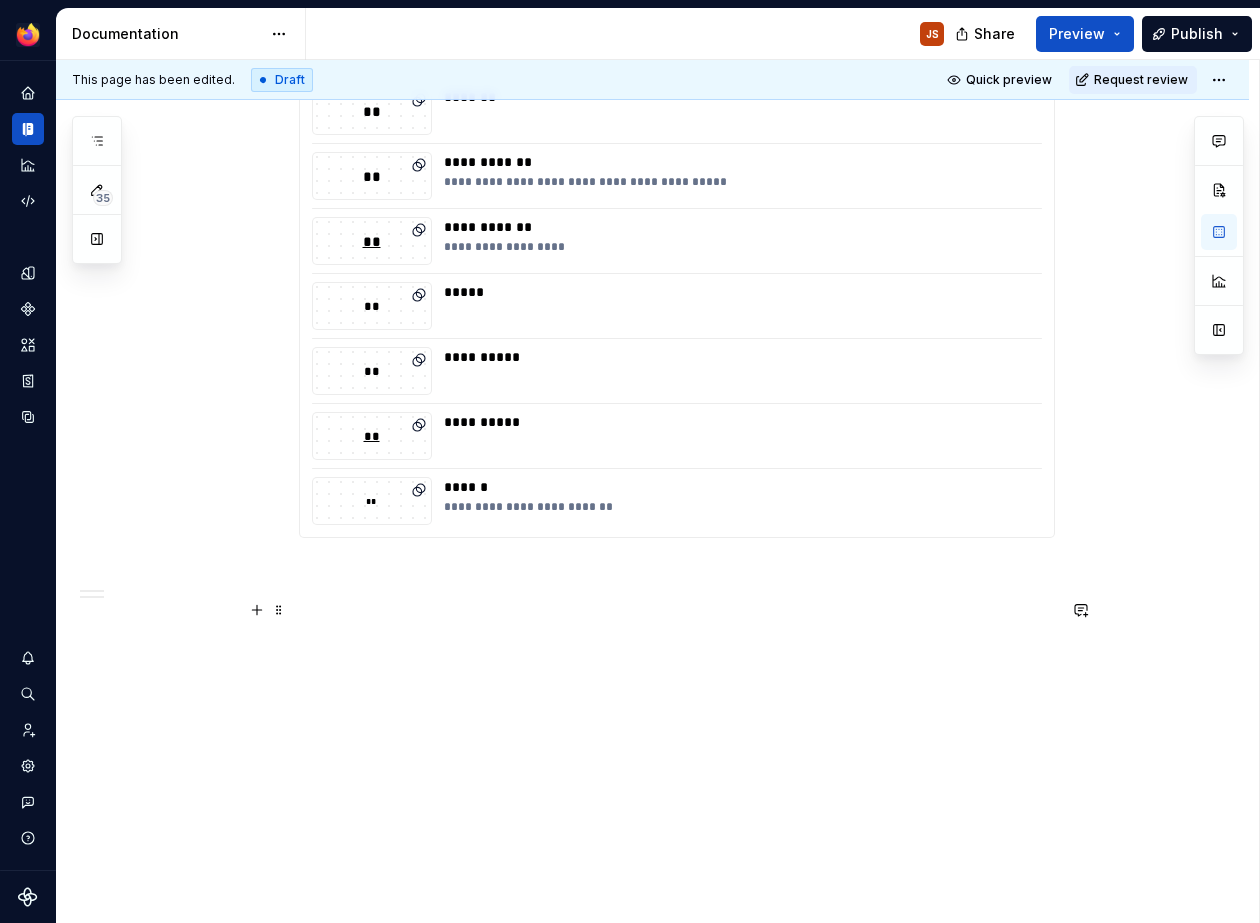 click at bounding box center [677, 610] 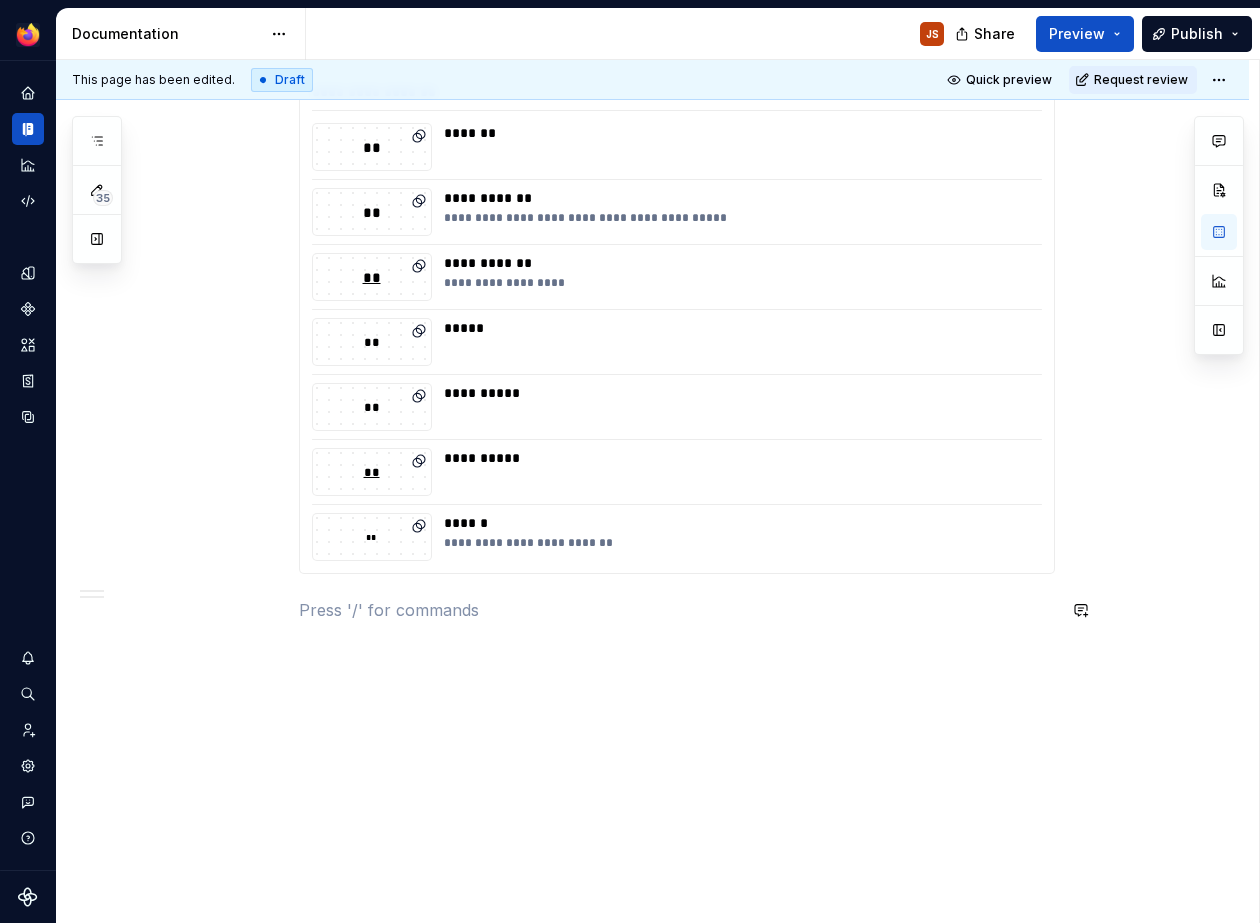 scroll, scrollTop: 726, scrollLeft: 0, axis: vertical 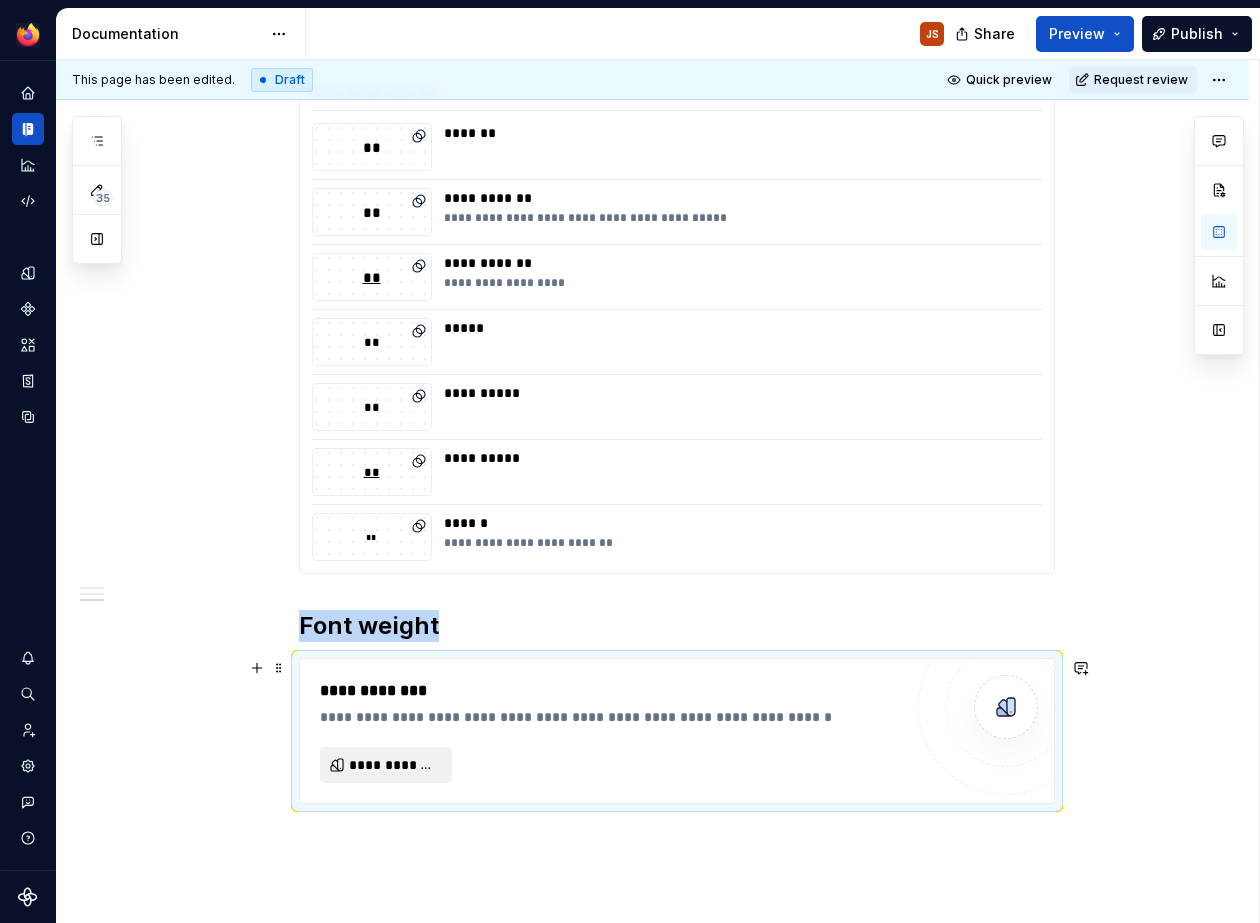 click on "**********" at bounding box center [394, 765] 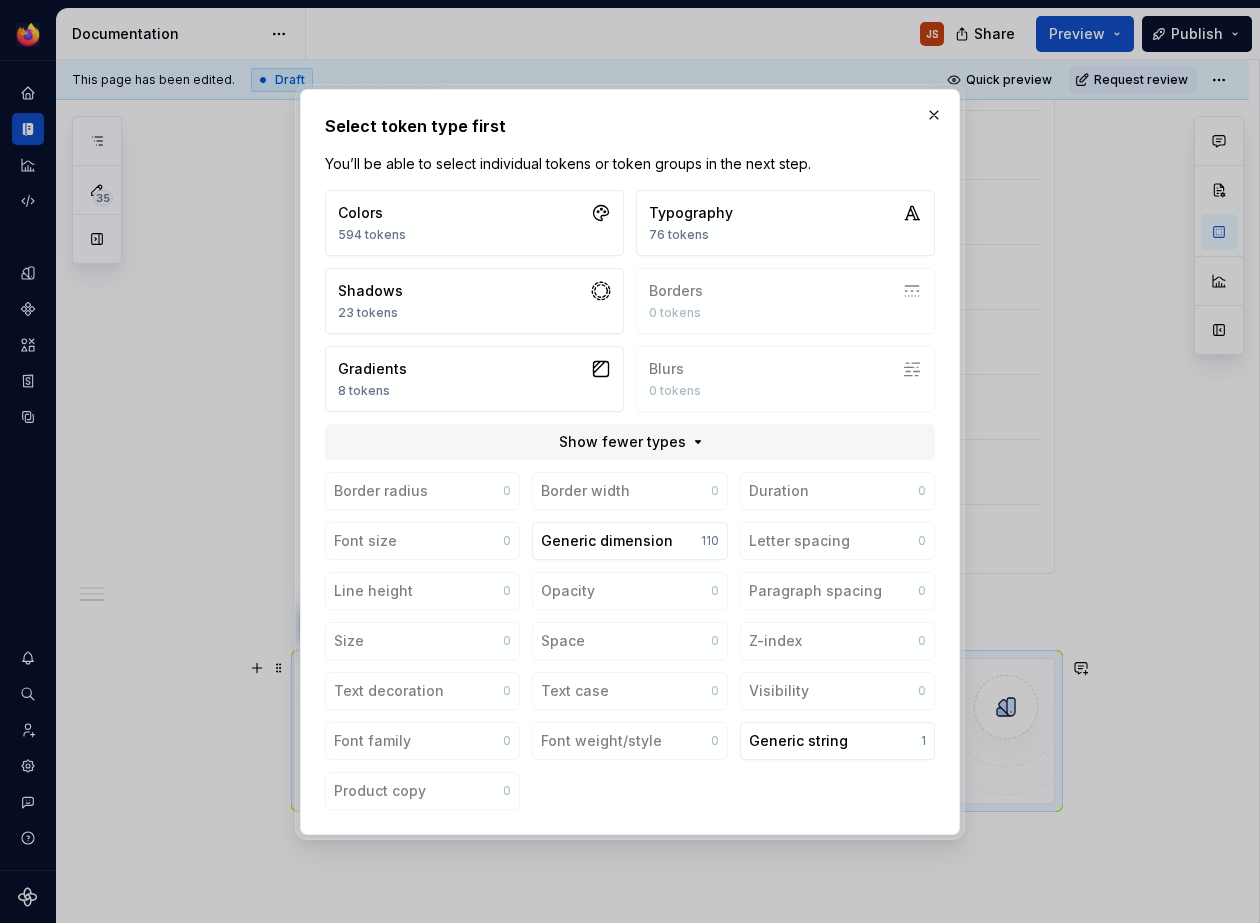 scroll, scrollTop: 726, scrollLeft: 0, axis: vertical 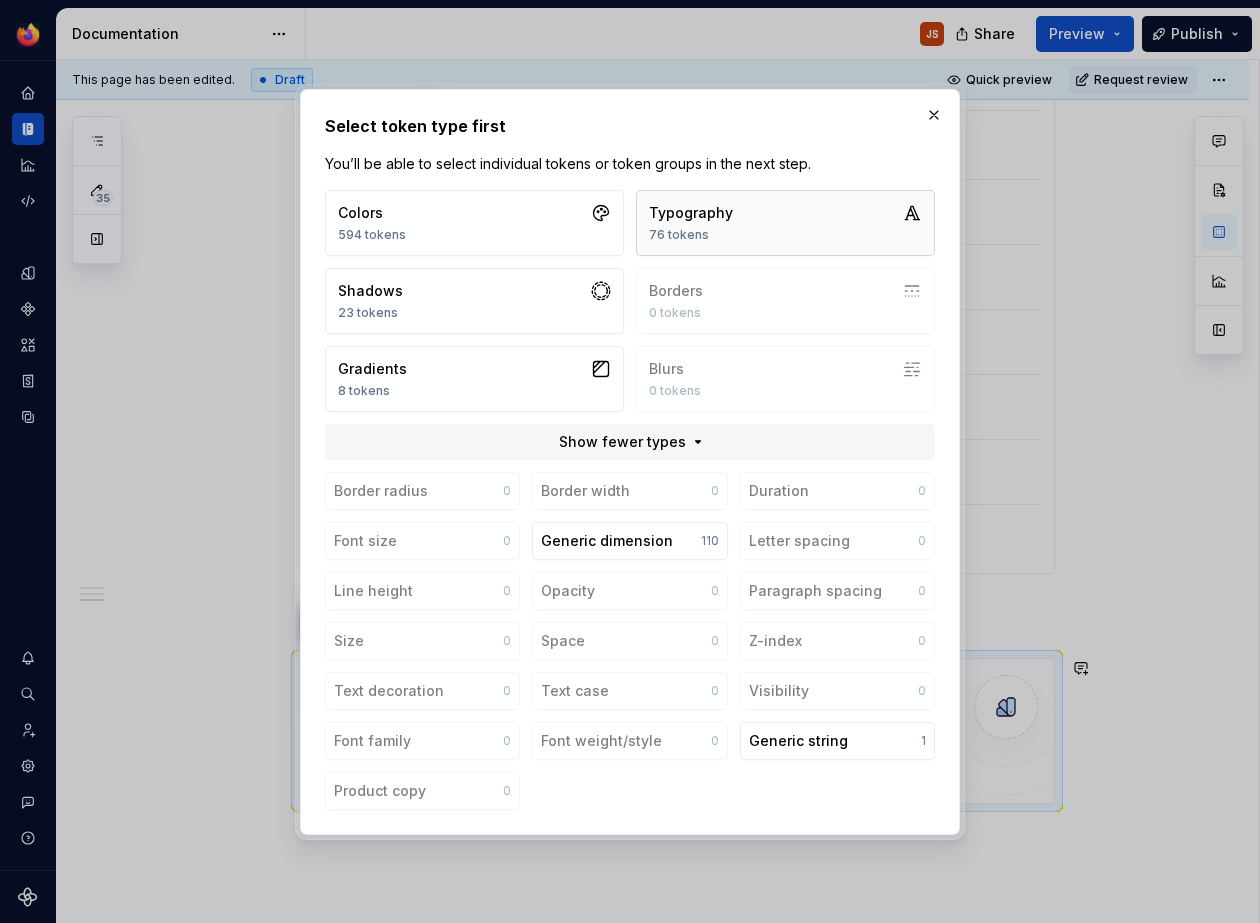 click on "Typography" at bounding box center [691, 213] 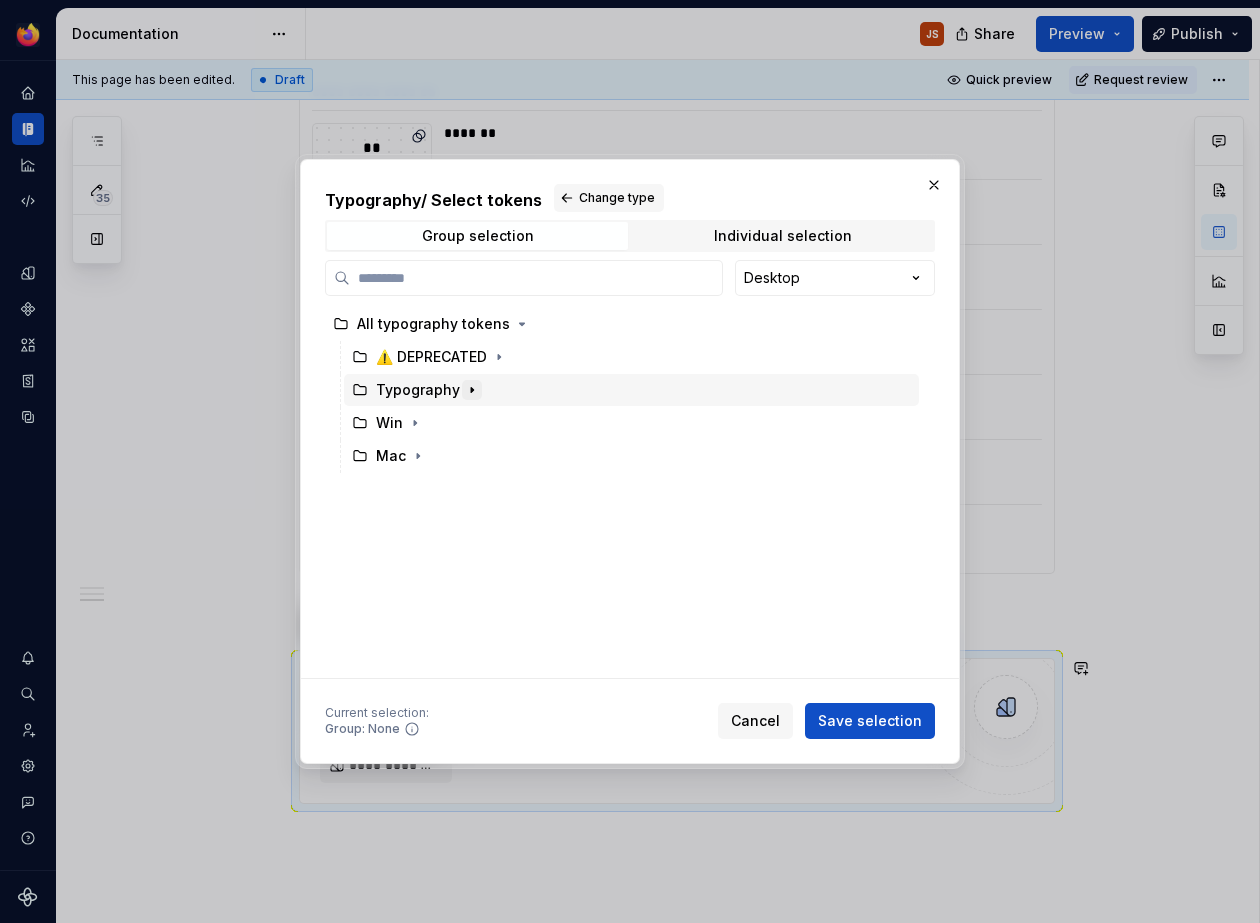 click 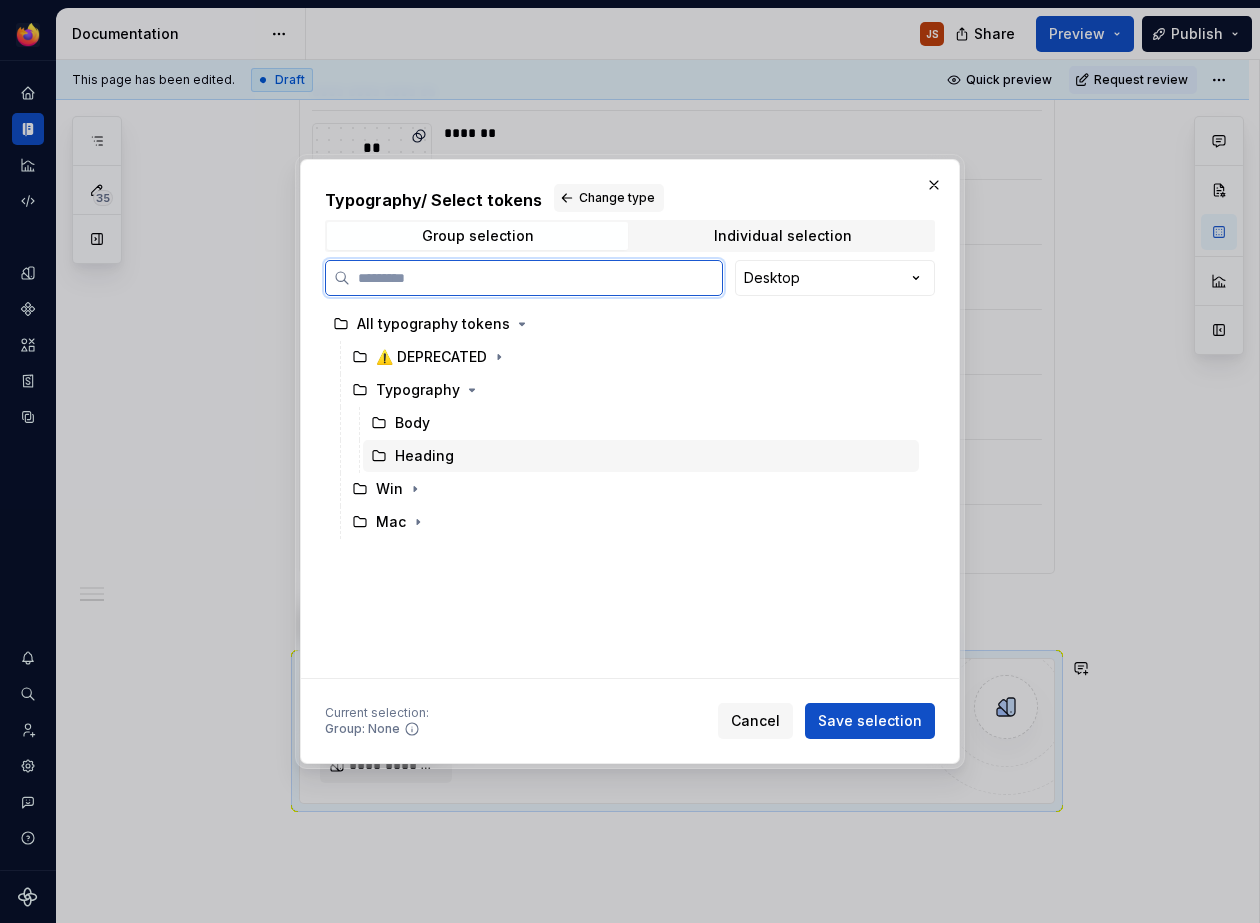 click on "Heading" at bounding box center (424, 456) 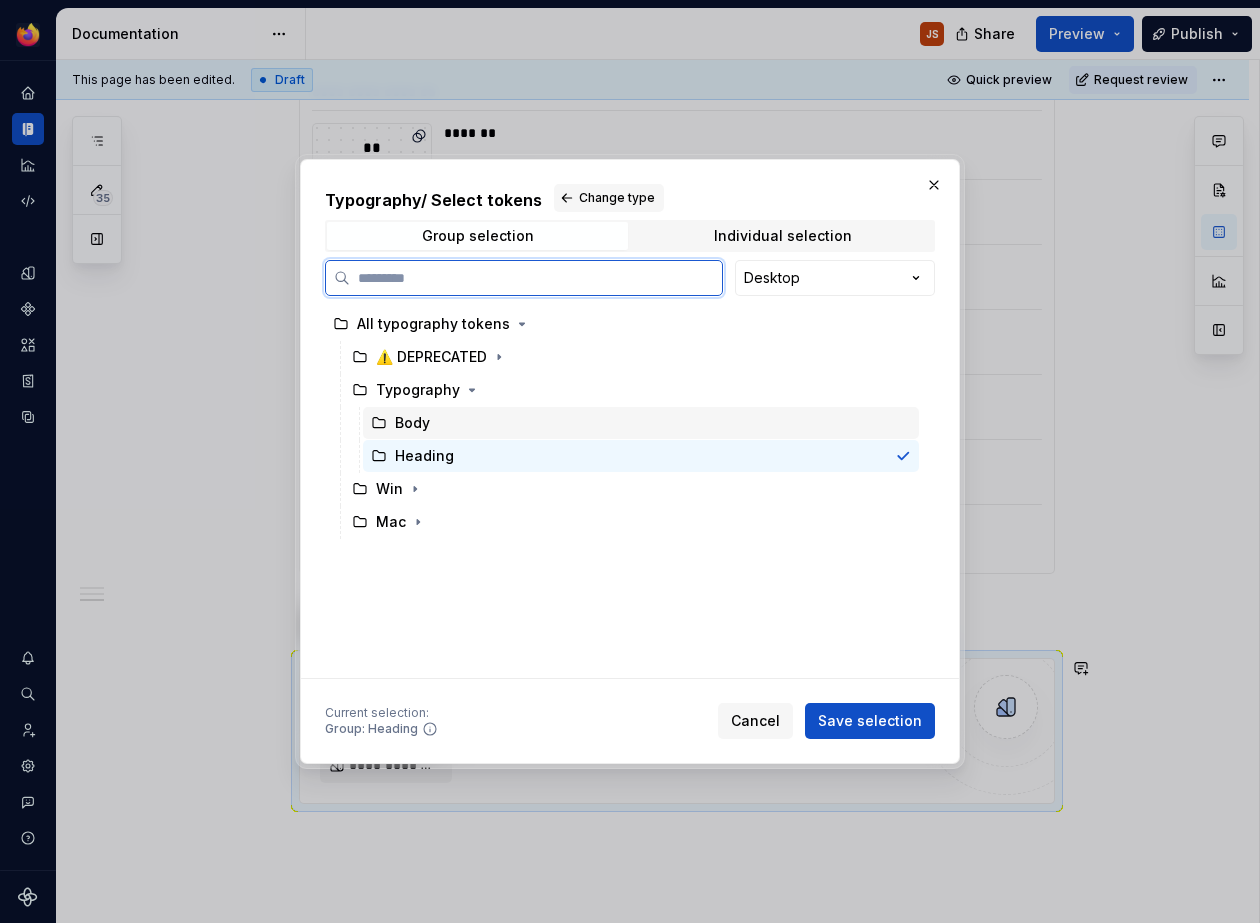 click on "Body" at bounding box center (412, 423) 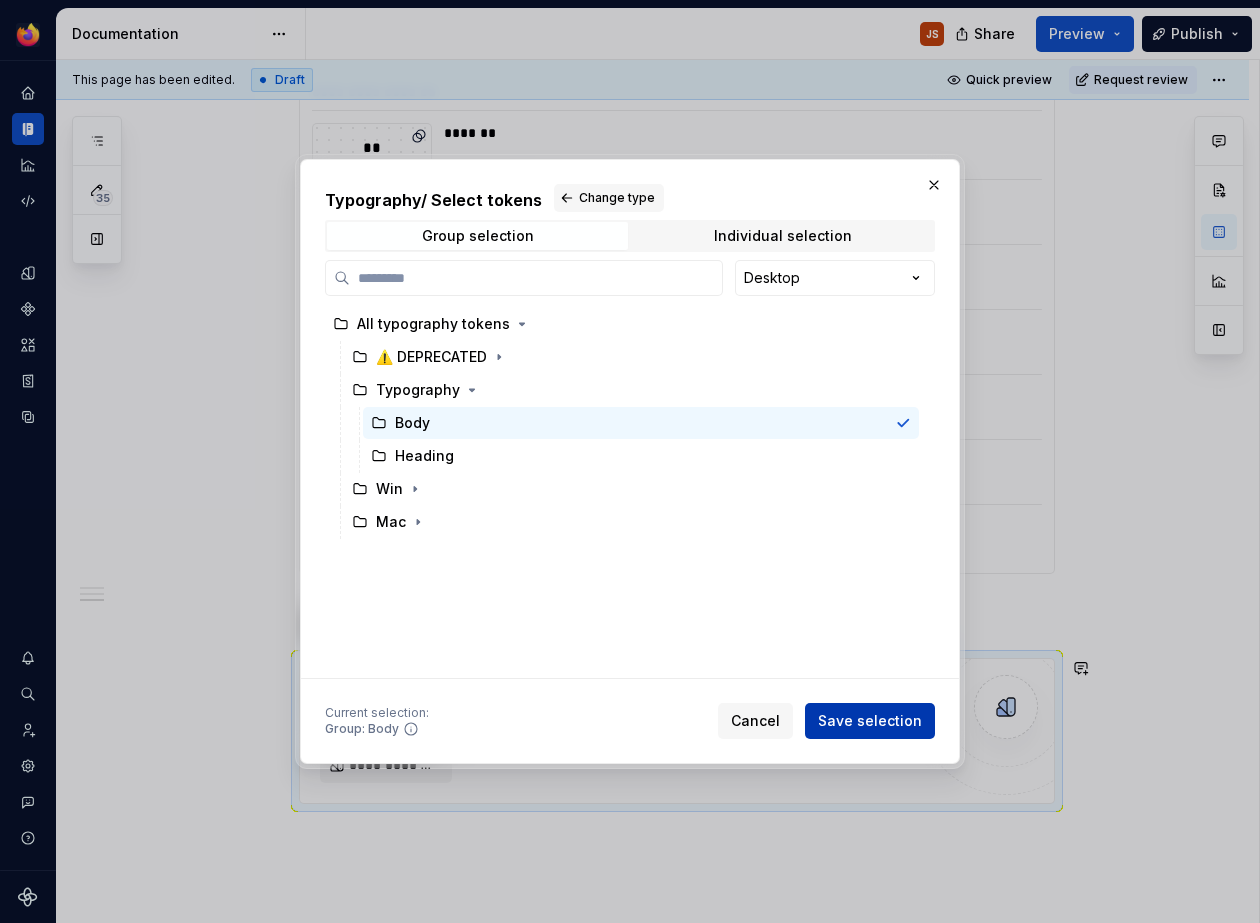 click on "Save selection" at bounding box center [870, 721] 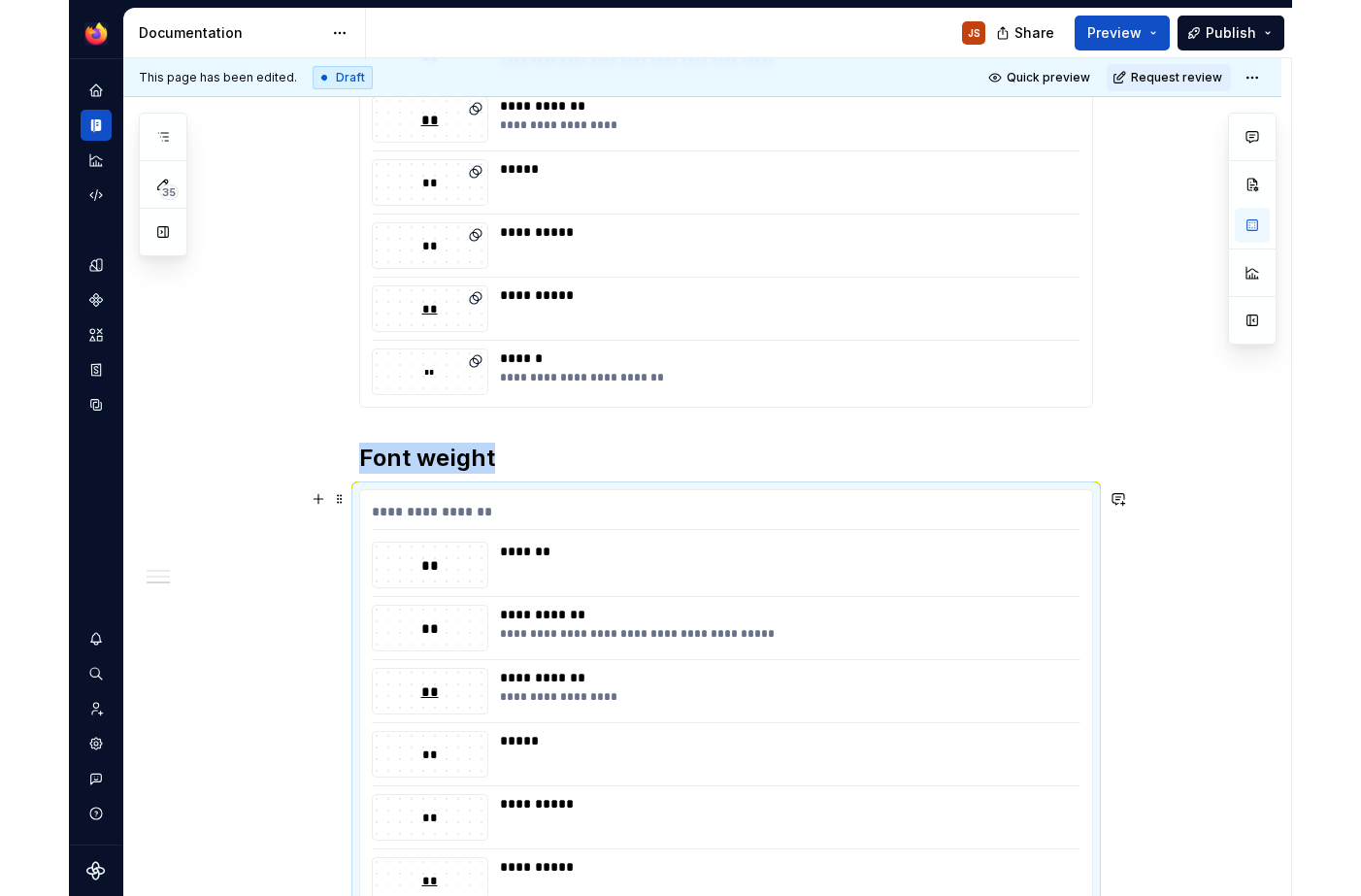 scroll, scrollTop: 853, scrollLeft: 0, axis: vertical 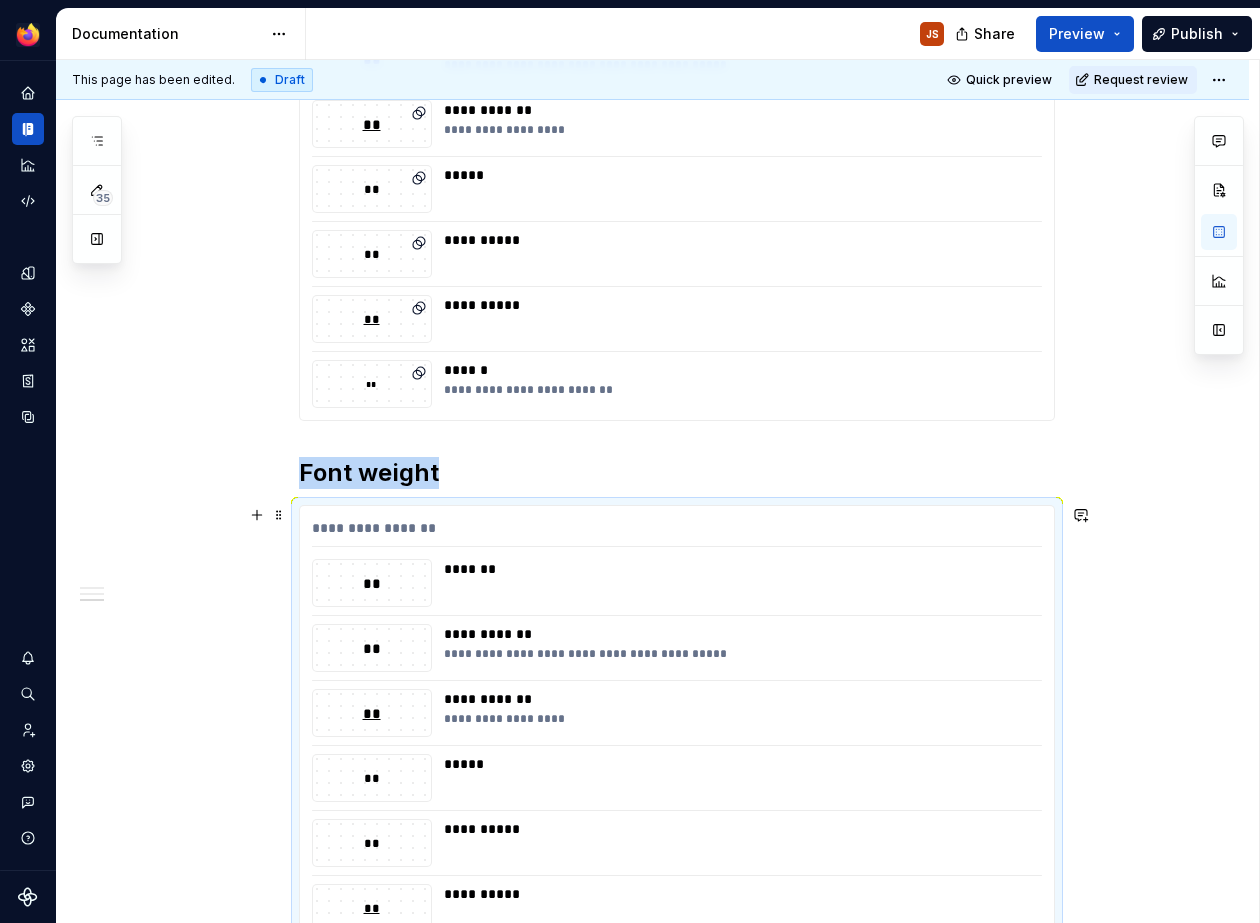 click on "**********" at bounding box center (737, 648) 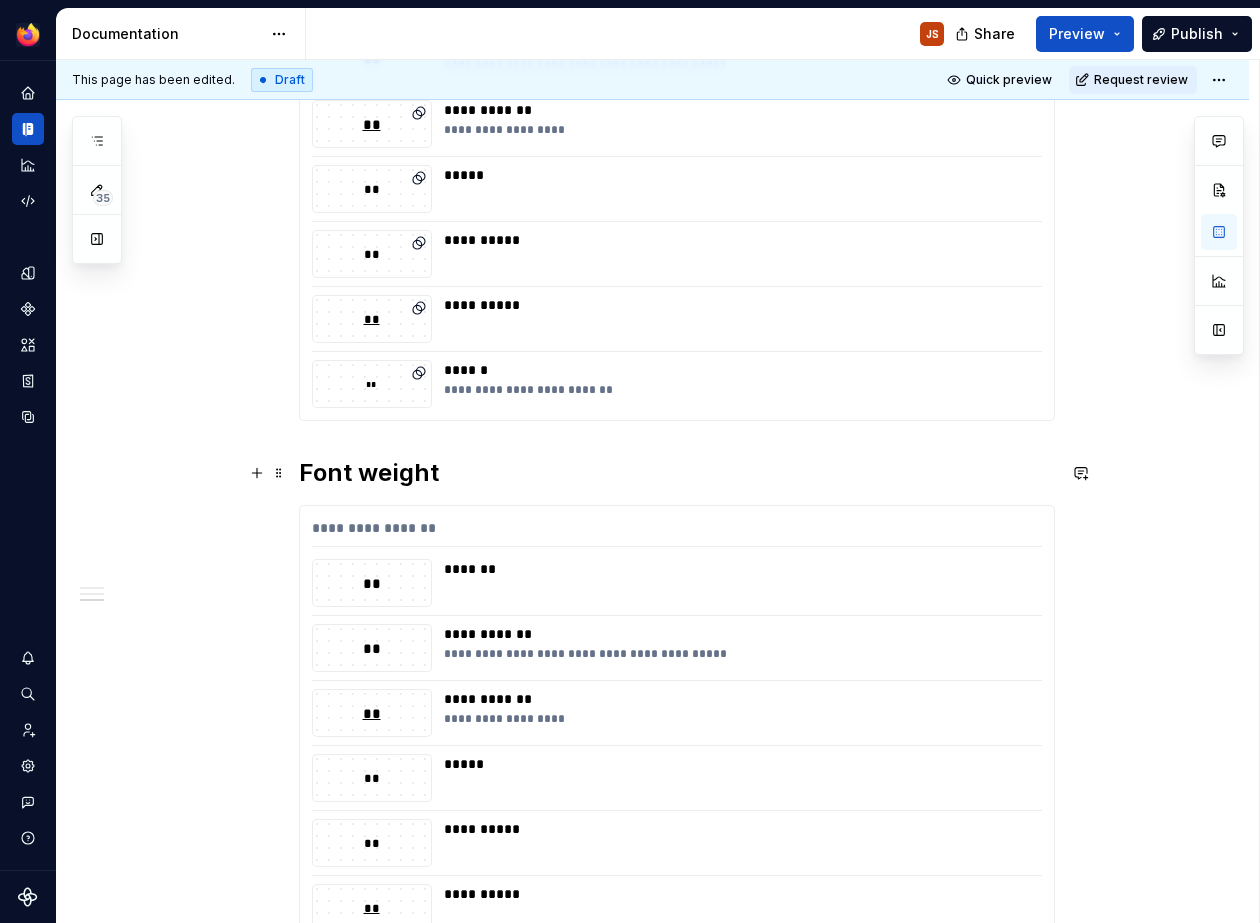 click on "Font weight" at bounding box center (677, 473) 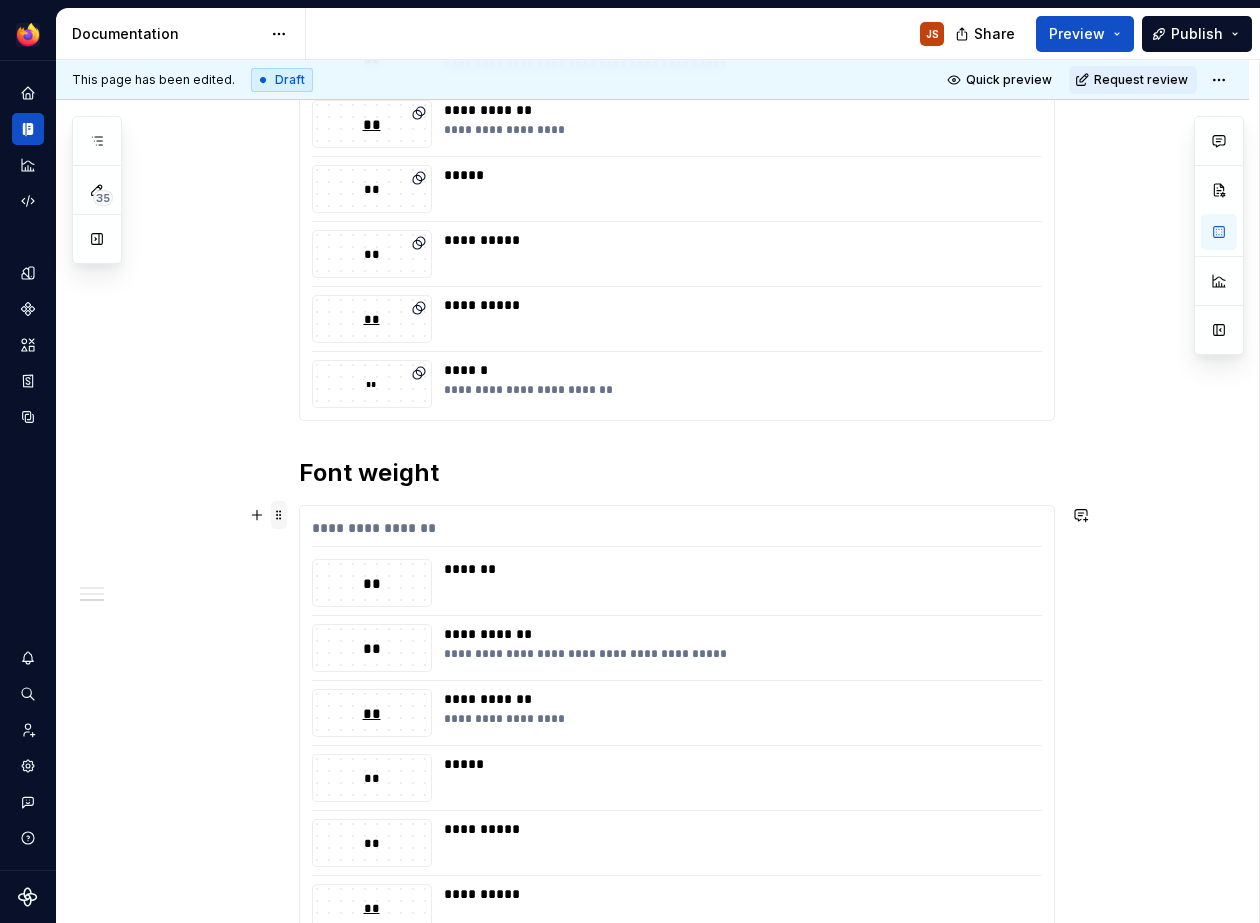 click at bounding box center (279, 515) 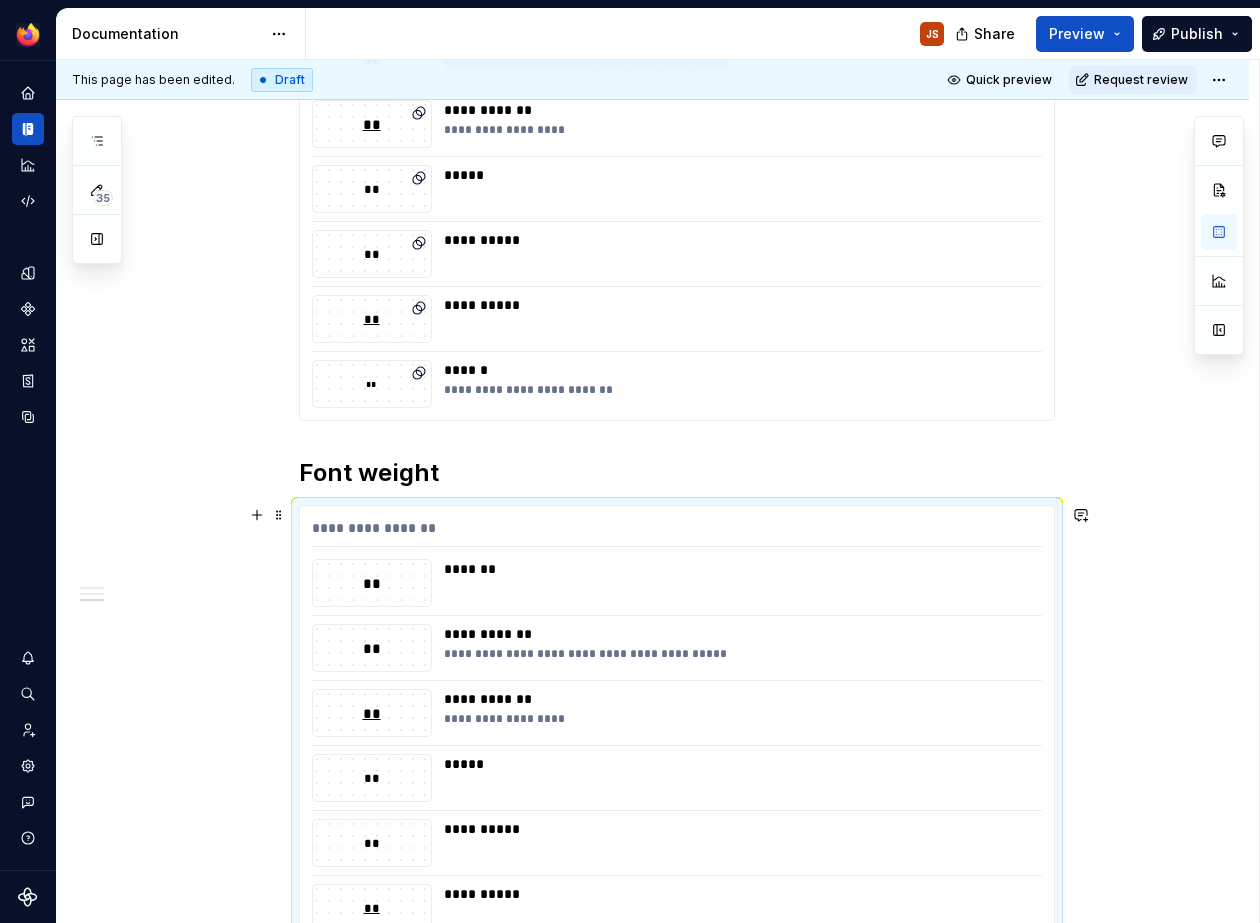 click on "Font weight" at bounding box center [677, 473] 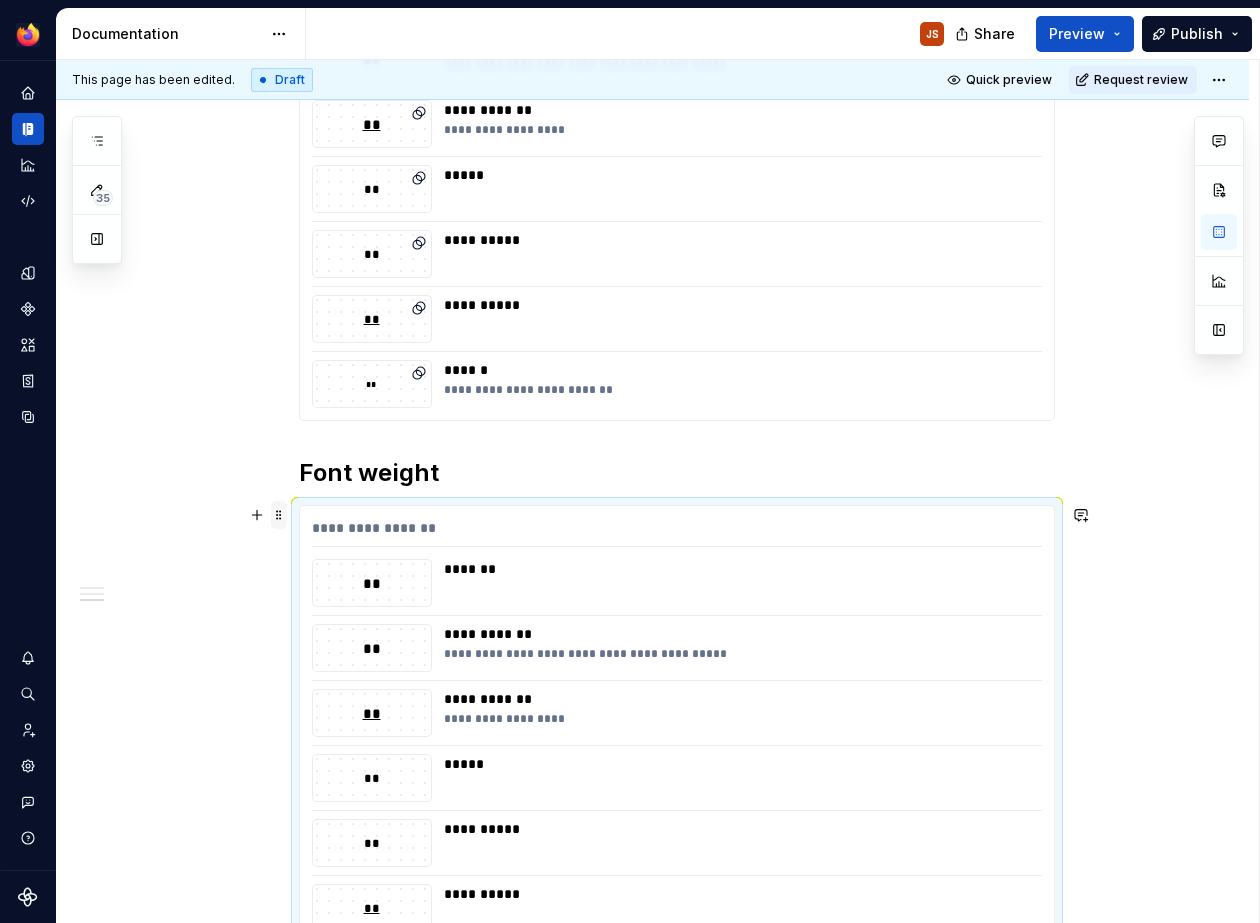 click at bounding box center (279, 515) 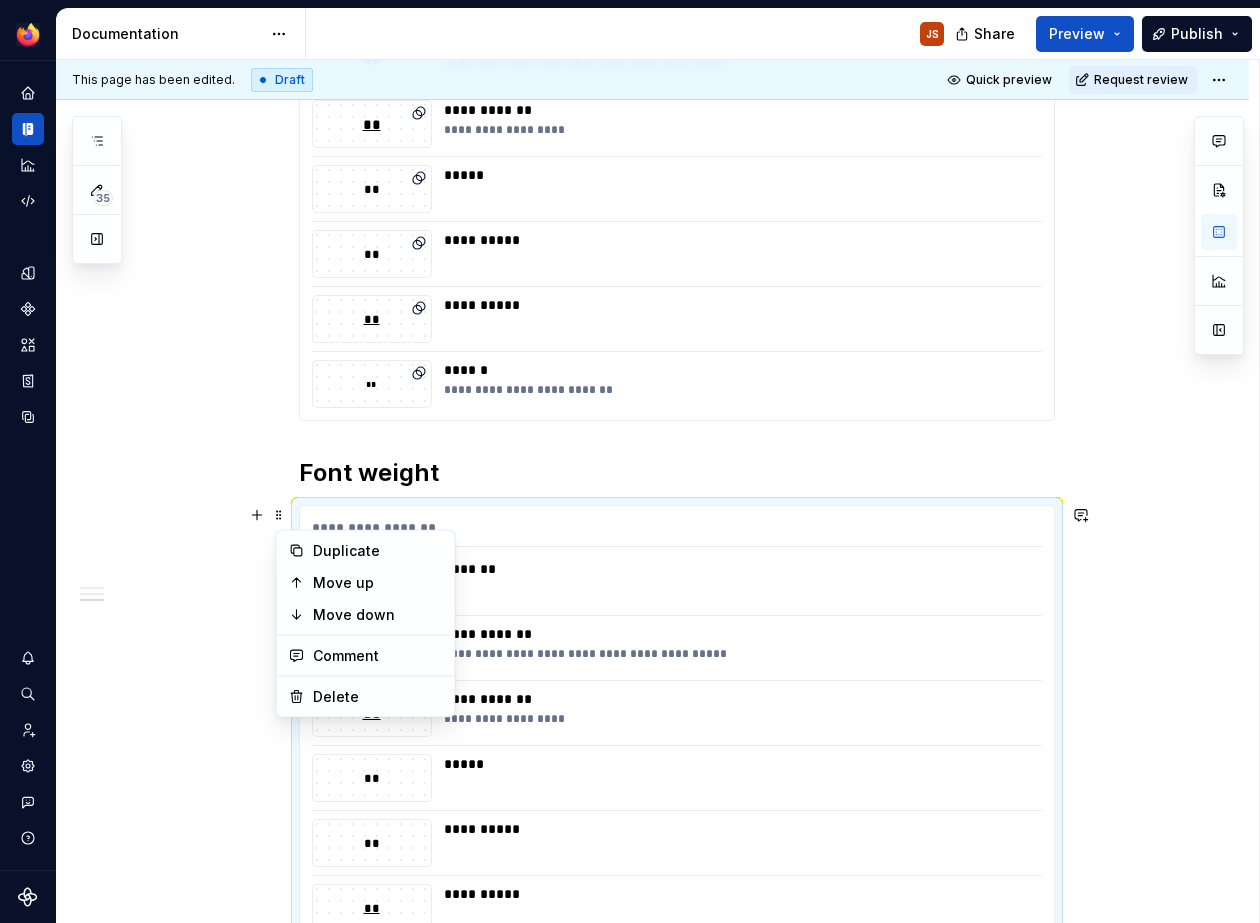click on "**********" at bounding box center (677, 757) 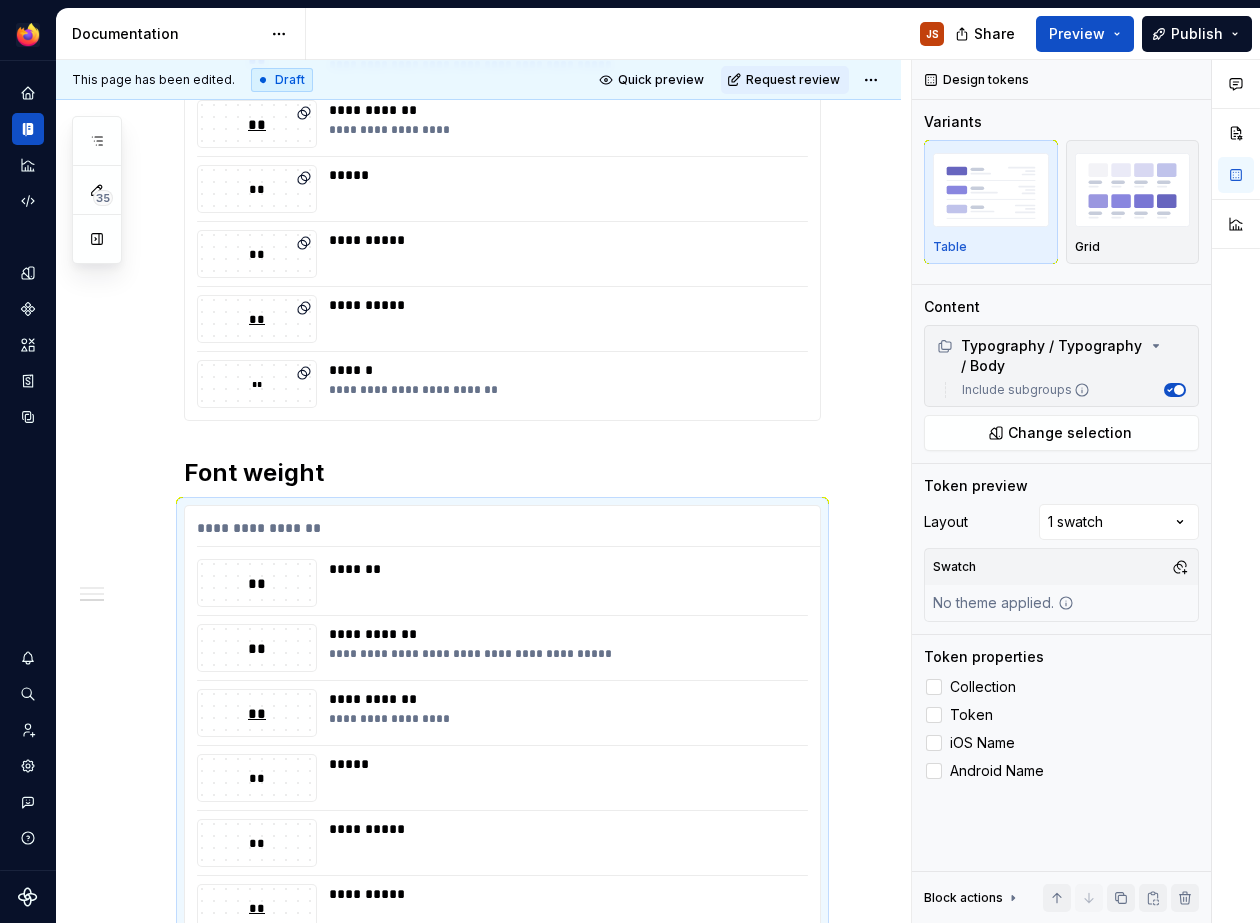 type on "*" 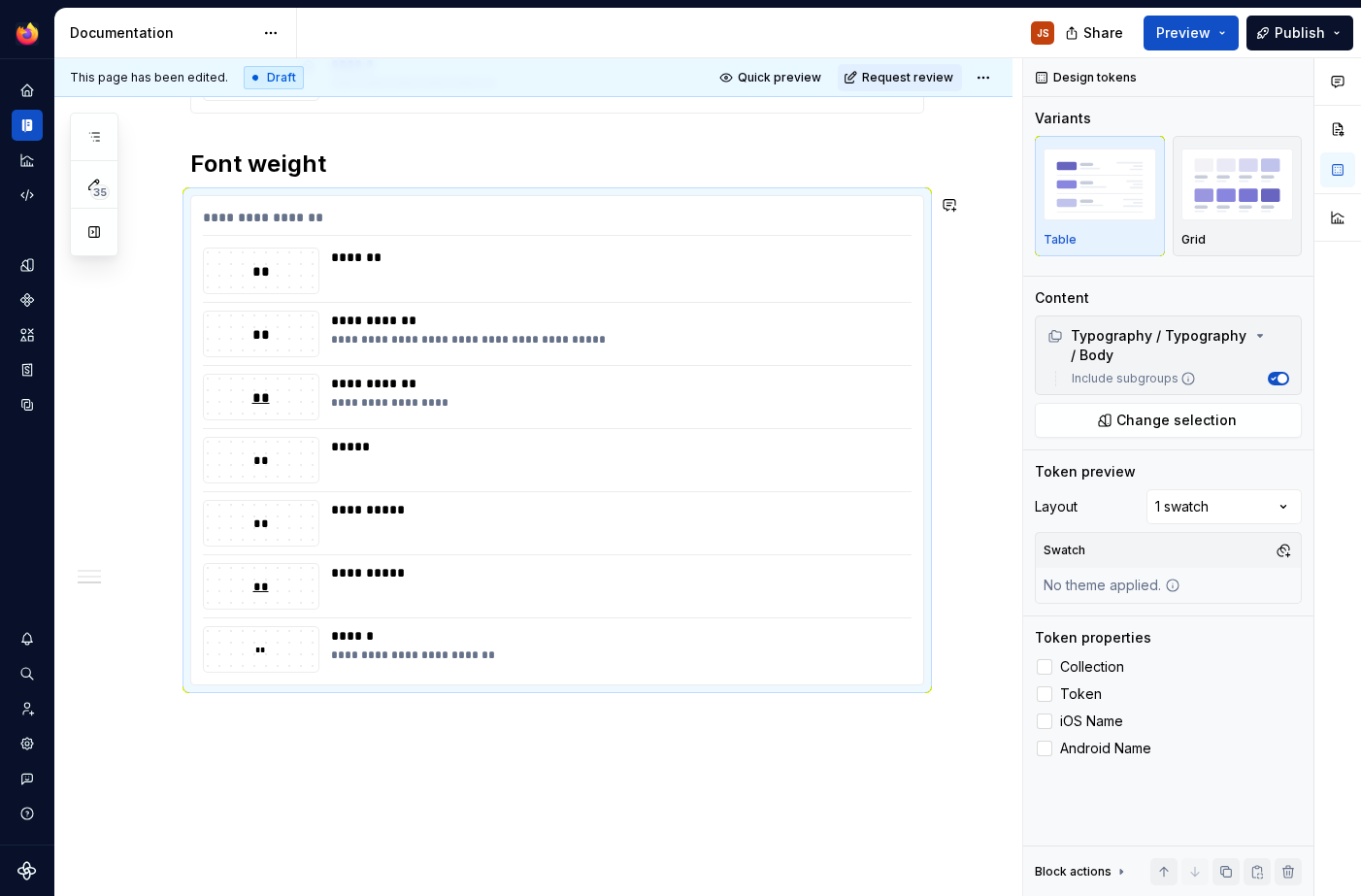 scroll, scrollTop: 1149, scrollLeft: 0, axis: vertical 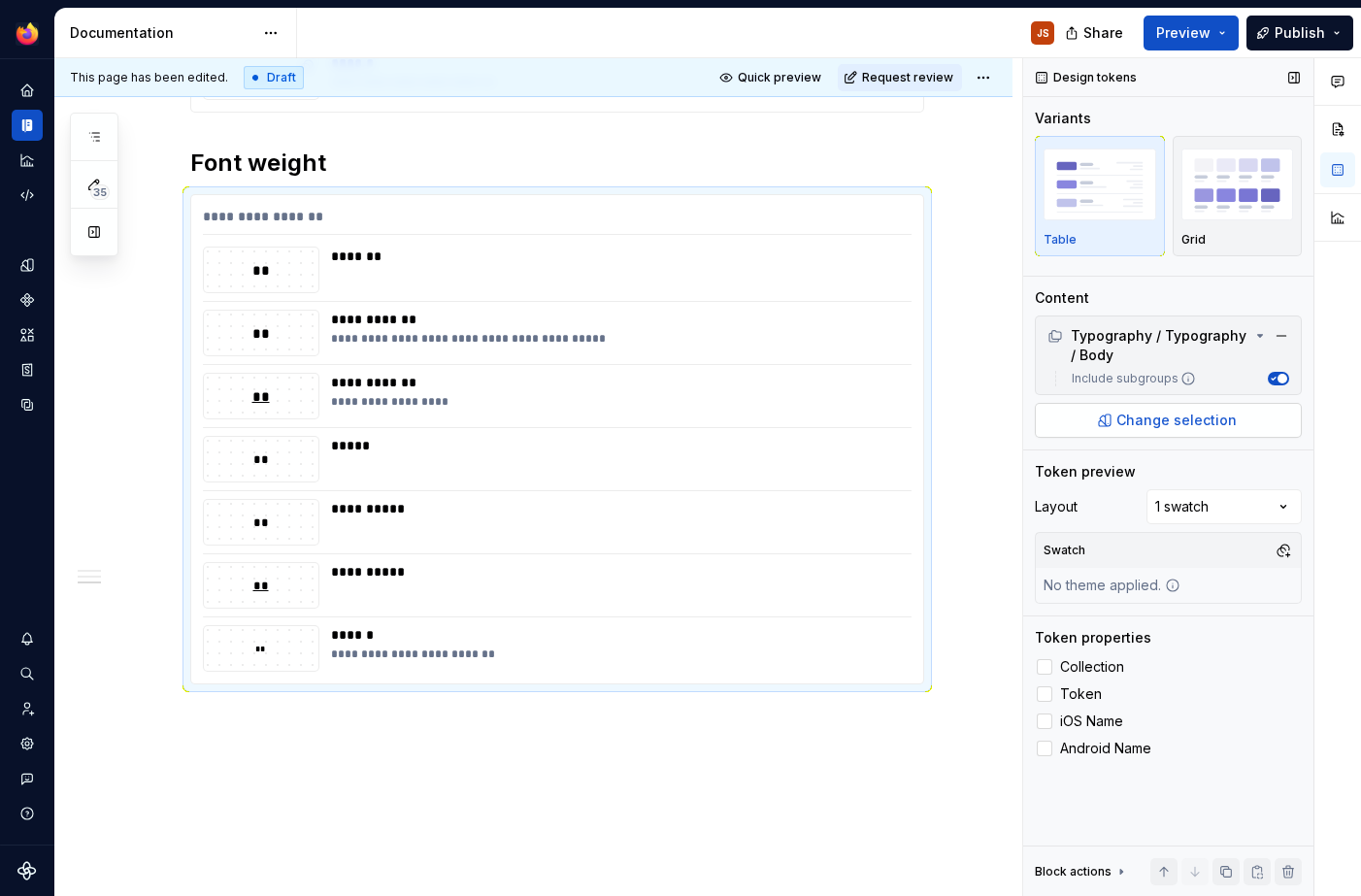 click on "Change selection" at bounding box center (1177, 420) 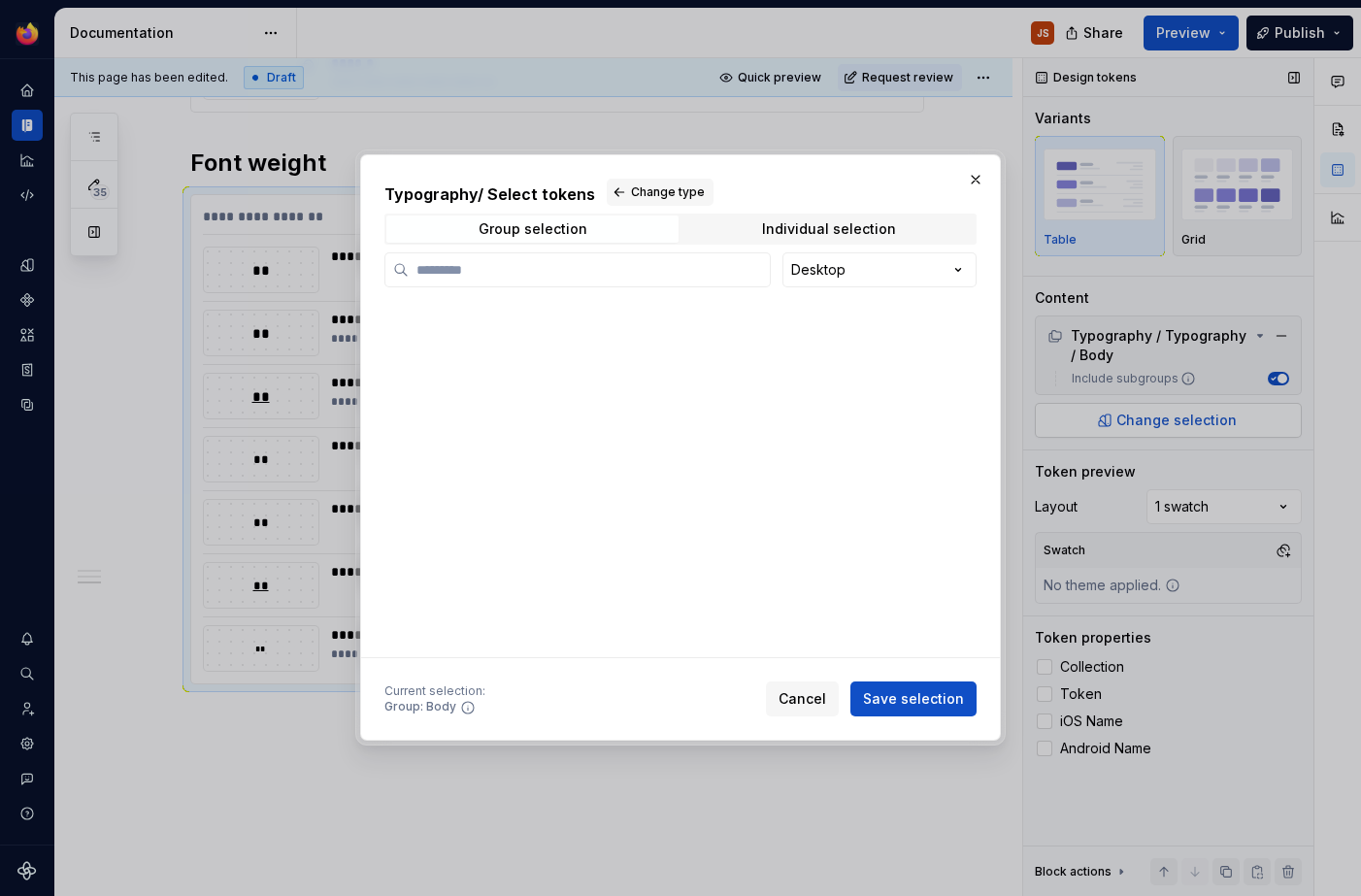 scroll, scrollTop: 1149, scrollLeft: 0, axis: vertical 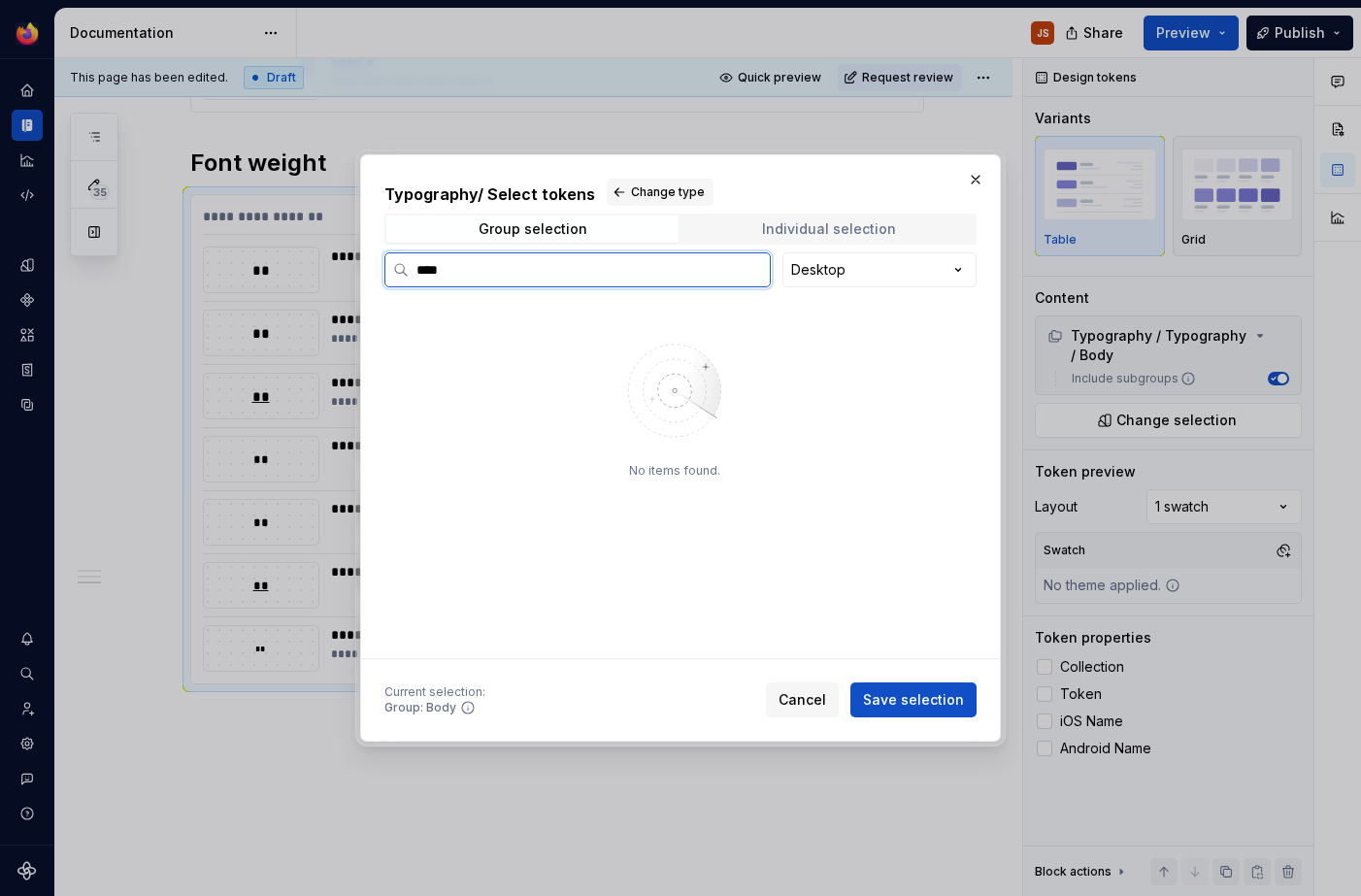 type on "****" 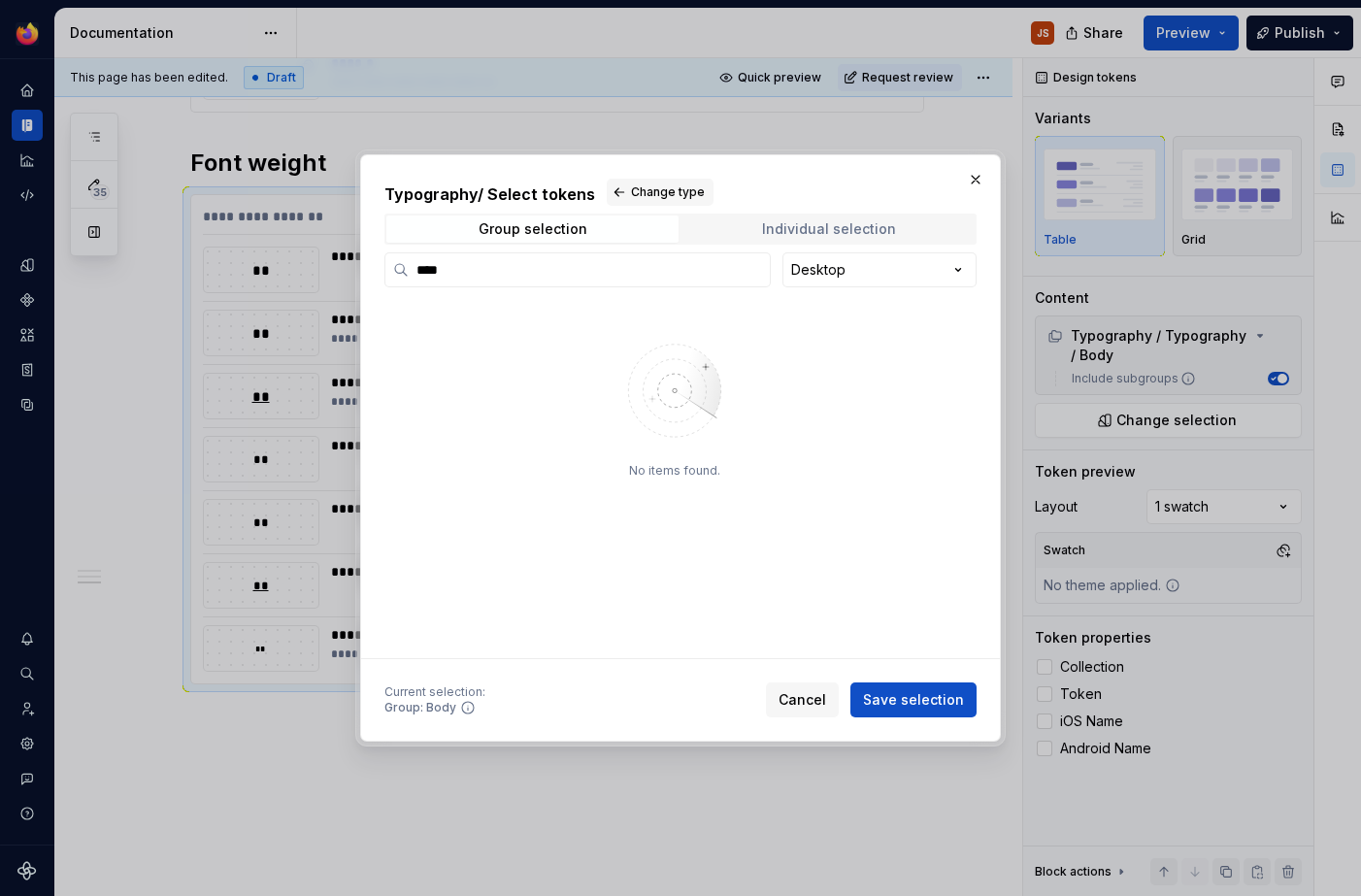 click on "Individual selection" at bounding box center (829, 229) 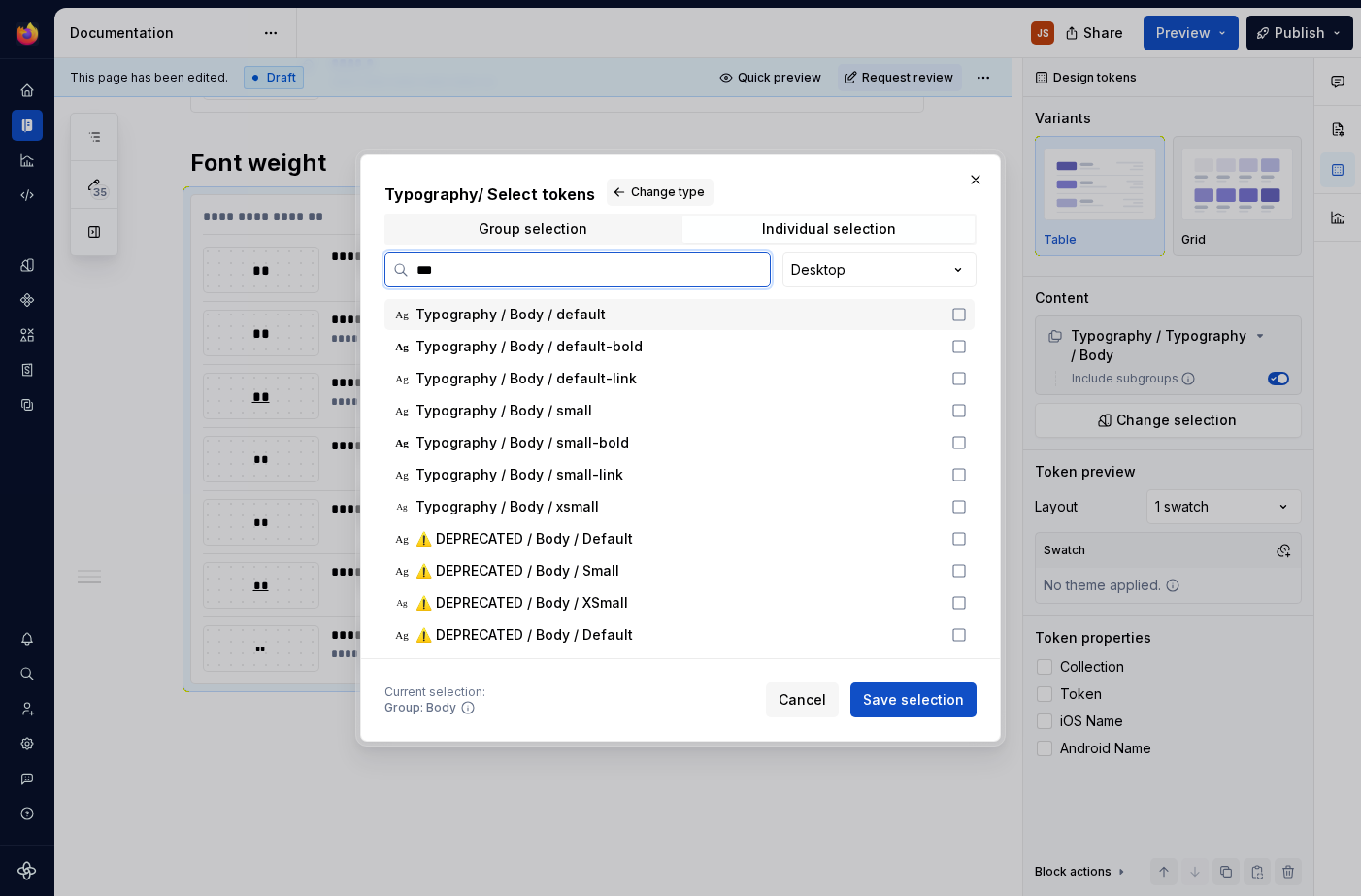 type on "****" 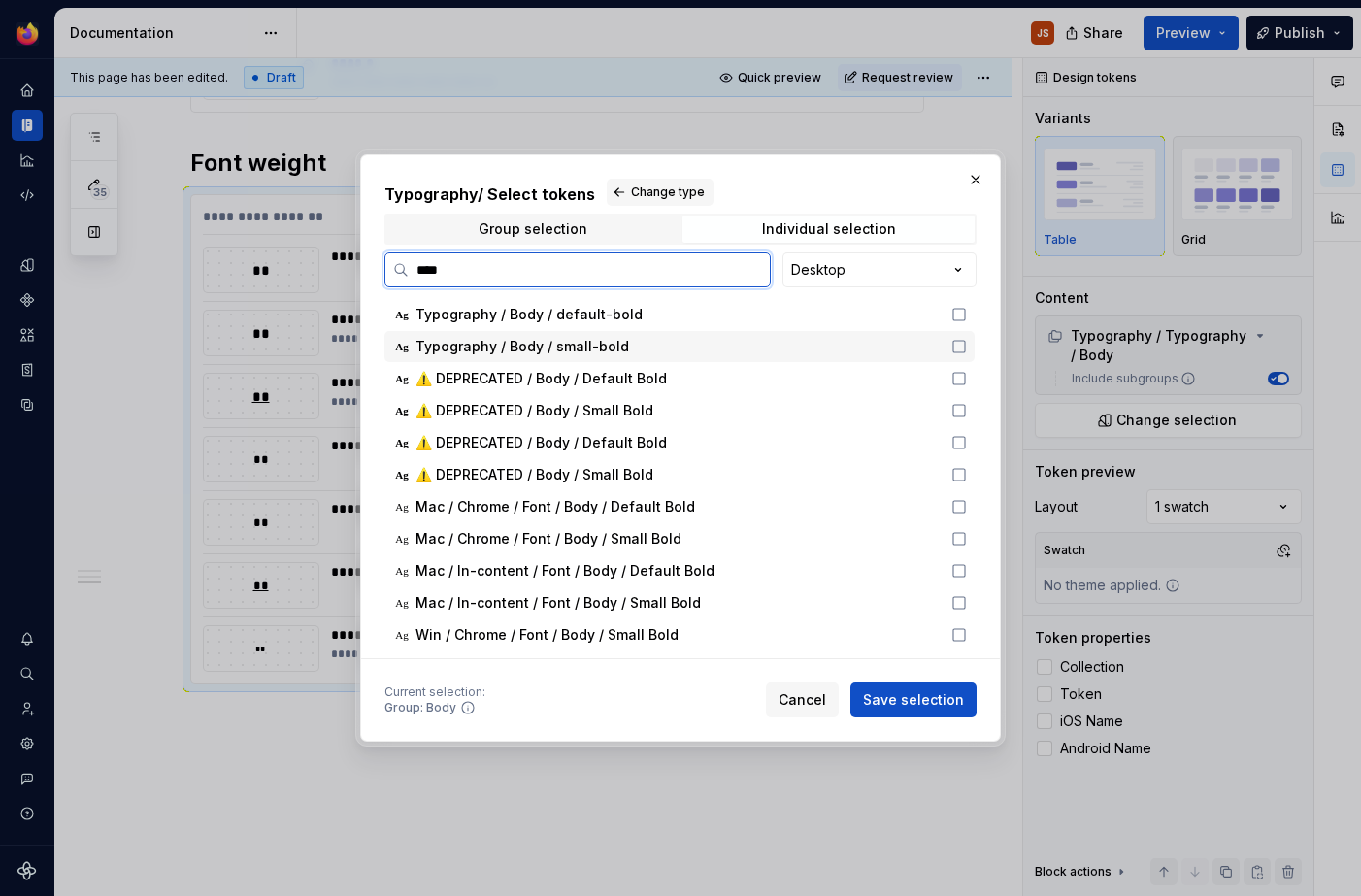 click on "Typography / Body / small-bold" at bounding box center (522, 347) 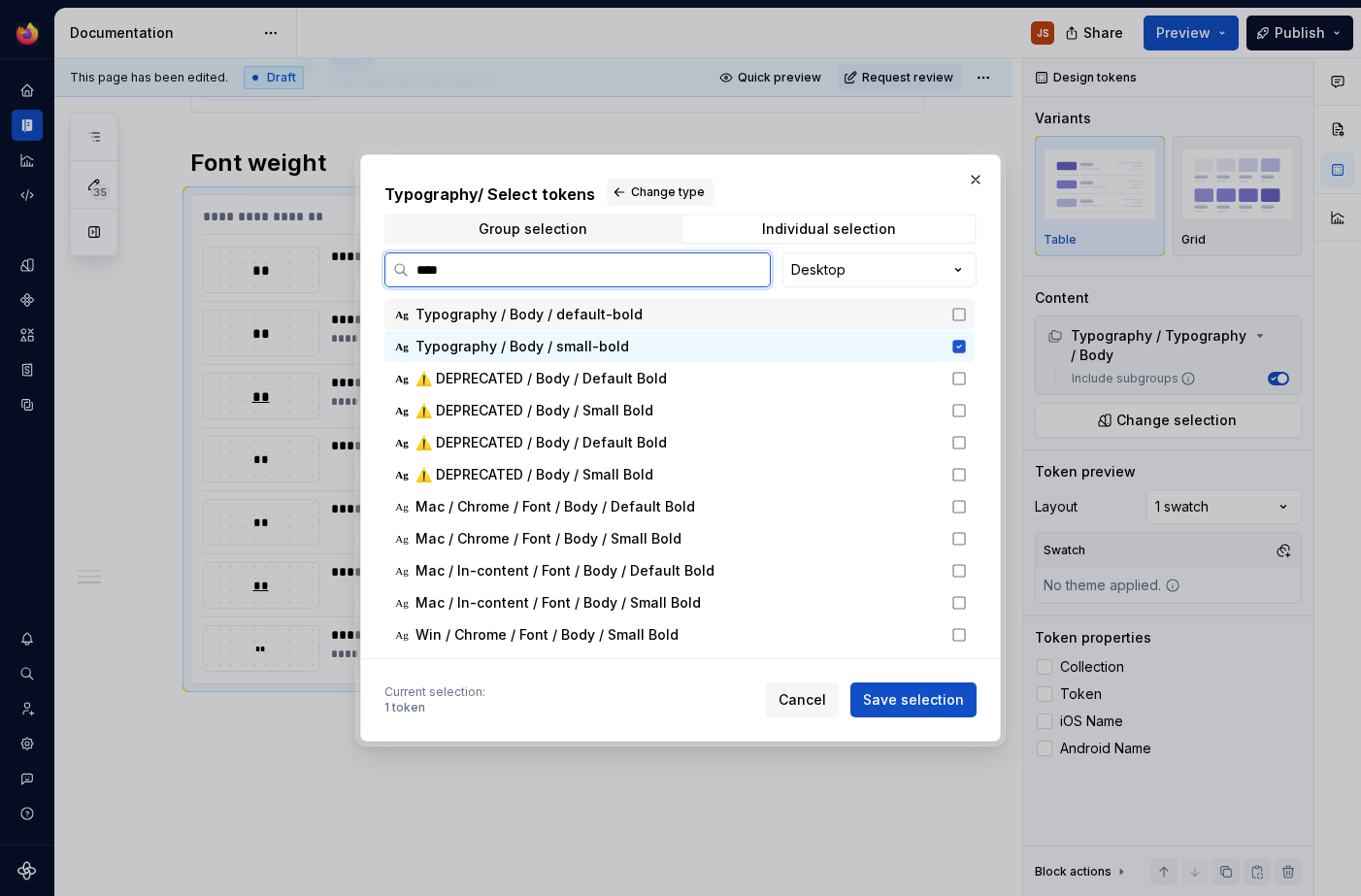 click on "Typography / Body / default-bold" at bounding box center [529, 315] 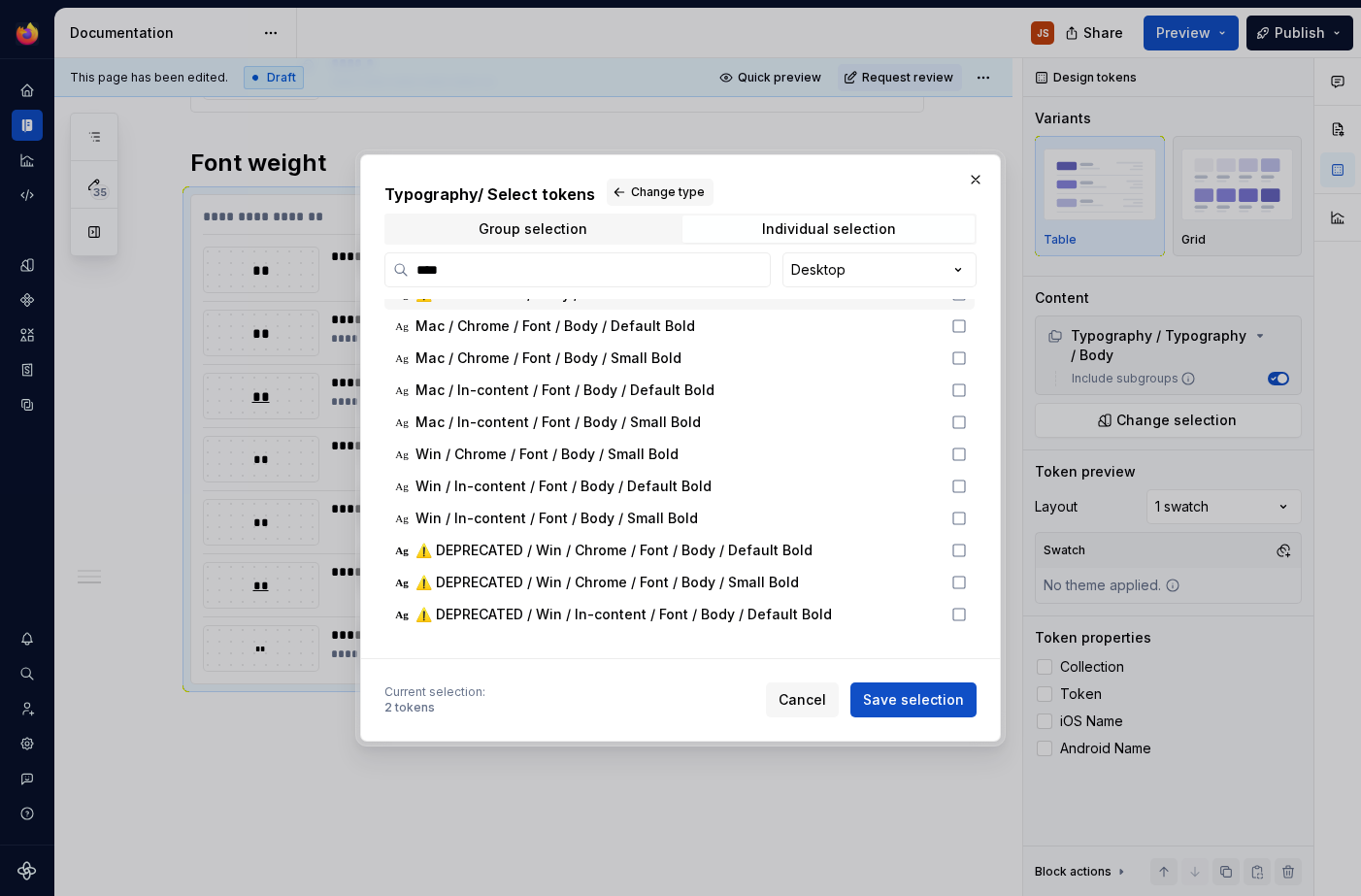 scroll, scrollTop: 0, scrollLeft: 0, axis: both 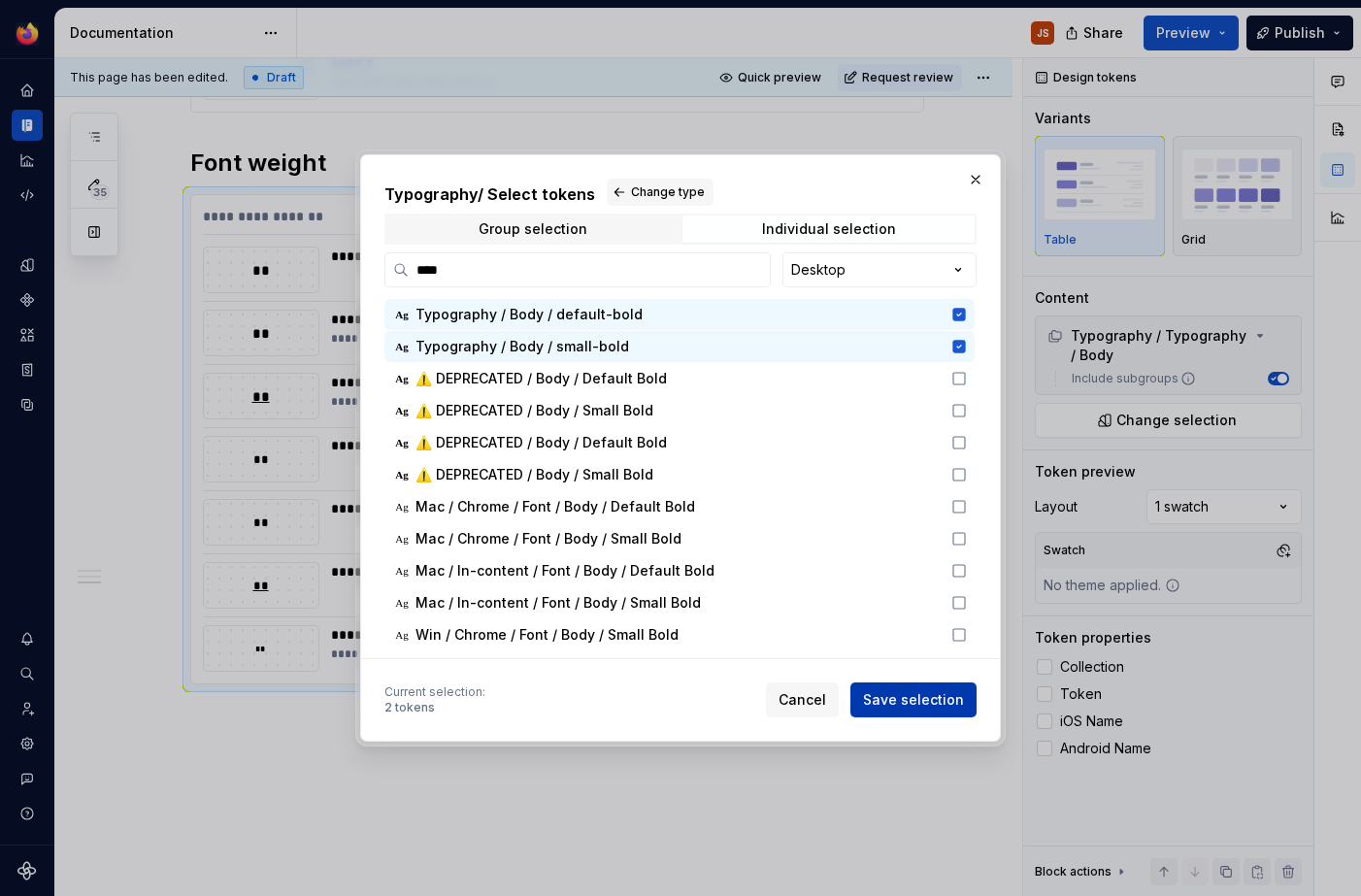 click on "Save selection" at bounding box center [913, 700] 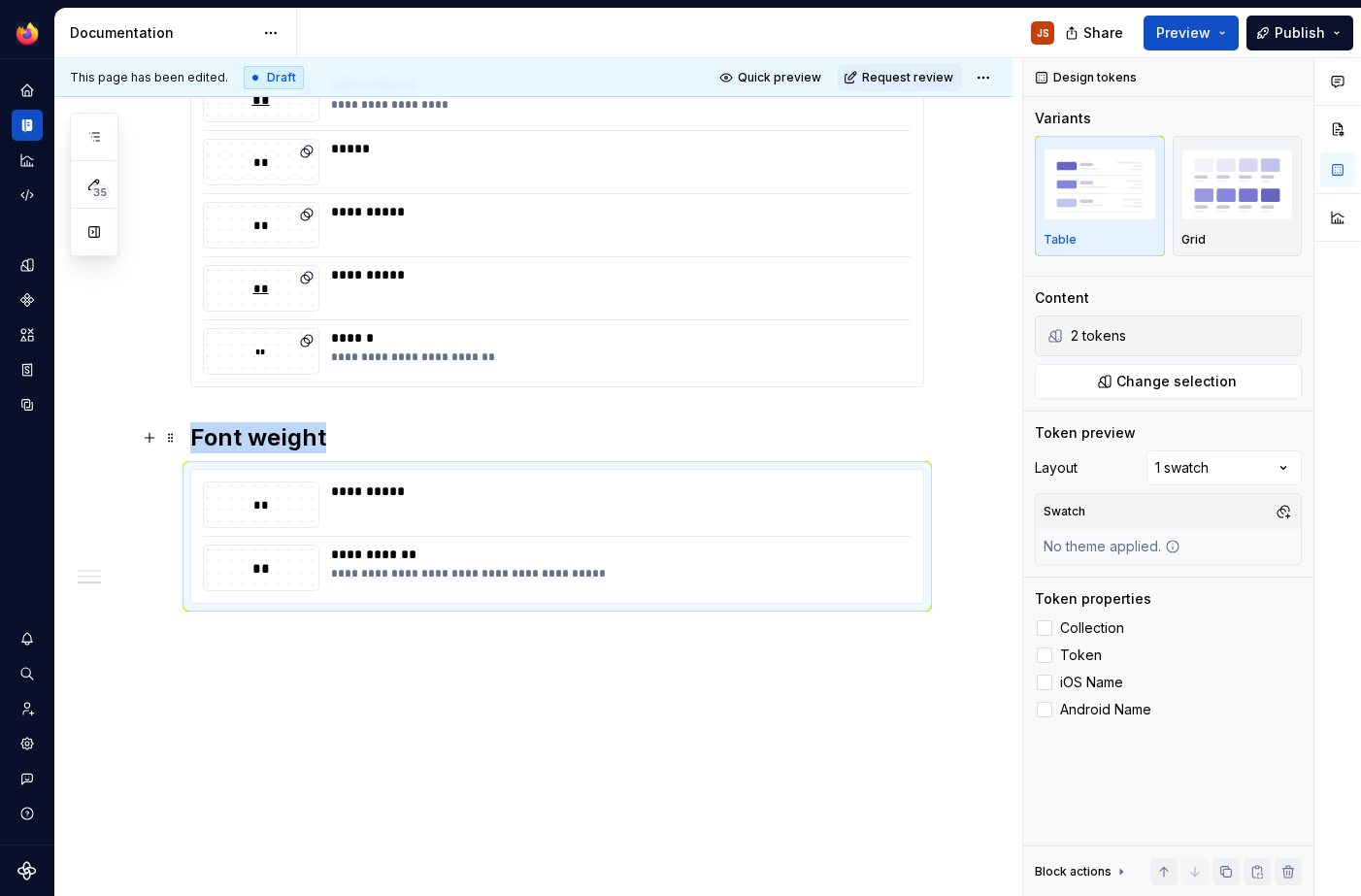 scroll, scrollTop: 600, scrollLeft: 0, axis: vertical 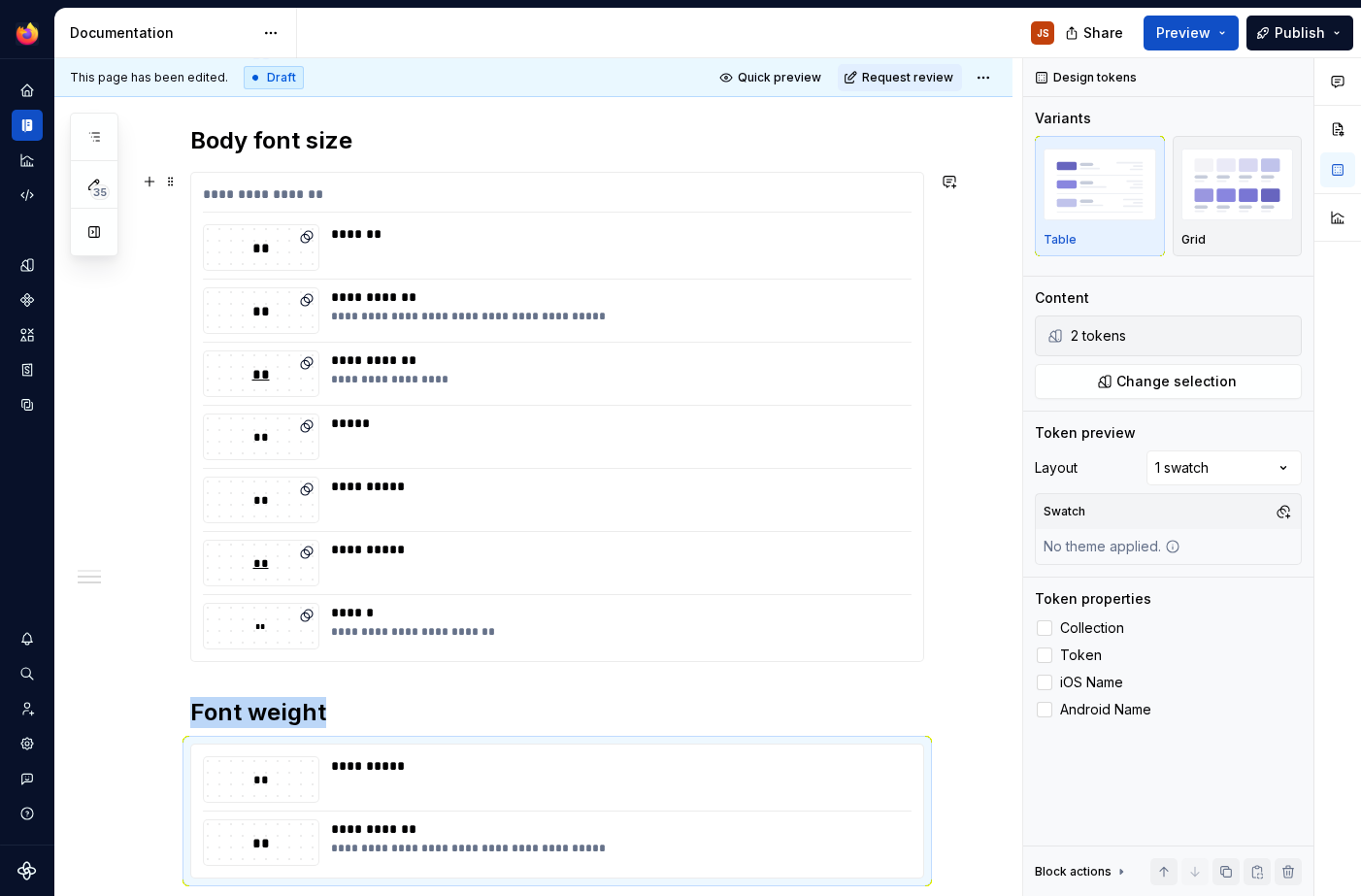 click on "**********" at bounding box center (557, 416) 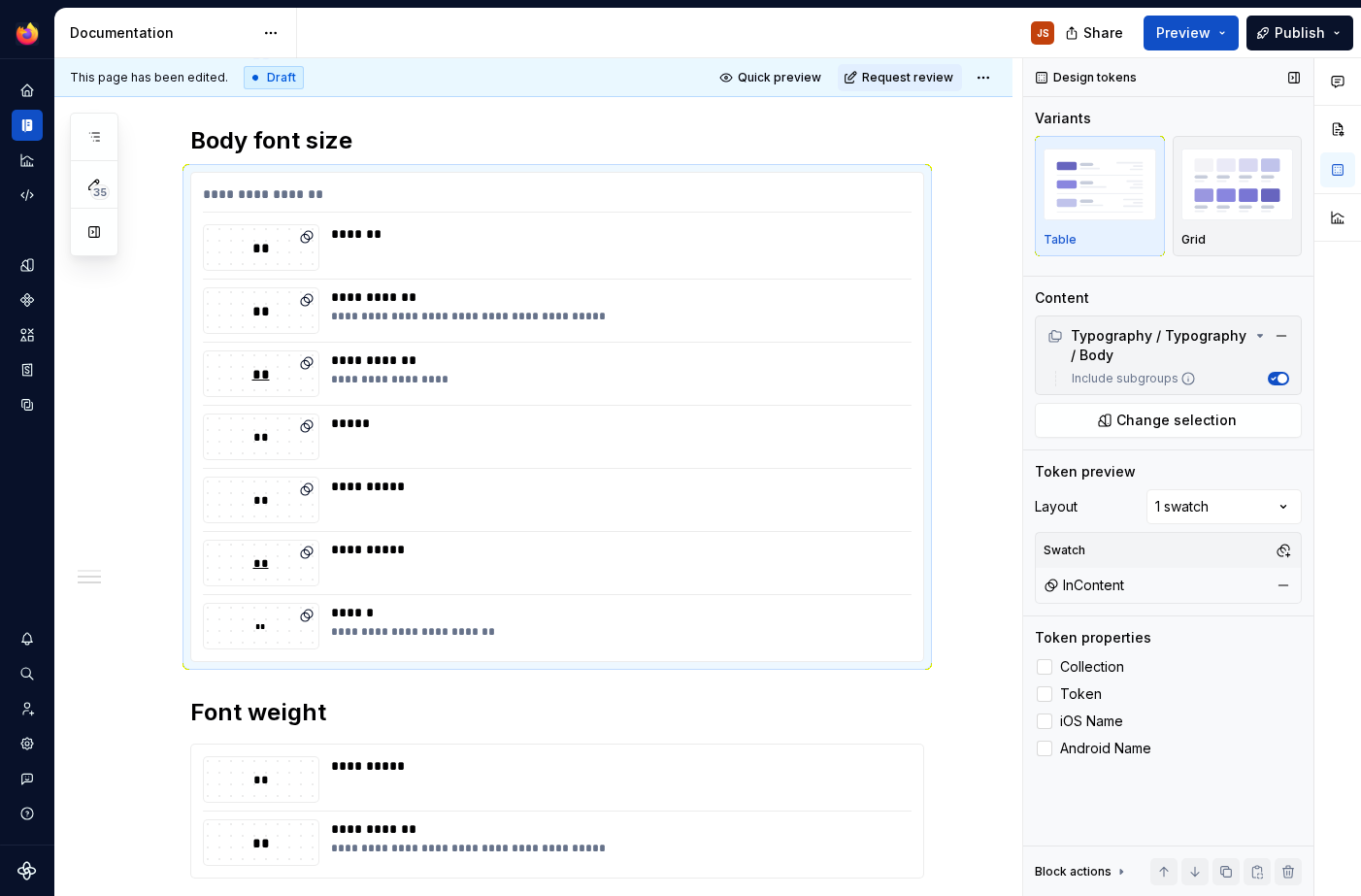type on "*" 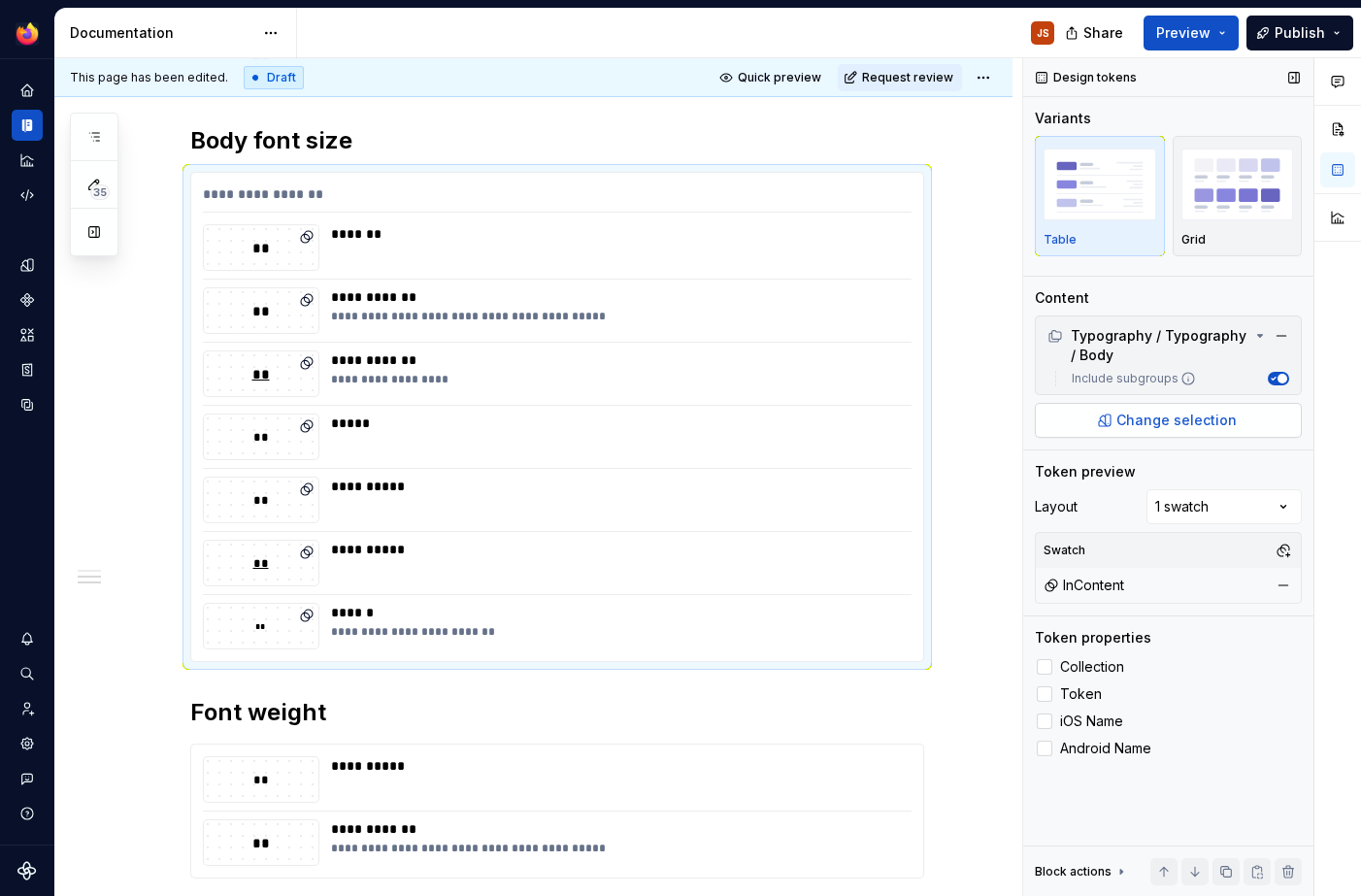 click on "Change selection" at bounding box center [1177, 420] 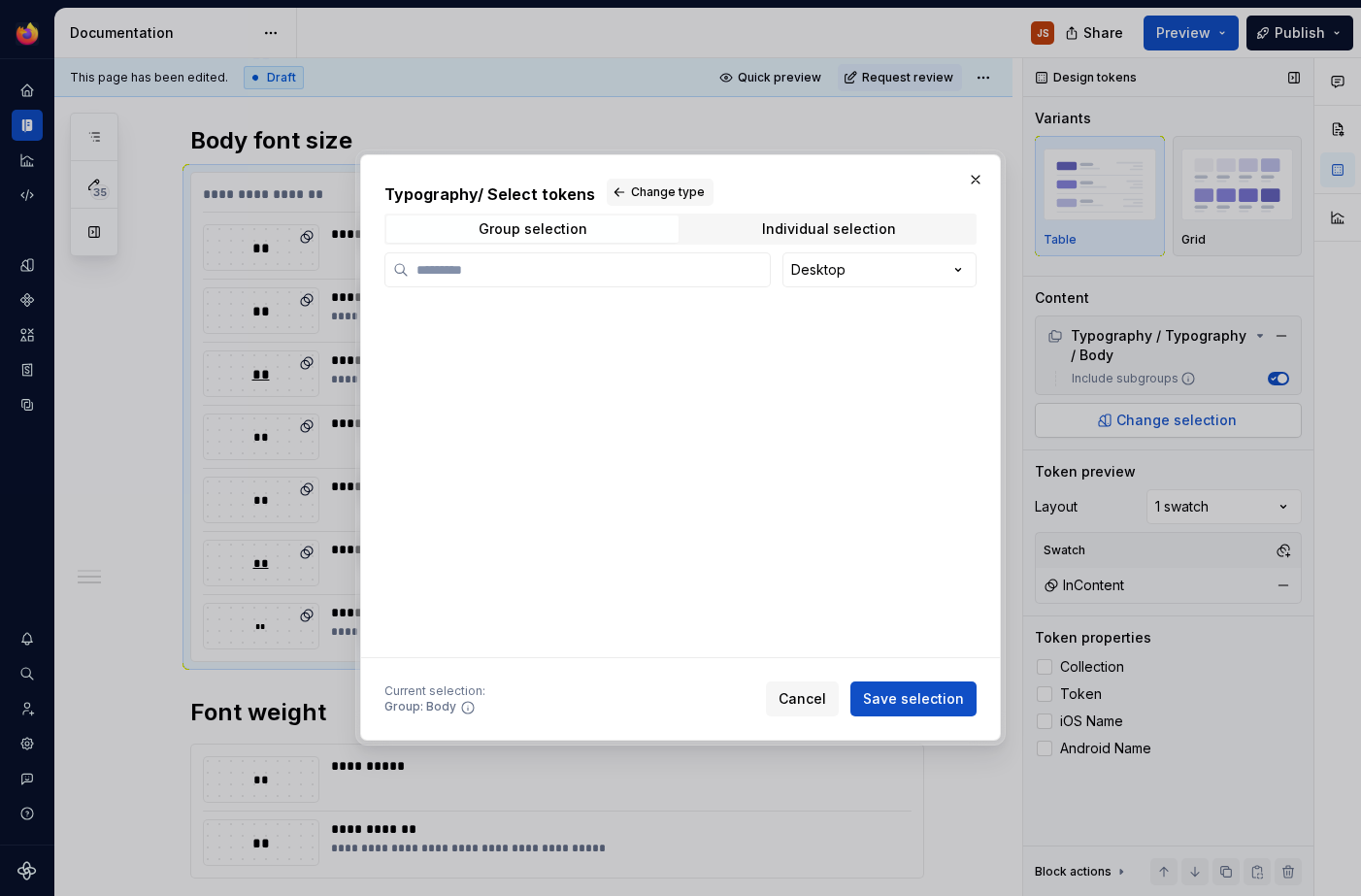 scroll, scrollTop: 600, scrollLeft: 0, axis: vertical 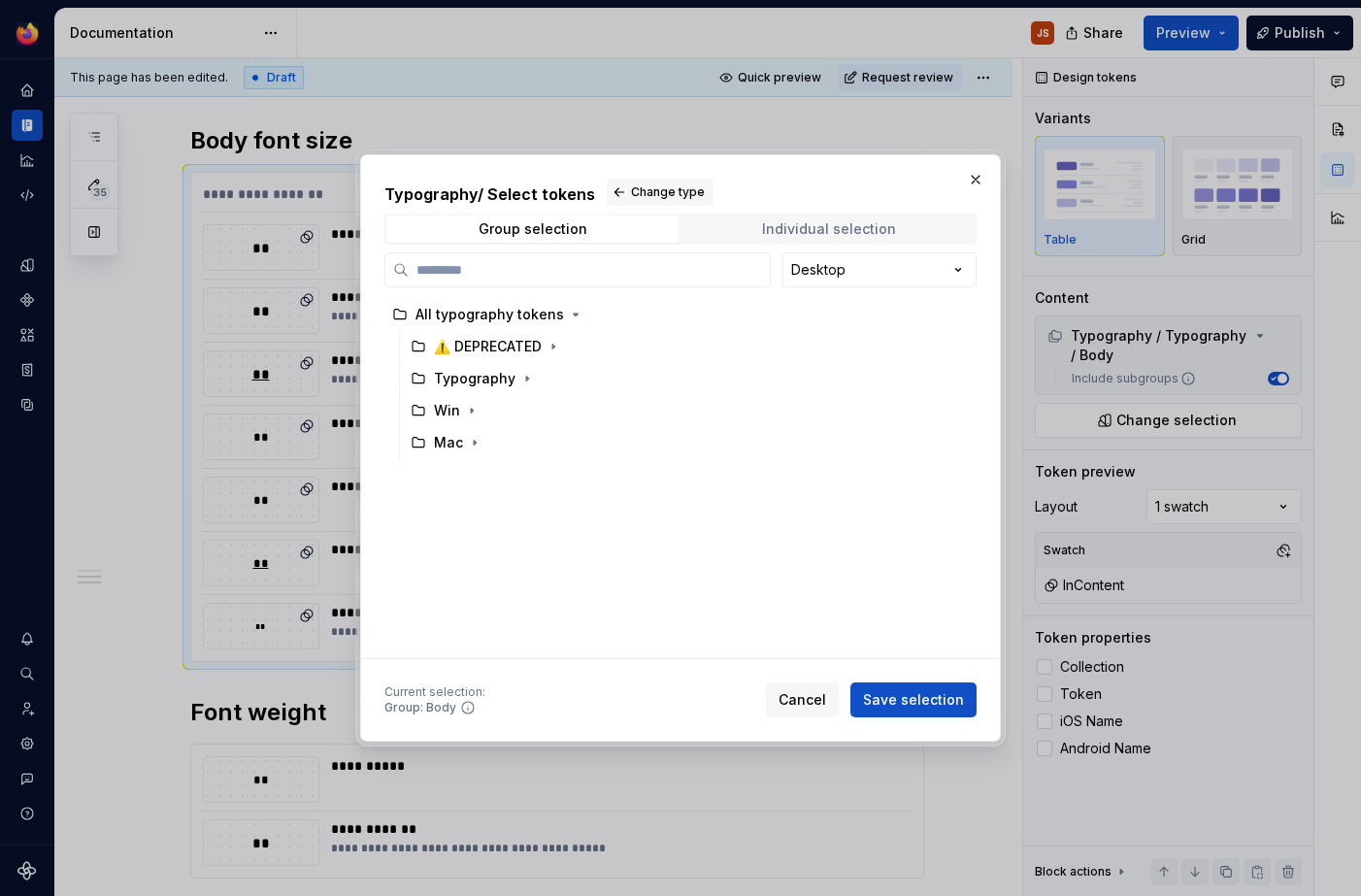 click on "Individual selection" at bounding box center [828, 229] 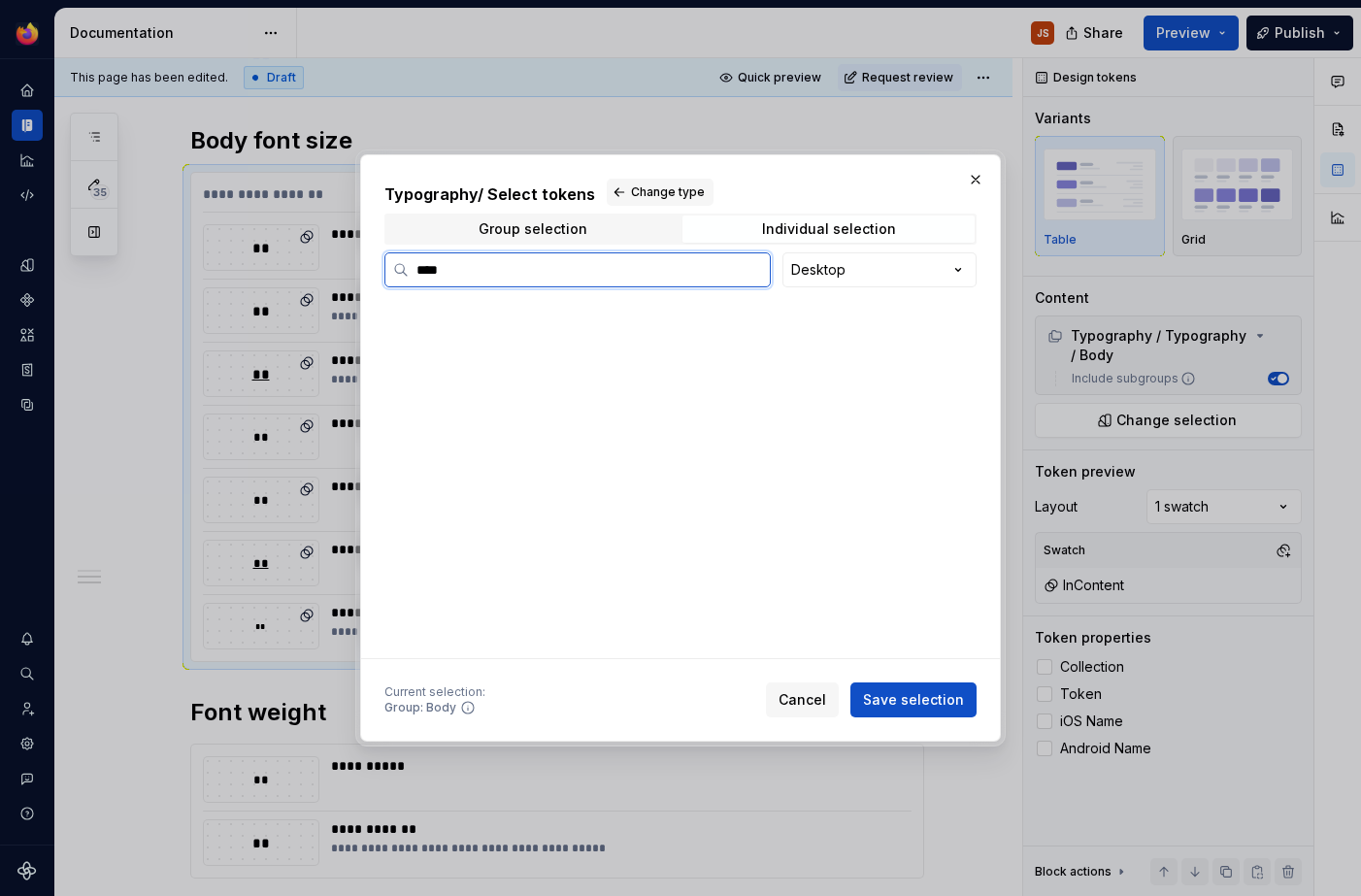scroll, scrollTop: 0, scrollLeft: 0, axis: both 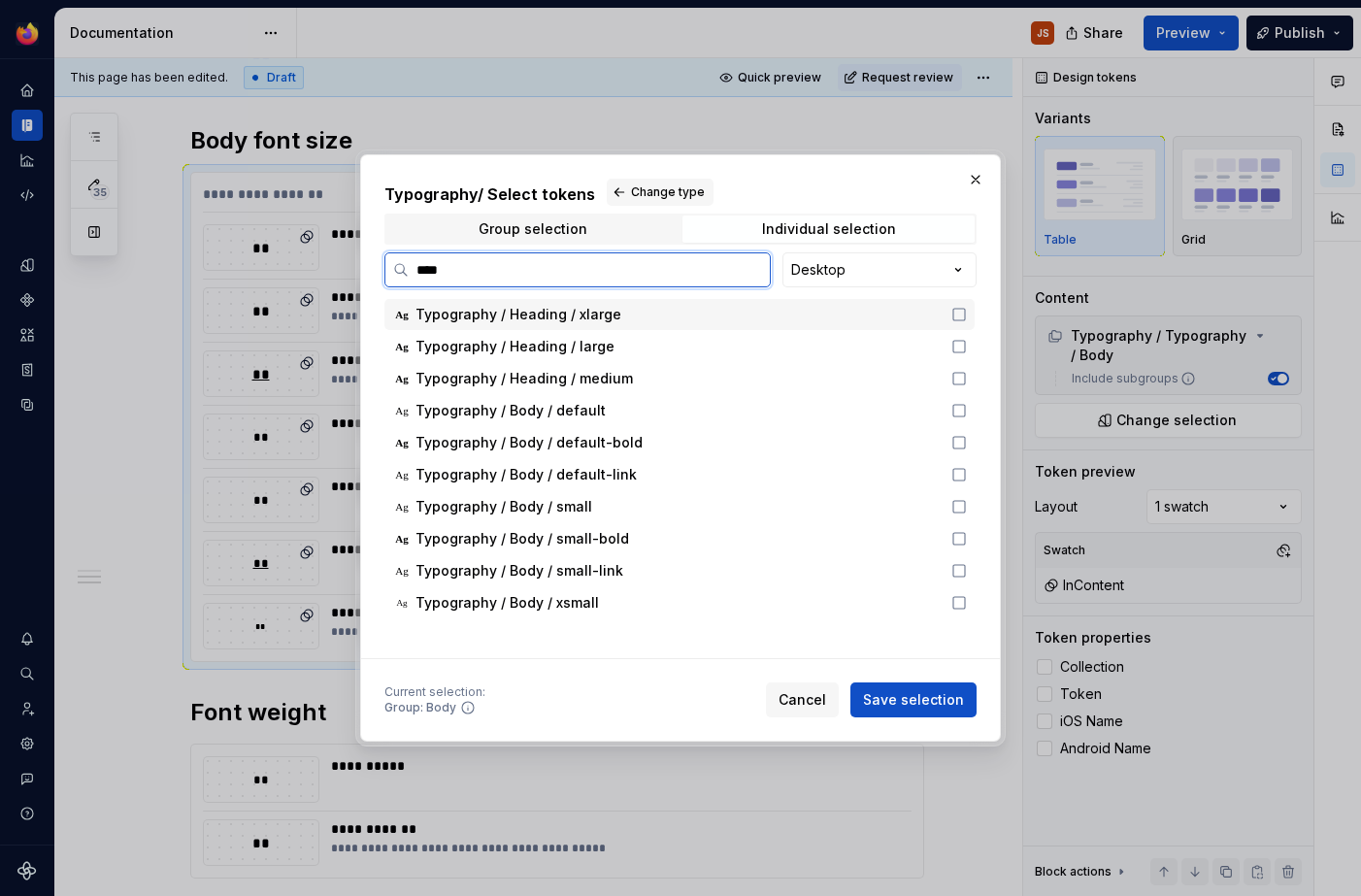 type on "*****" 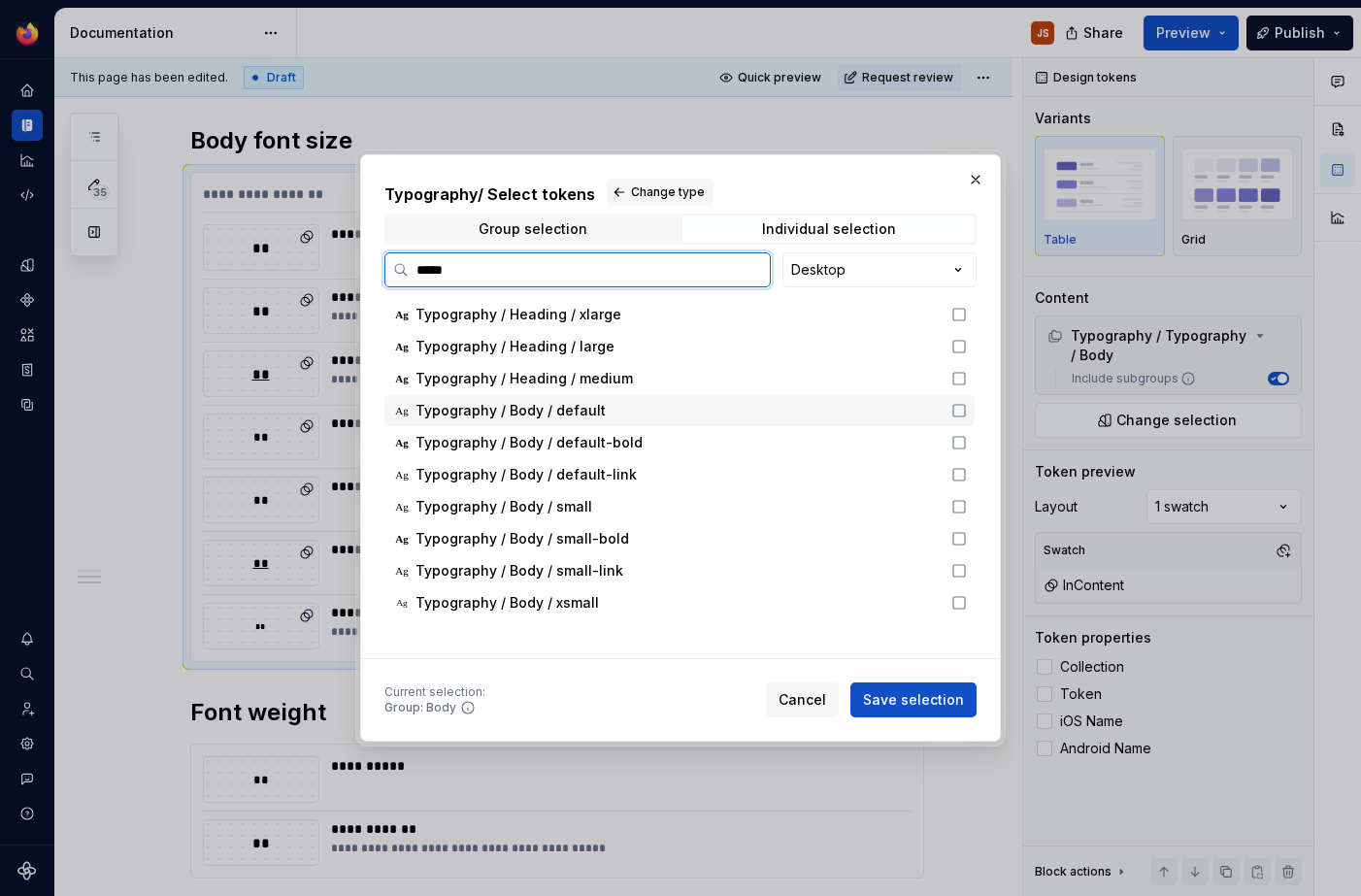 click on "Typography / Body / default" at bounding box center [678, 411] 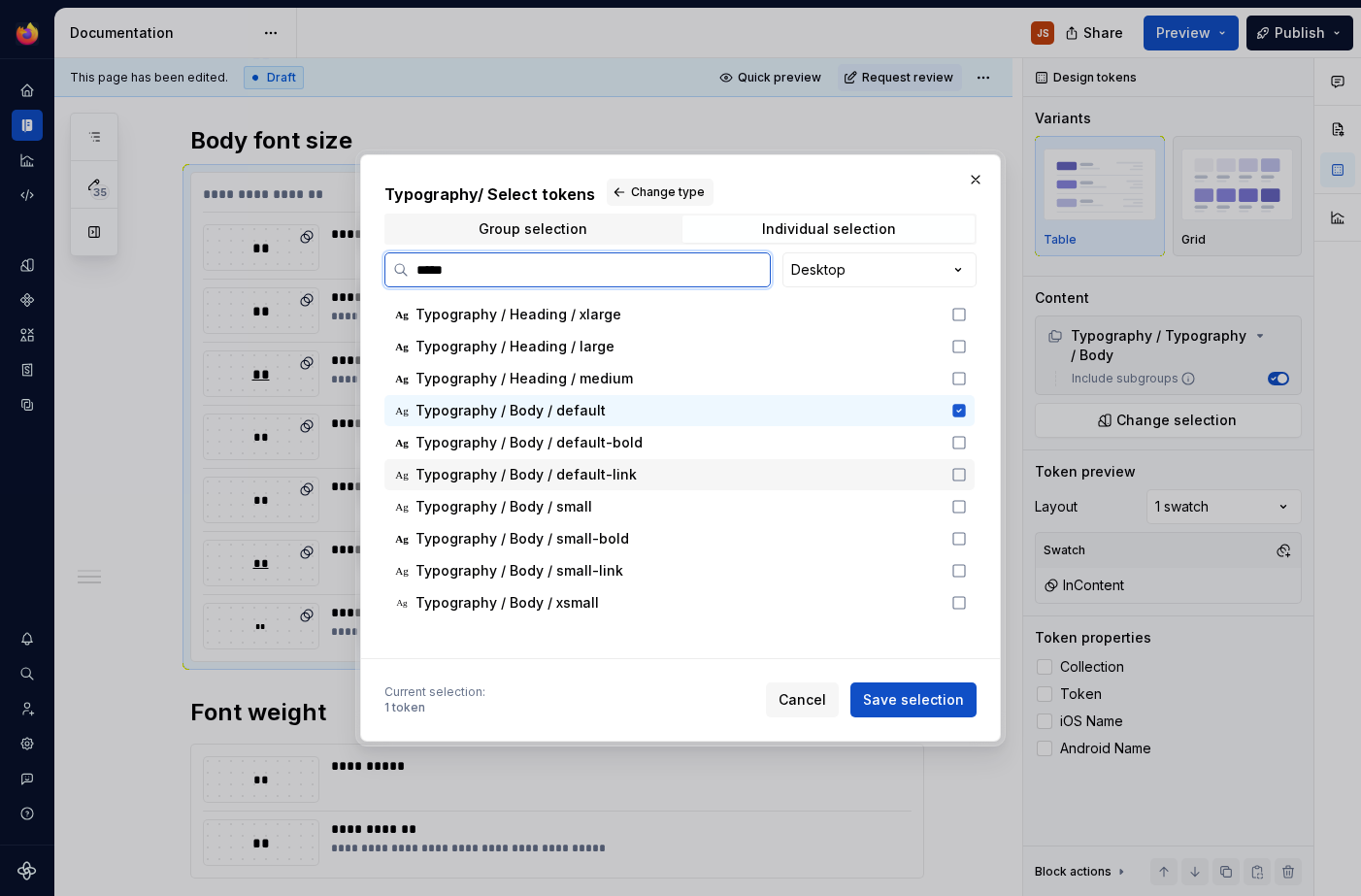 click on "Typography / Body / default-link" at bounding box center (678, 475) 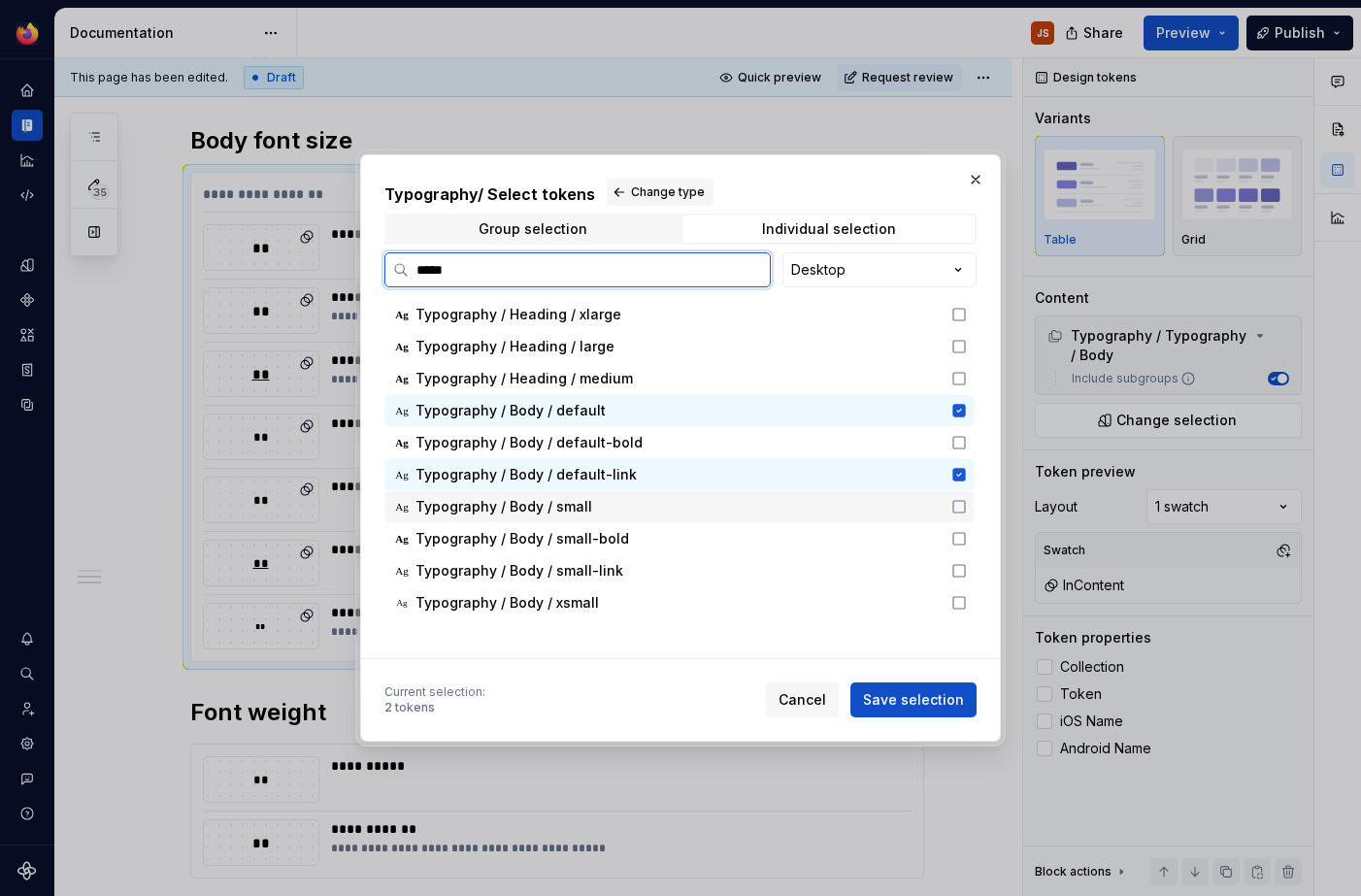 click on "Ag Typography / Body / small" at bounding box center [680, 507] 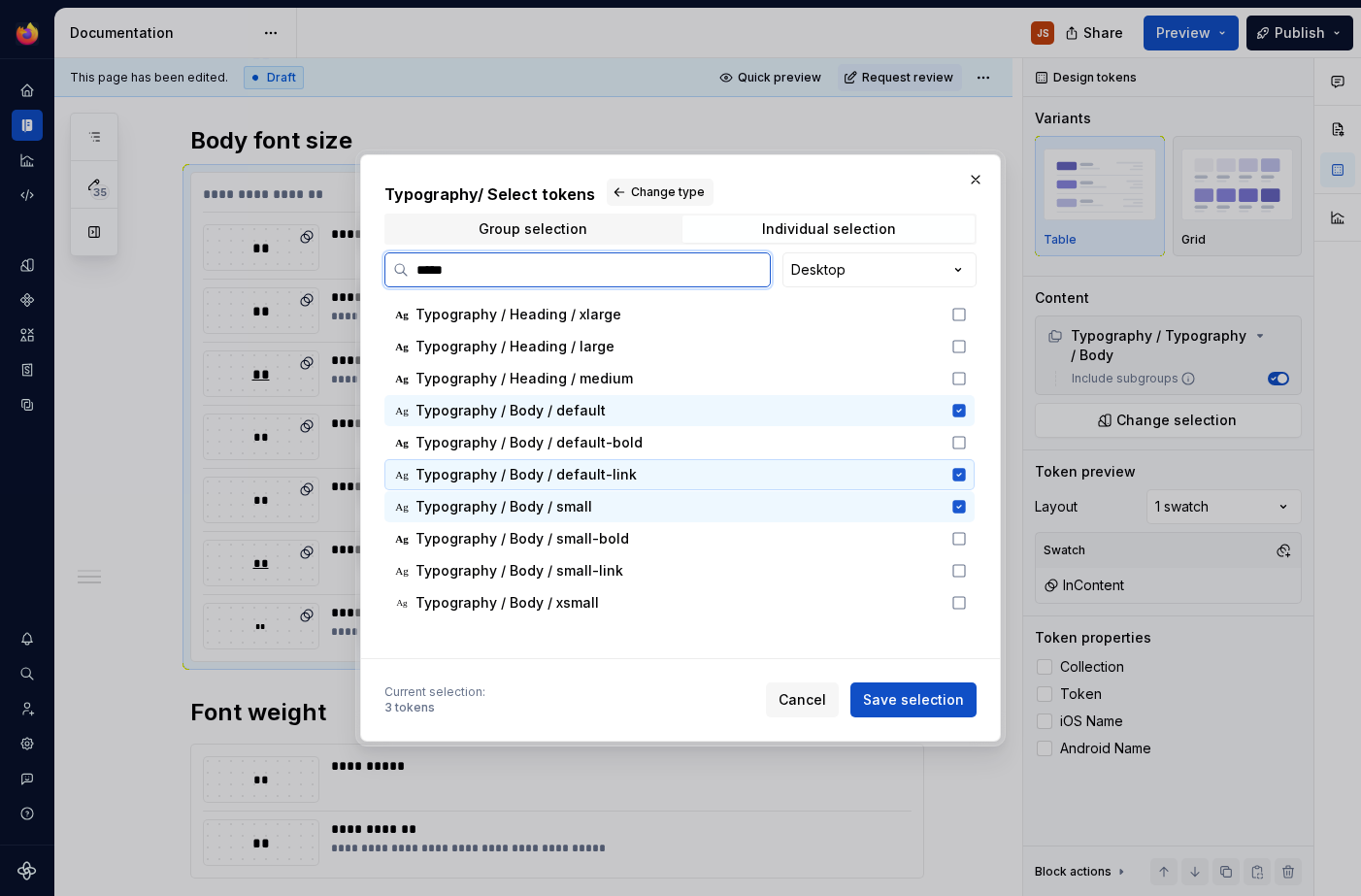 click on "Typography / Body / default-link" at bounding box center (678, 475) 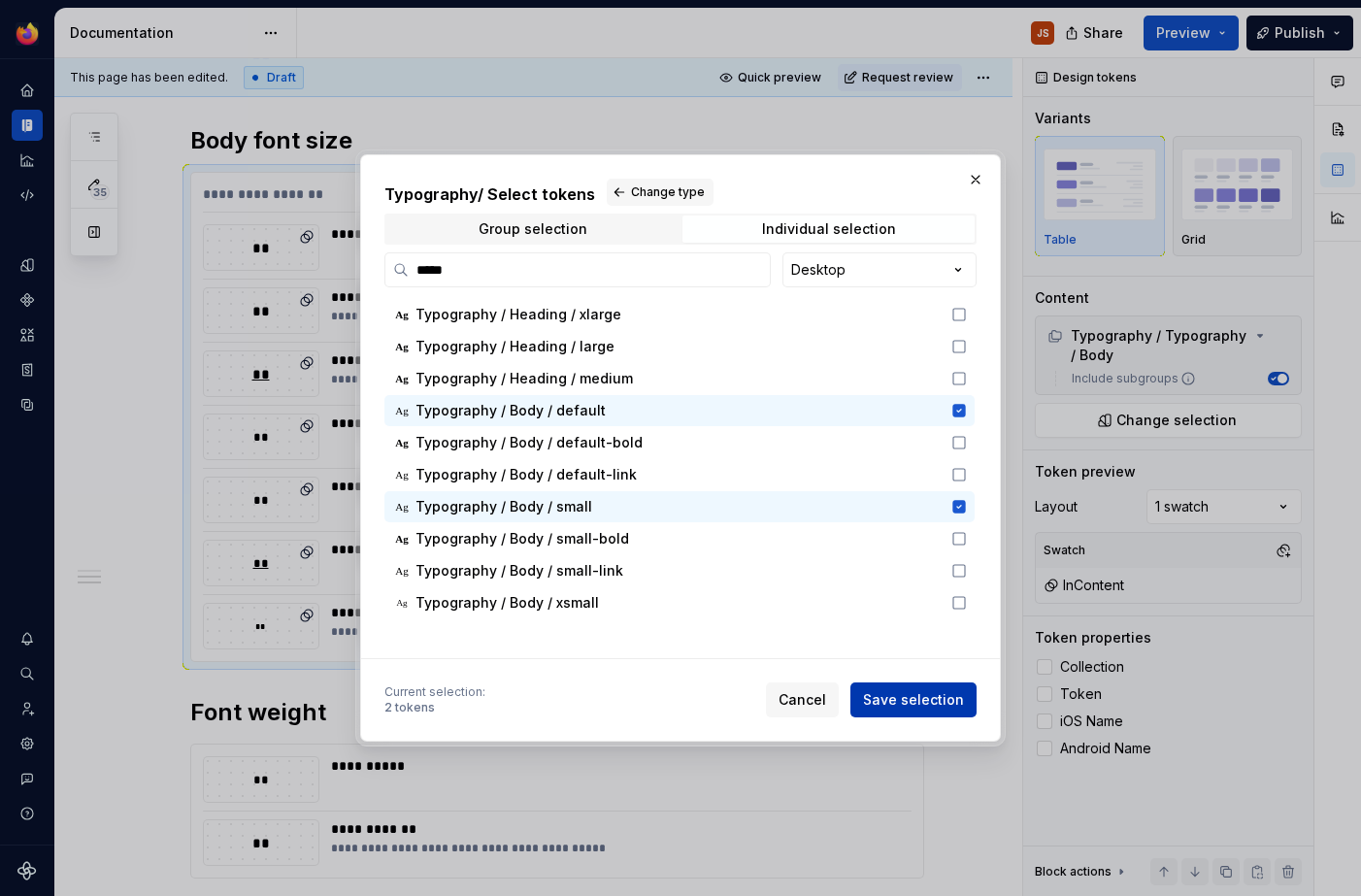 click on "Save selection" at bounding box center [913, 700] 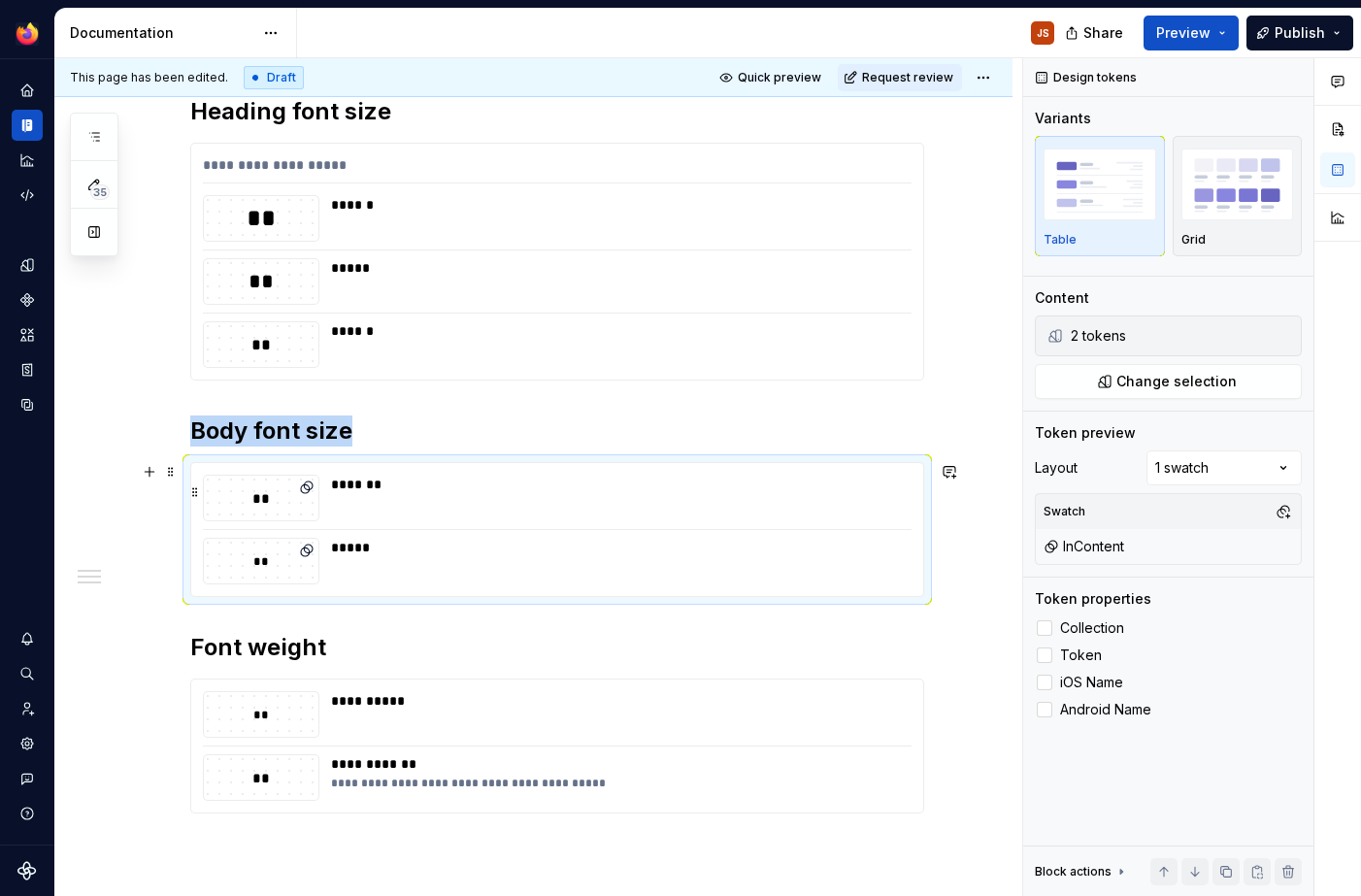scroll, scrollTop: 315, scrollLeft: 0, axis: vertical 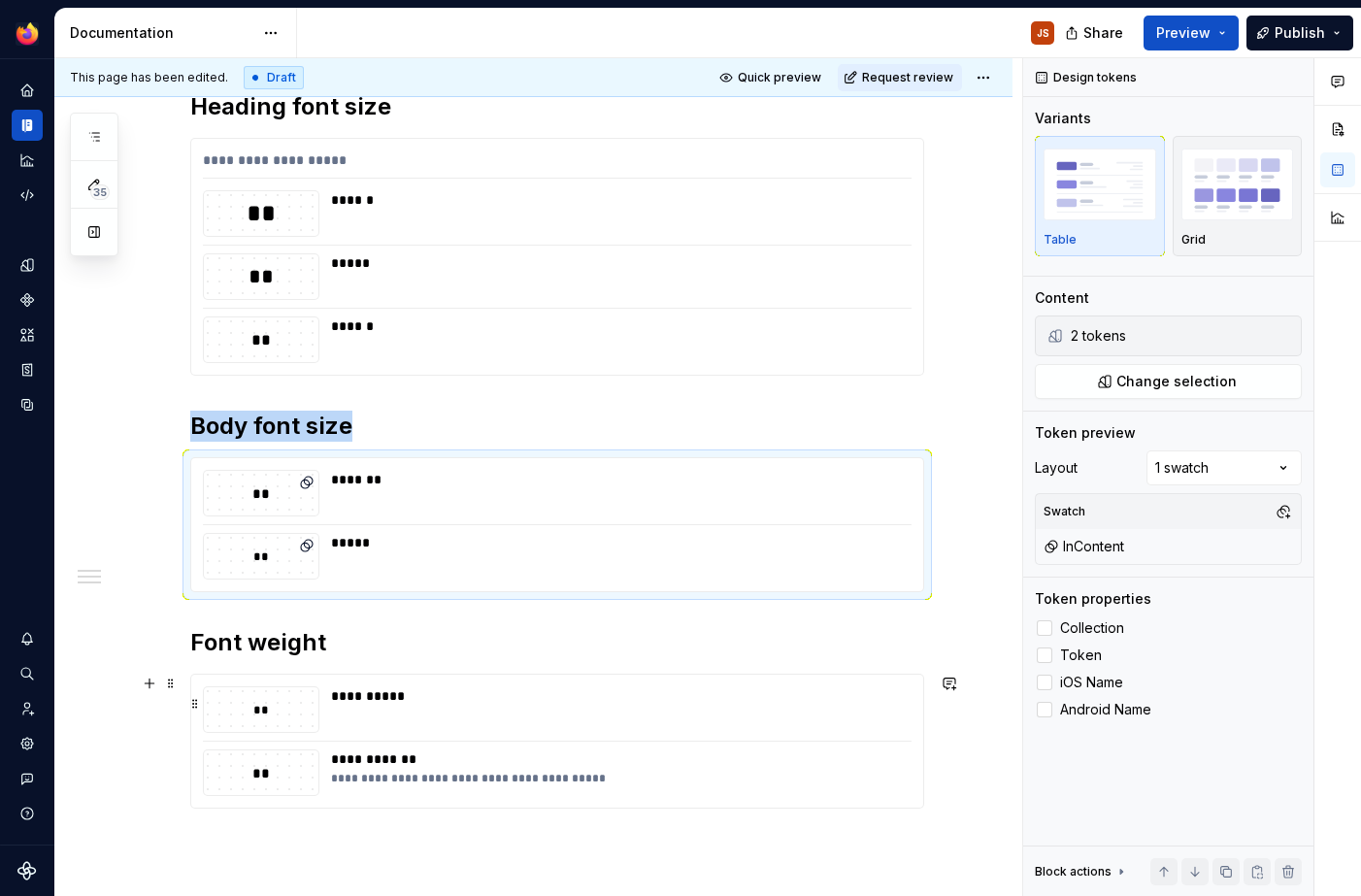 click on "**********" at bounding box center (615, 696) 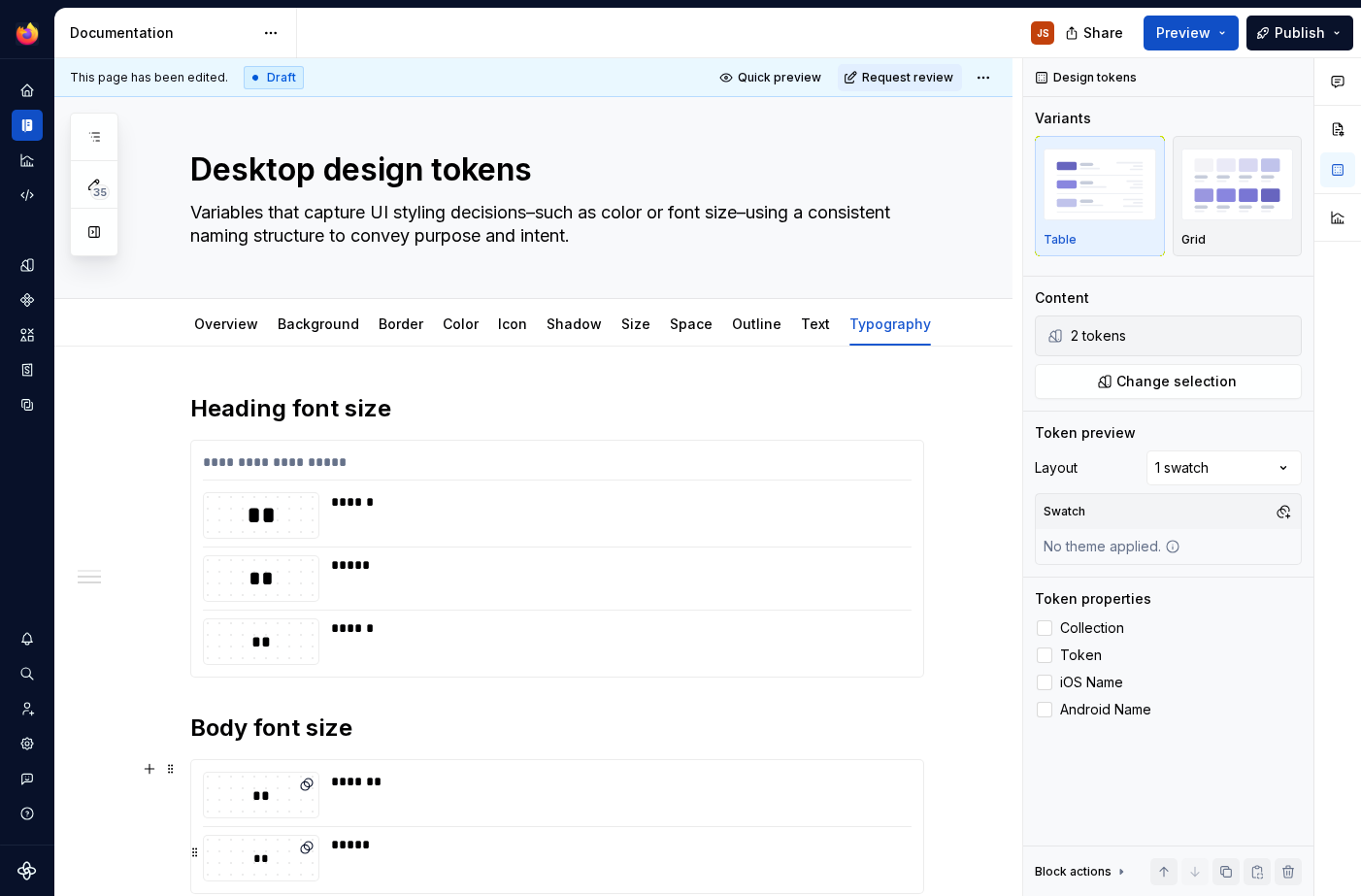 scroll, scrollTop: 3, scrollLeft: 0, axis: vertical 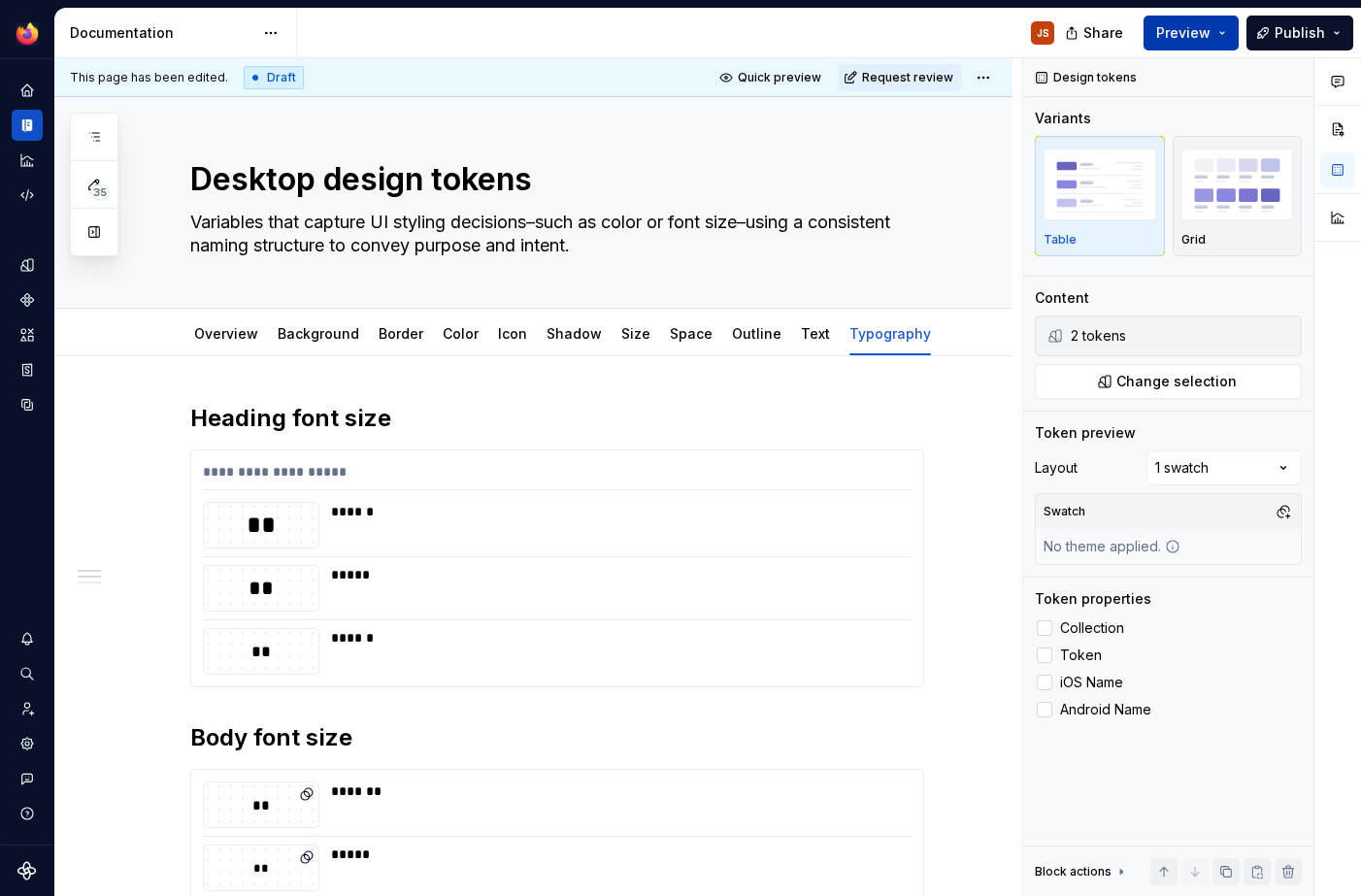 click on "Preview" at bounding box center [1191, 33] 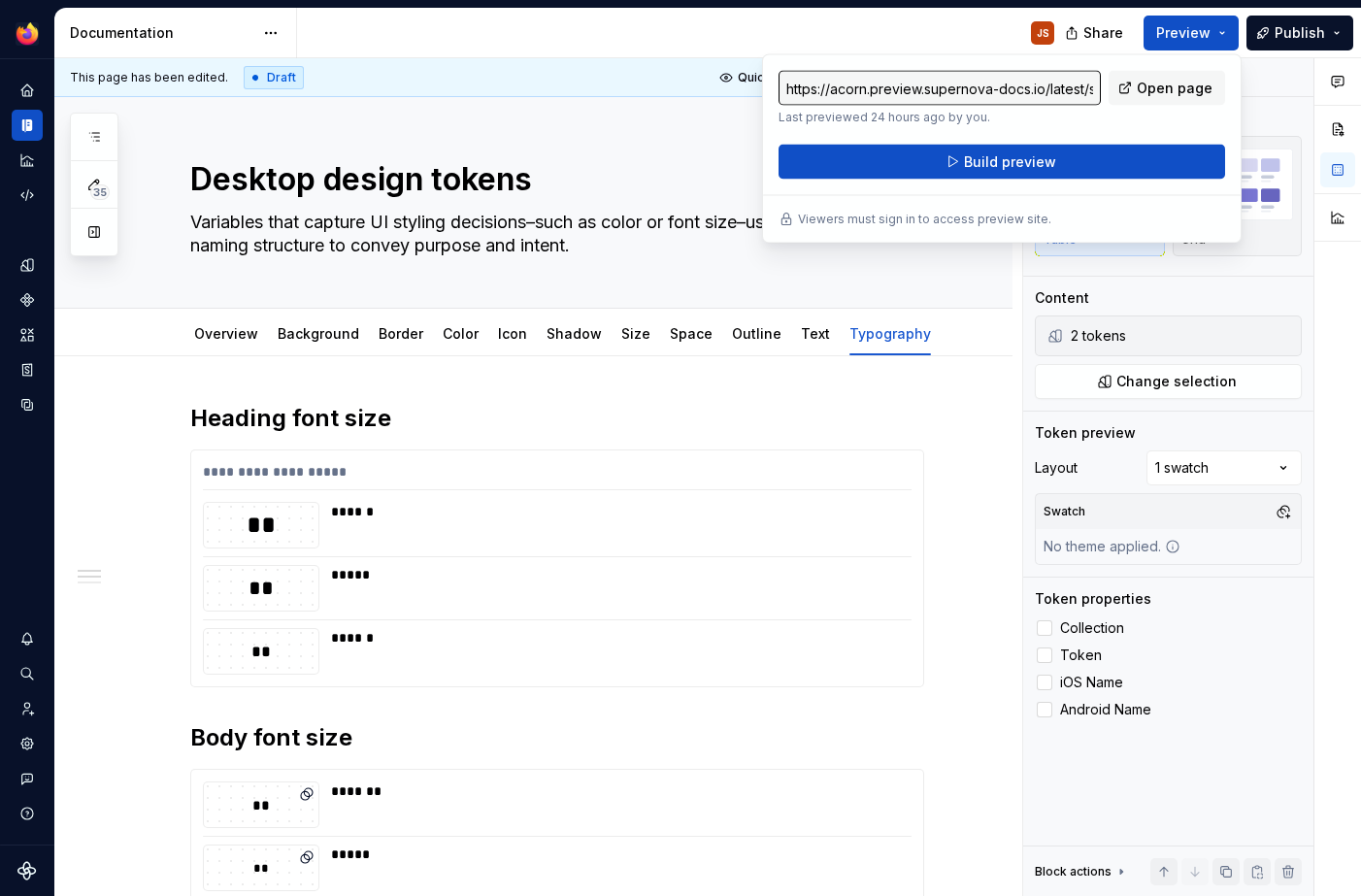 click on "https://acorn.preview.supernova-docs.io/latest/styles/desktop-design-tokens/typography-Yo8yPRYS-Yo8yPRYS Last previewed 24 hours ago by [NAME]. Open page Build preview" at bounding box center [1002, 125] 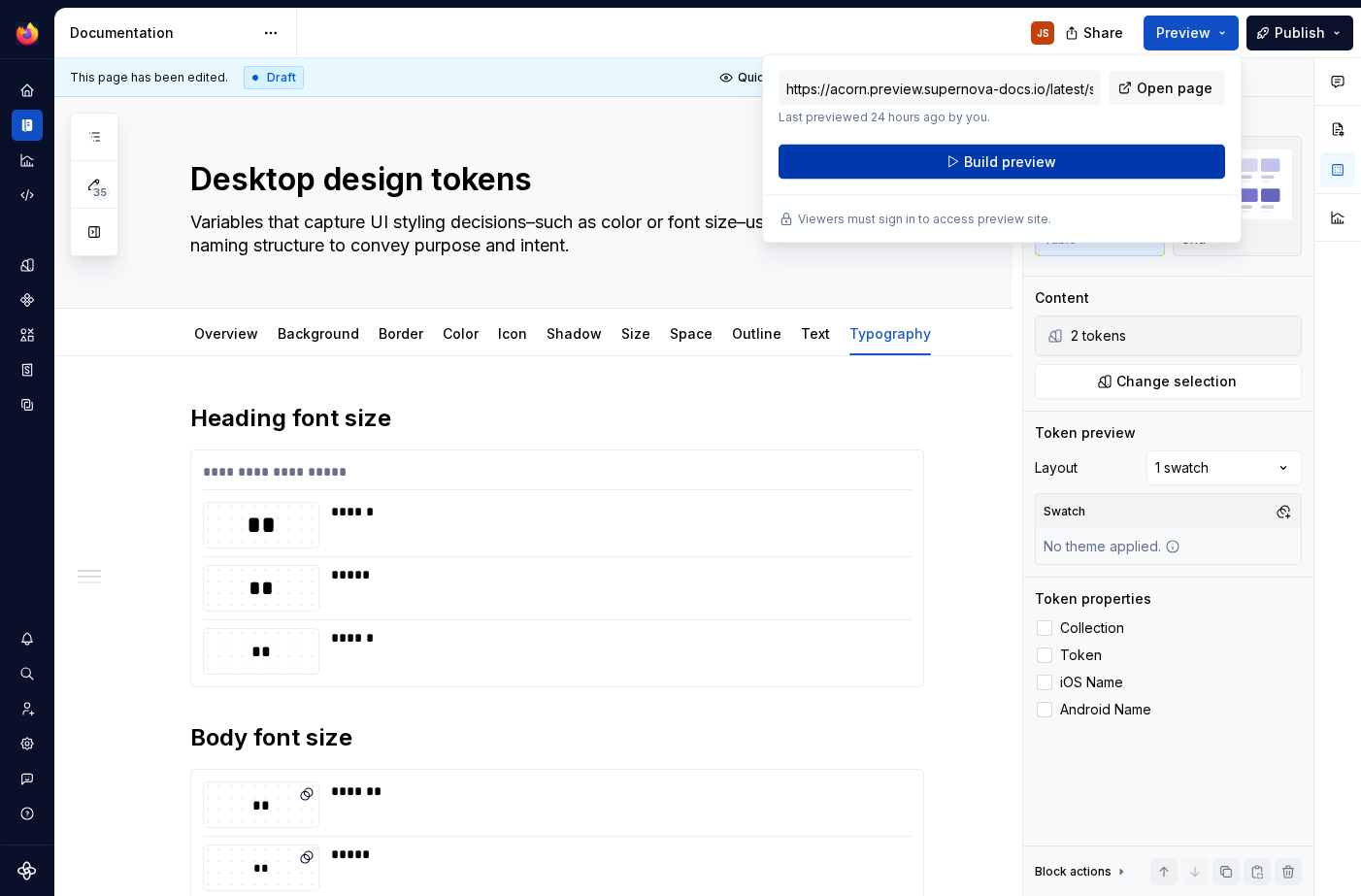 click on "Build preview" at bounding box center (1002, 162) 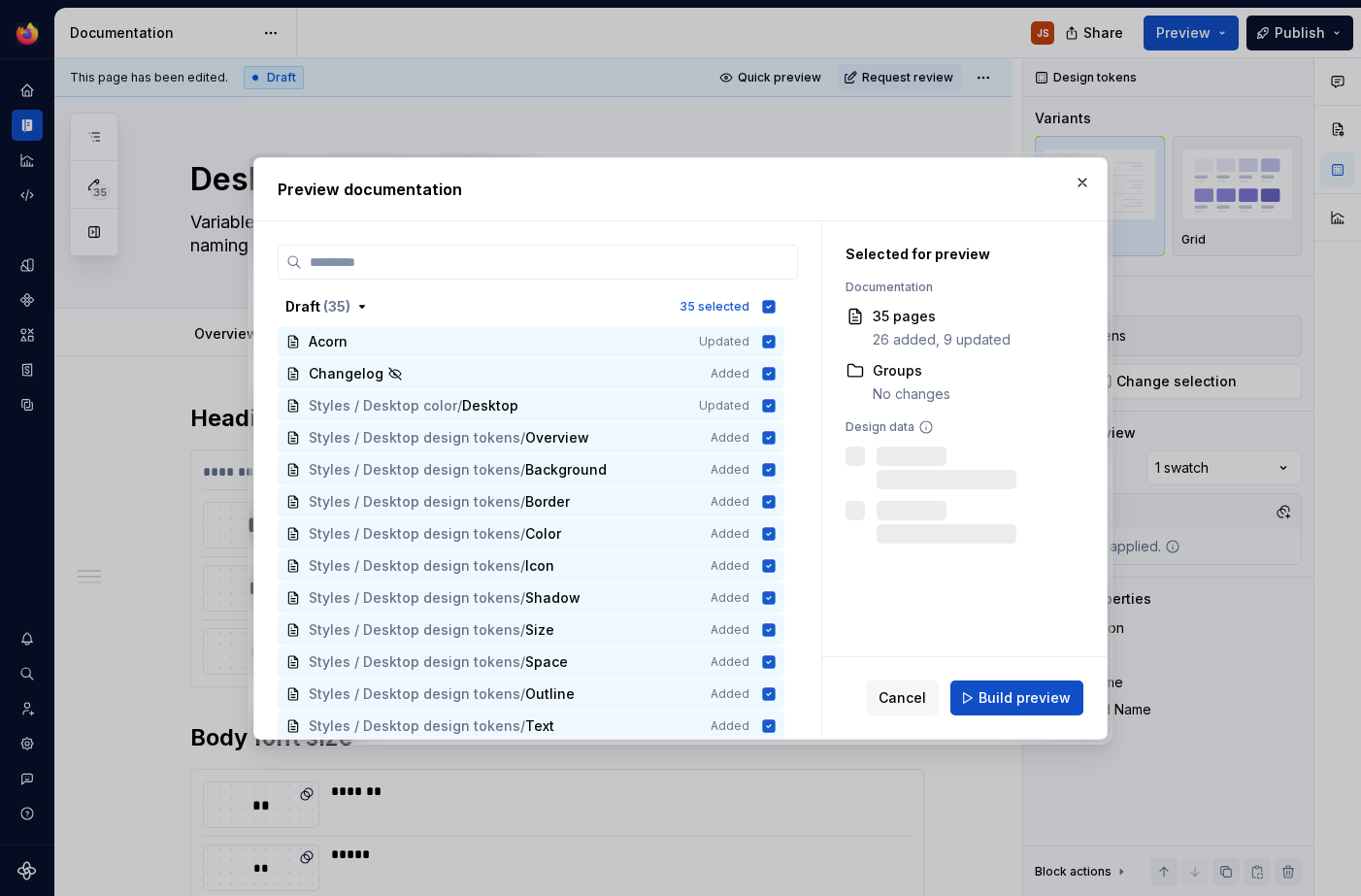 scroll, scrollTop: 3, scrollLeft: 0, axis: vertical 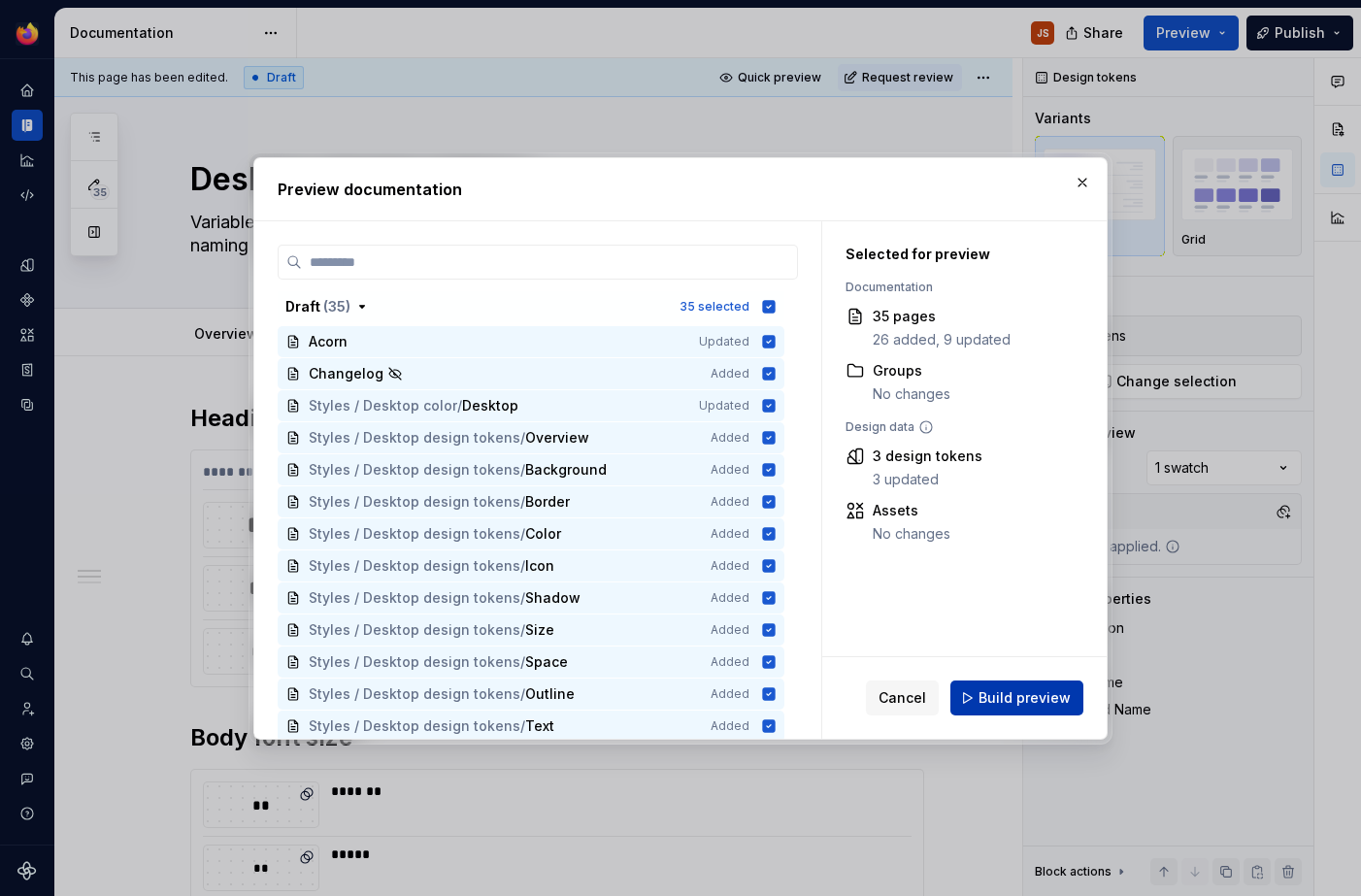 click on "Build preview" at bounding box center (1024, 698) 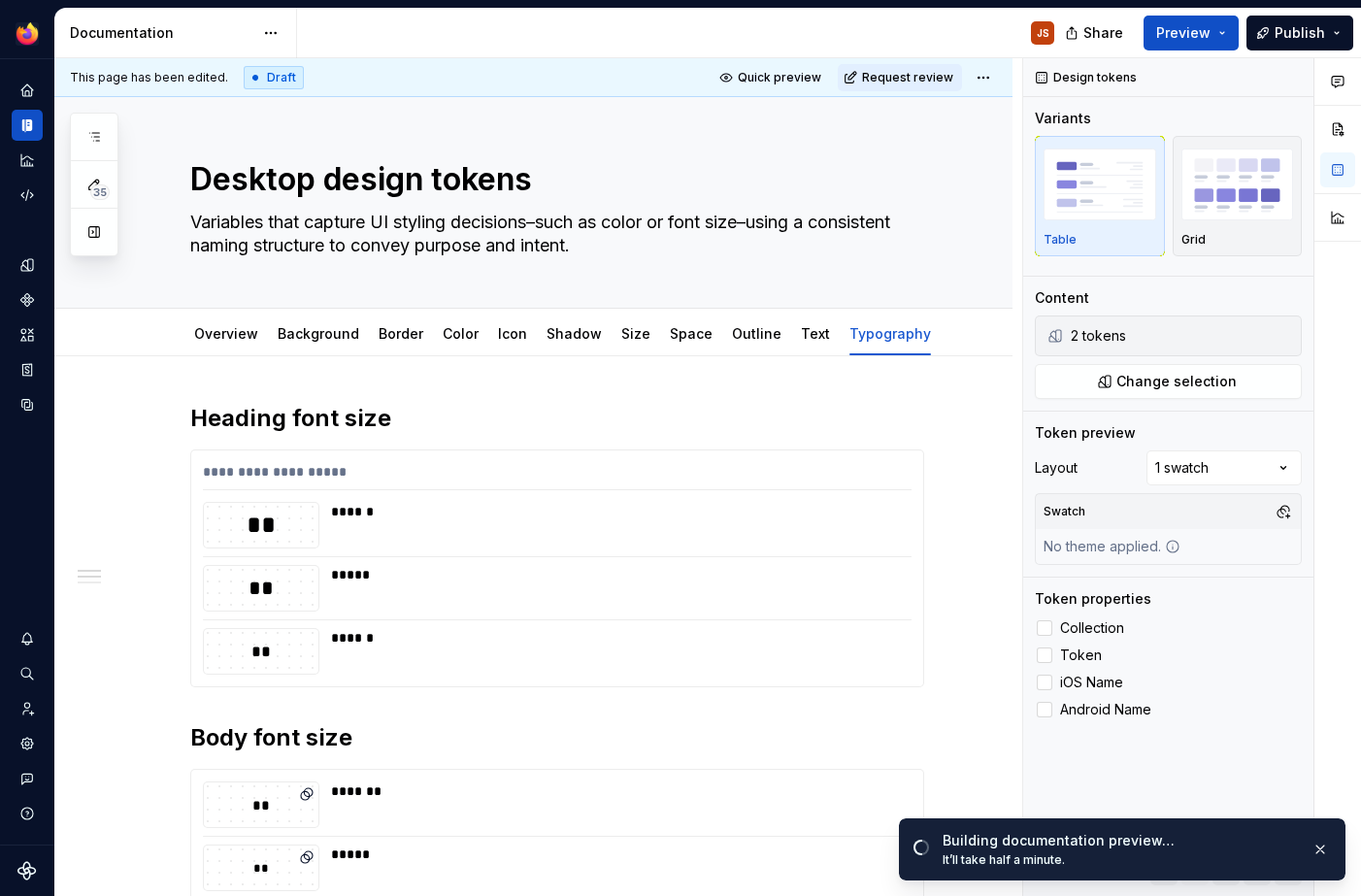 scroll, scrollTop: 3, scrollLeft: 0, axis: vertical 